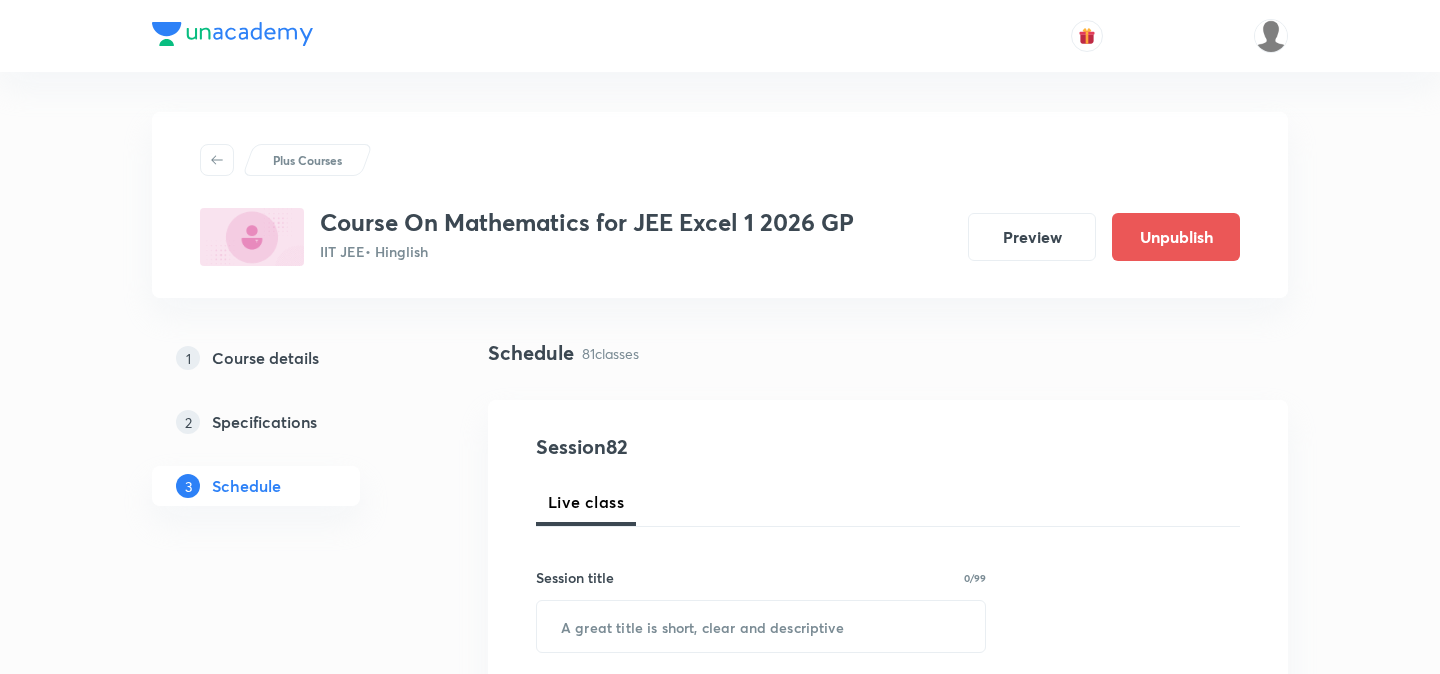 scroll, scrollTop: 0, scrollLeft: 0, axis: both 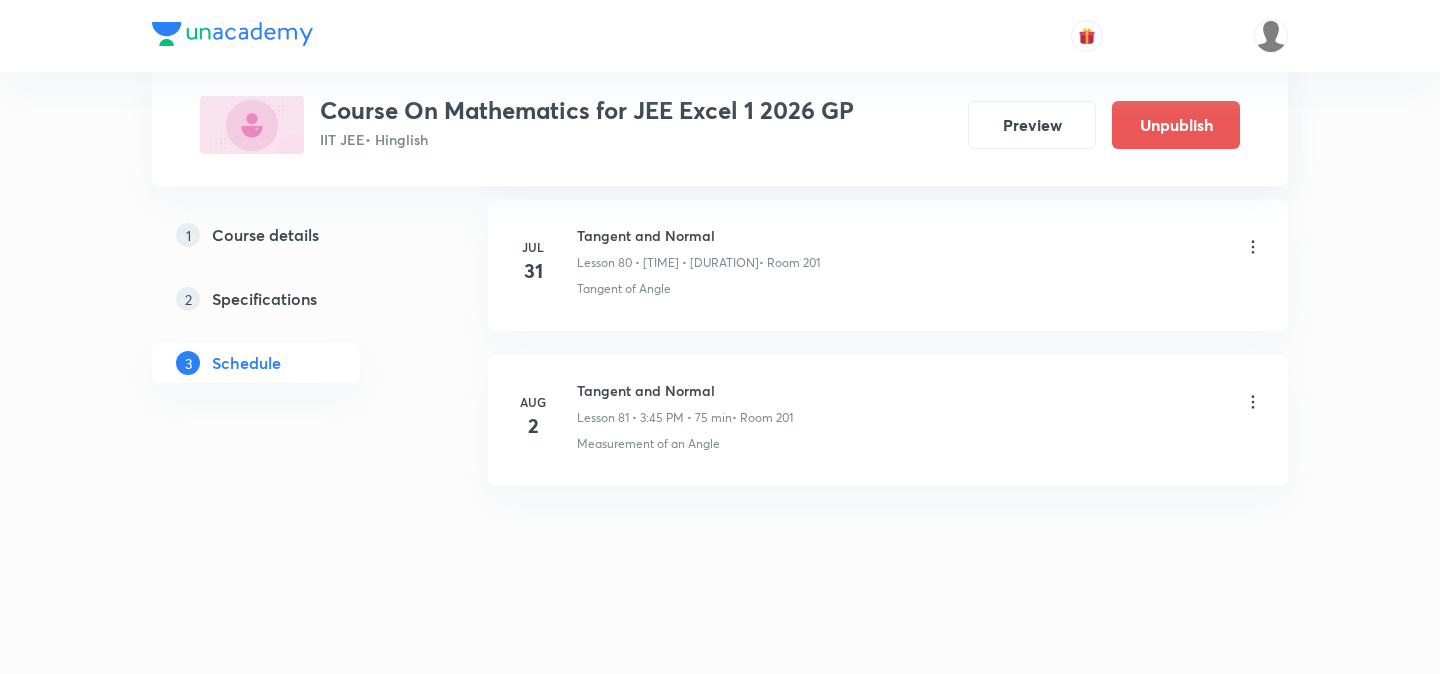 click 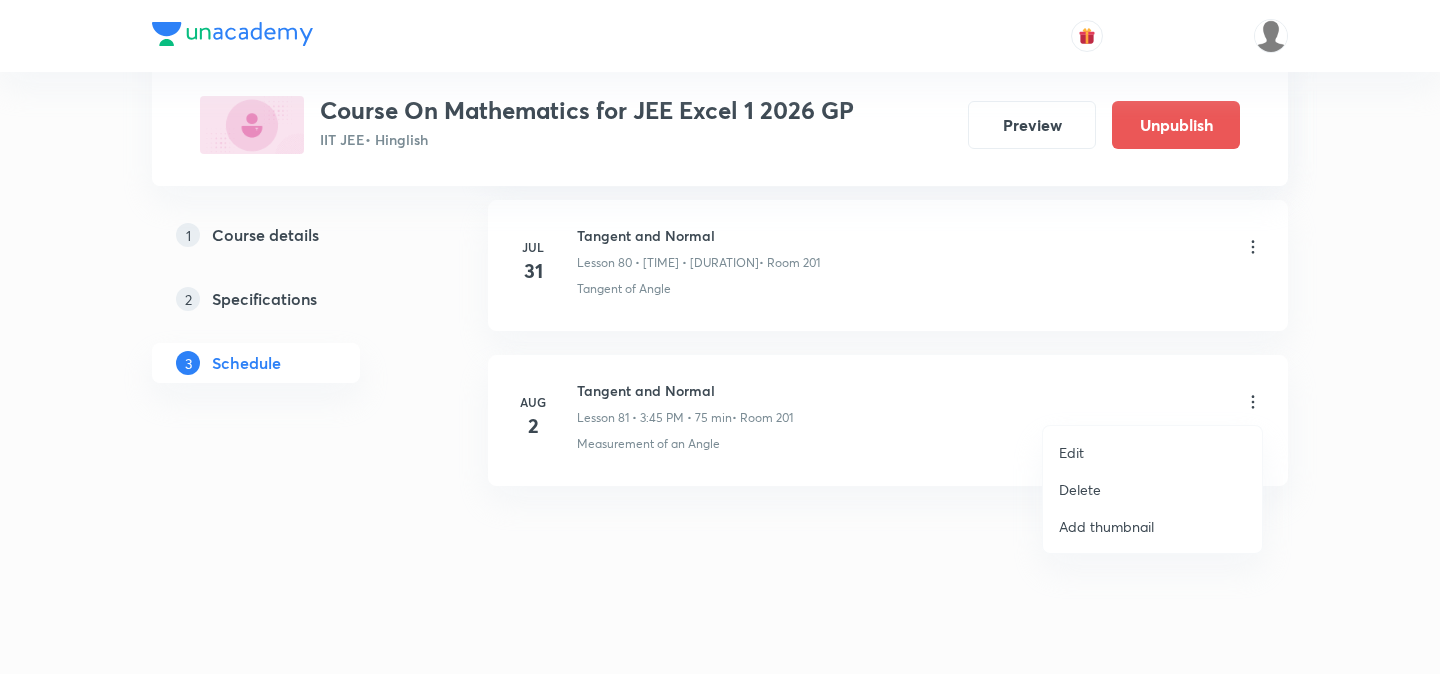 click on "Delete" at bounding box center [1080, 489] 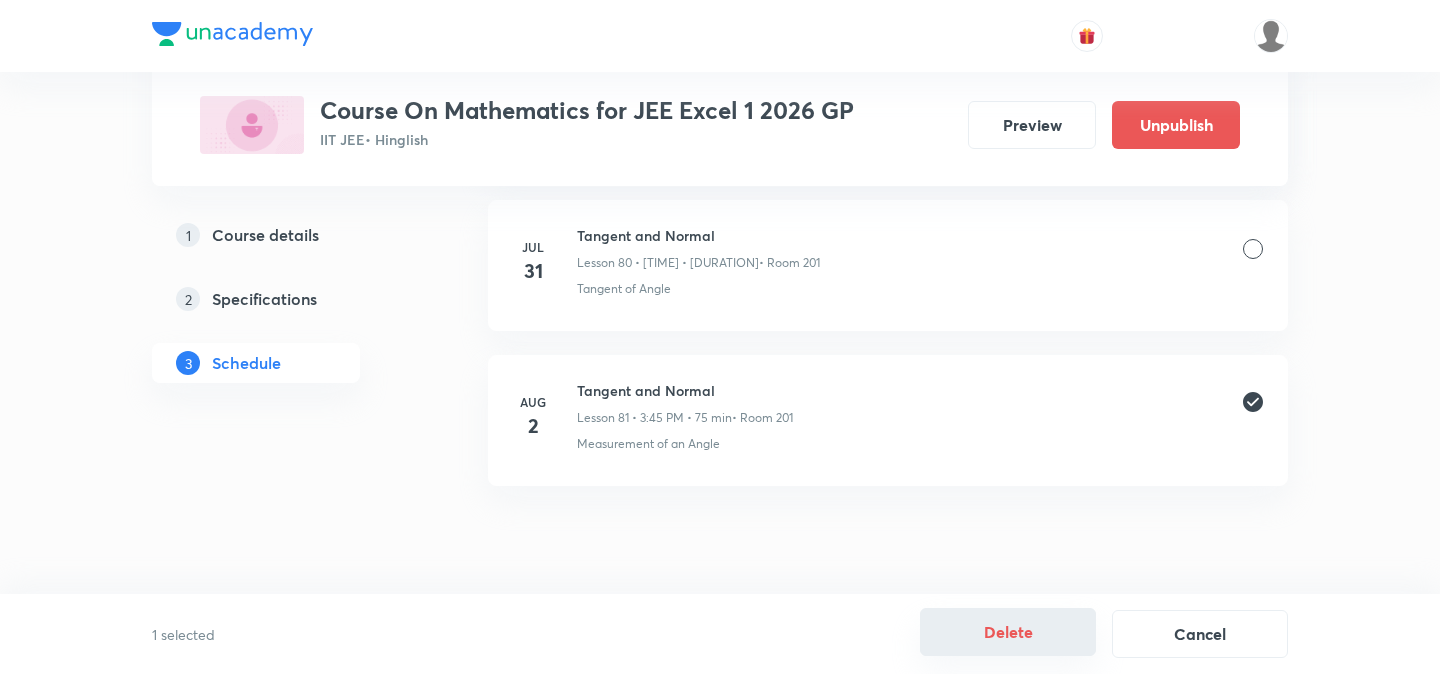 click on "Delete" at bounding box center (1008, 632) 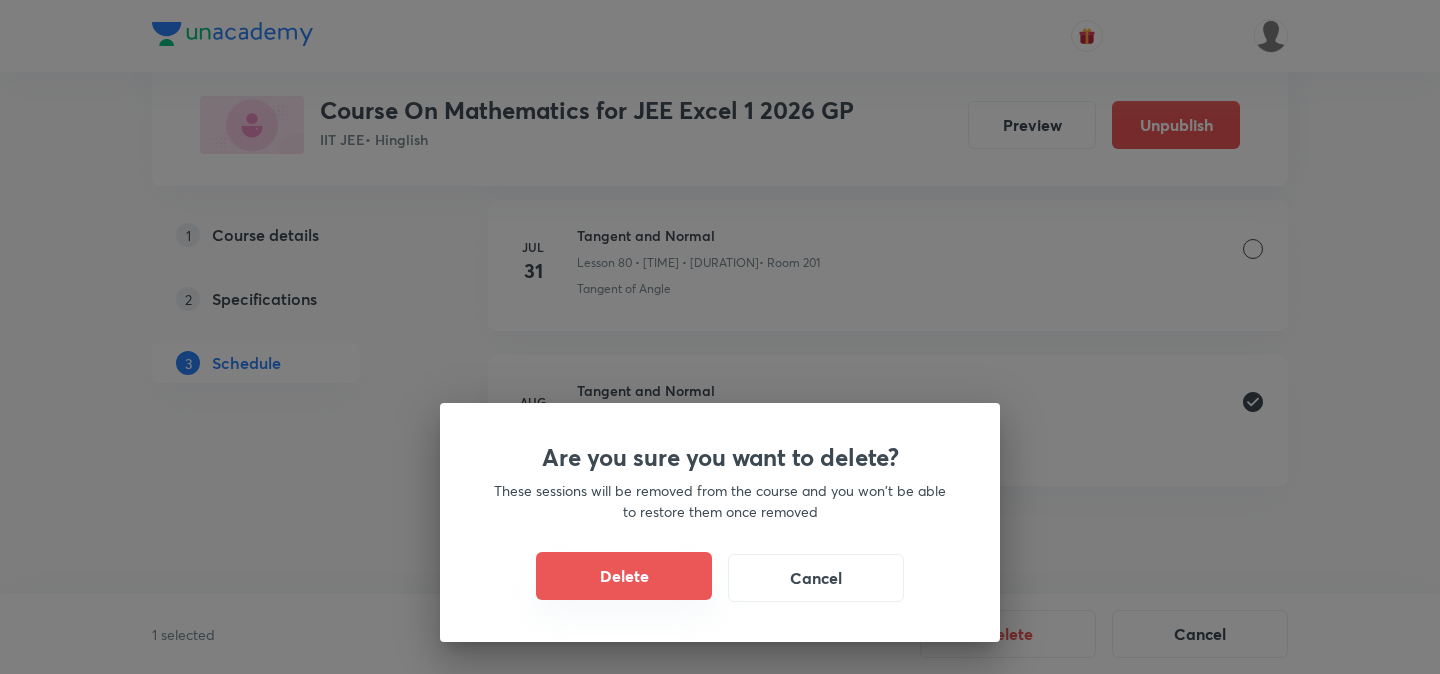click on "Delete" at bounding box center (624, 576) 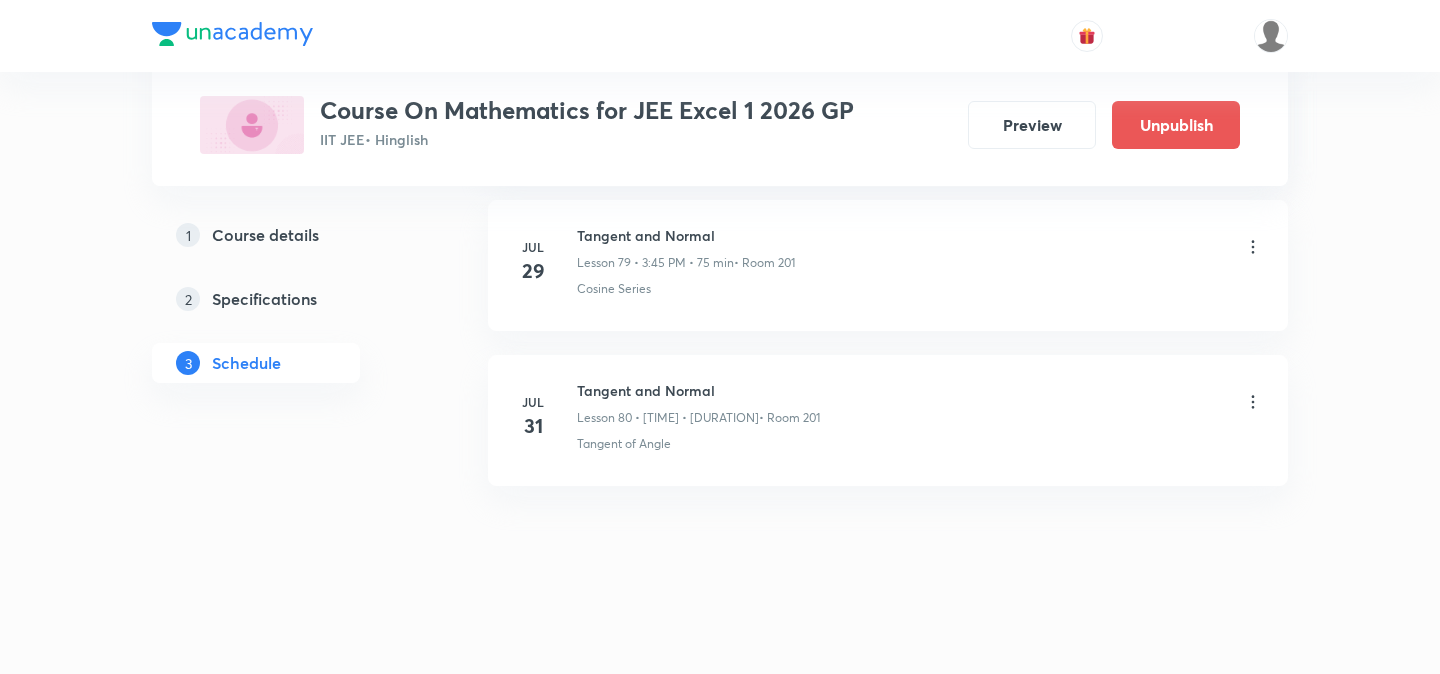 scroll, scrollTop: 13329, scrollLeft: 0, axis: vertical 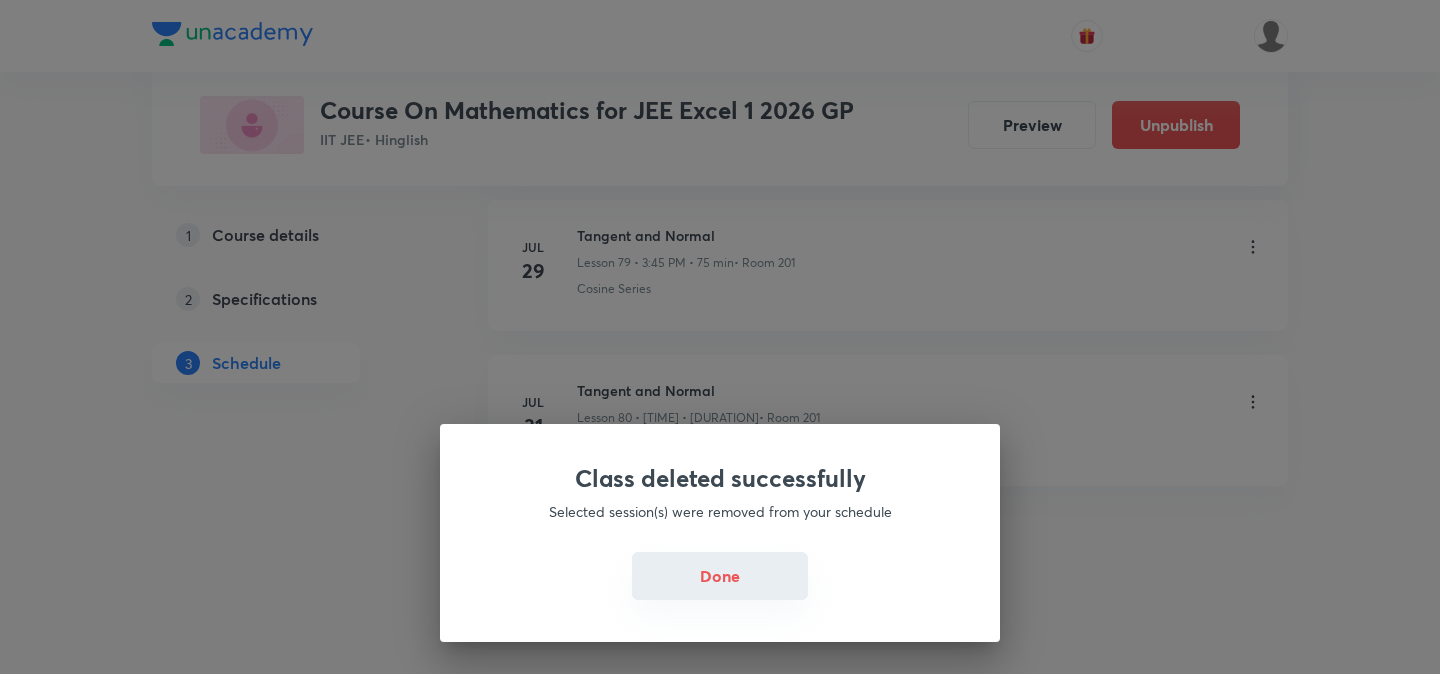 click on "Done" at bounding box center [720, 576] 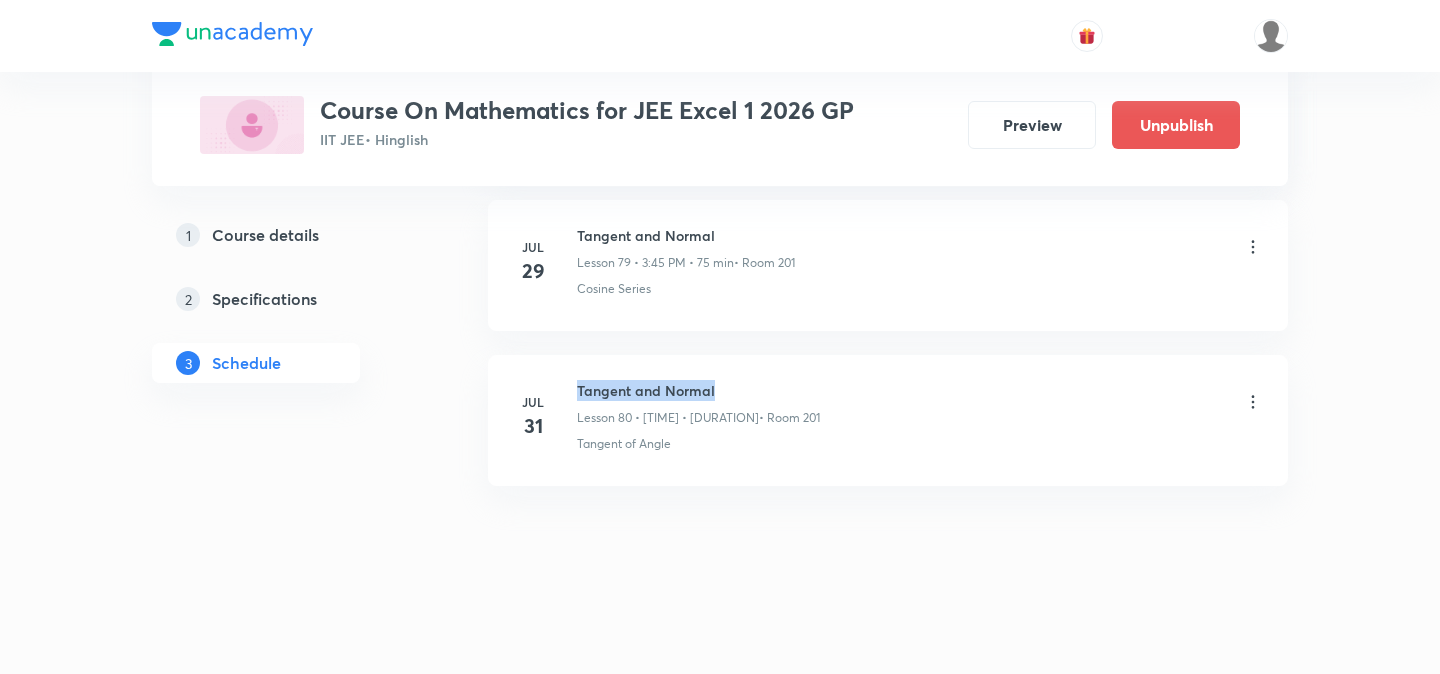 drag, startPoint x: 577, startPoint y: 390, endPoint x: 735, endPoint y: 395, distance: 158.0791 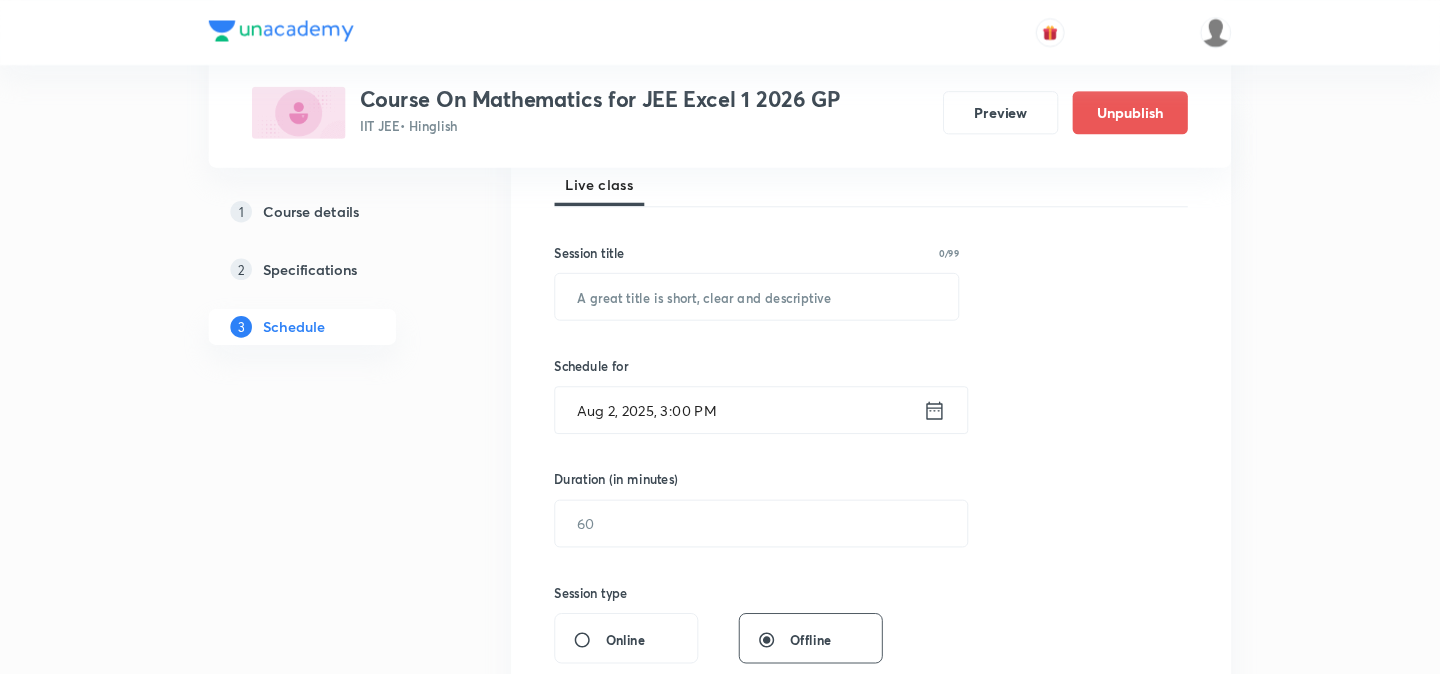 scroll, scrollTop: 297, scrollLeft: 0, axis: vertical 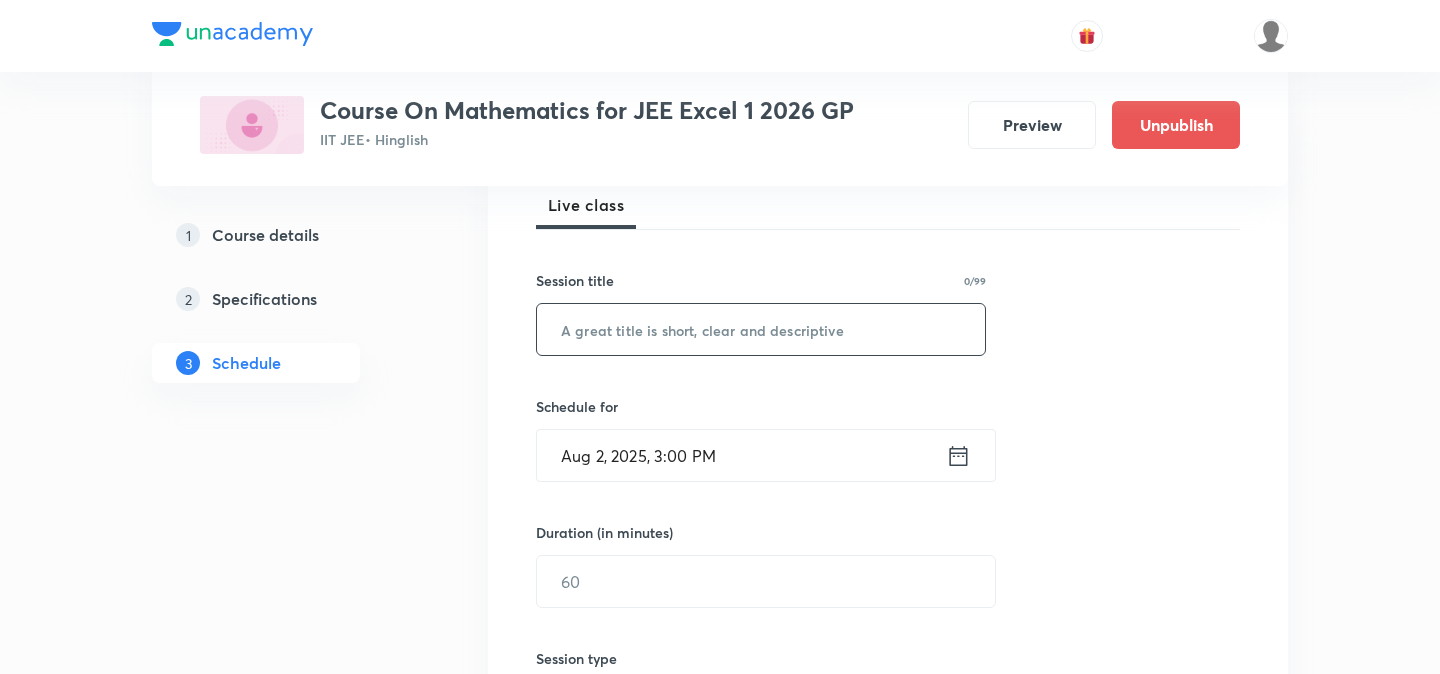 click at bounding box center [761, 329] 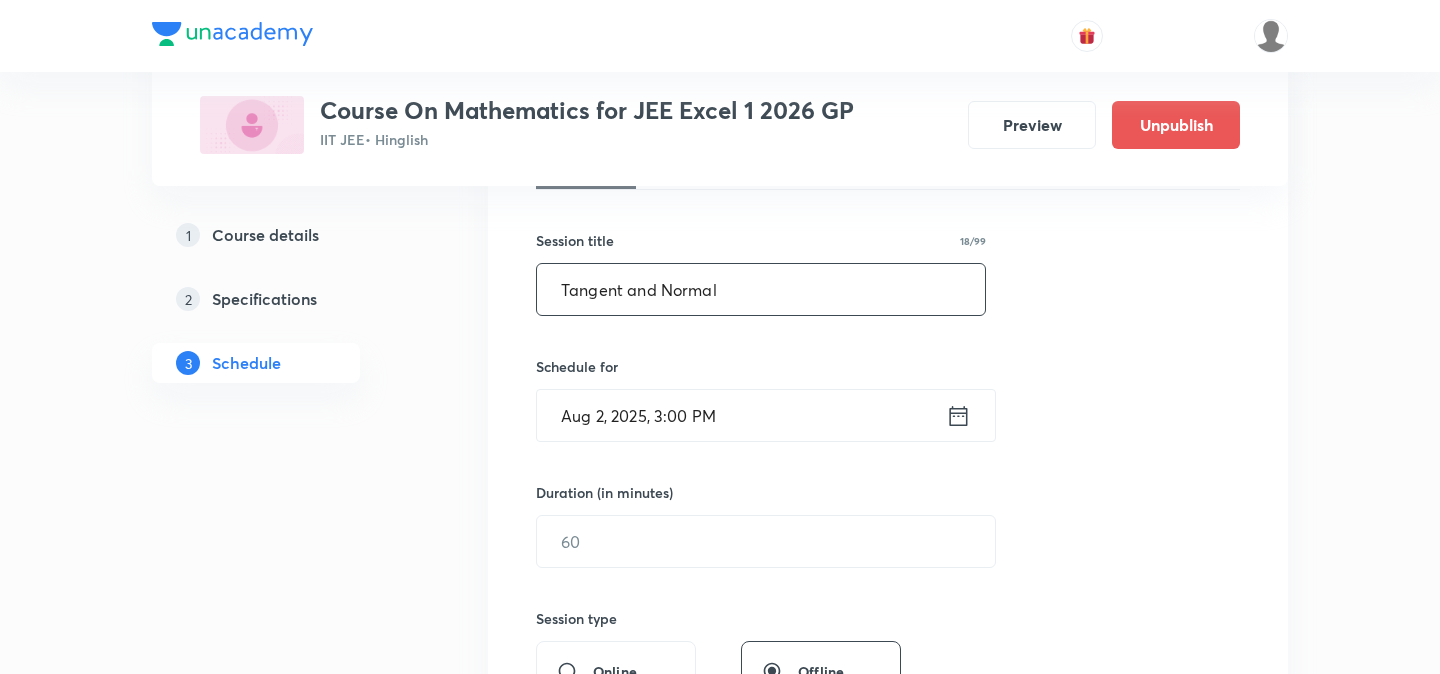 scroll, scrollTop: 399, scrollLeft: 0, axis: vertical 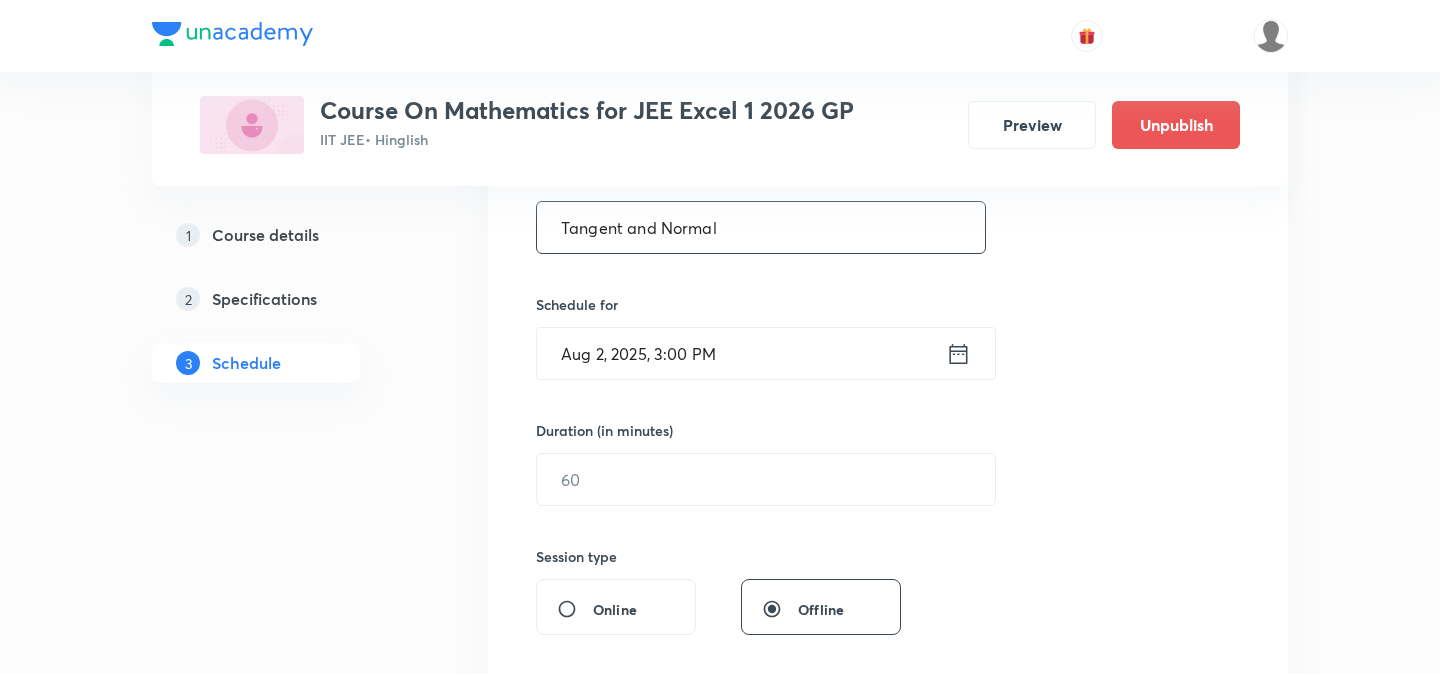 type on "Tangent and Normal" 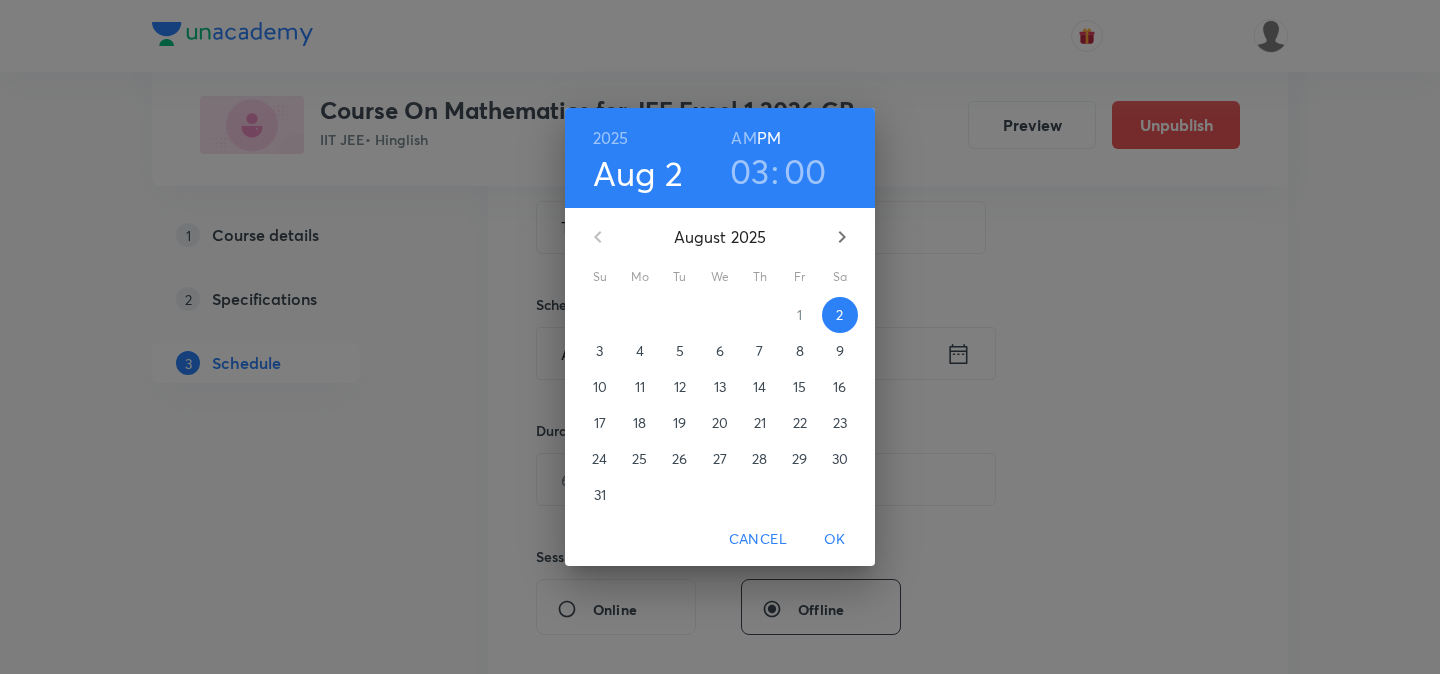 click on "03" at bounding box center (750, 171) 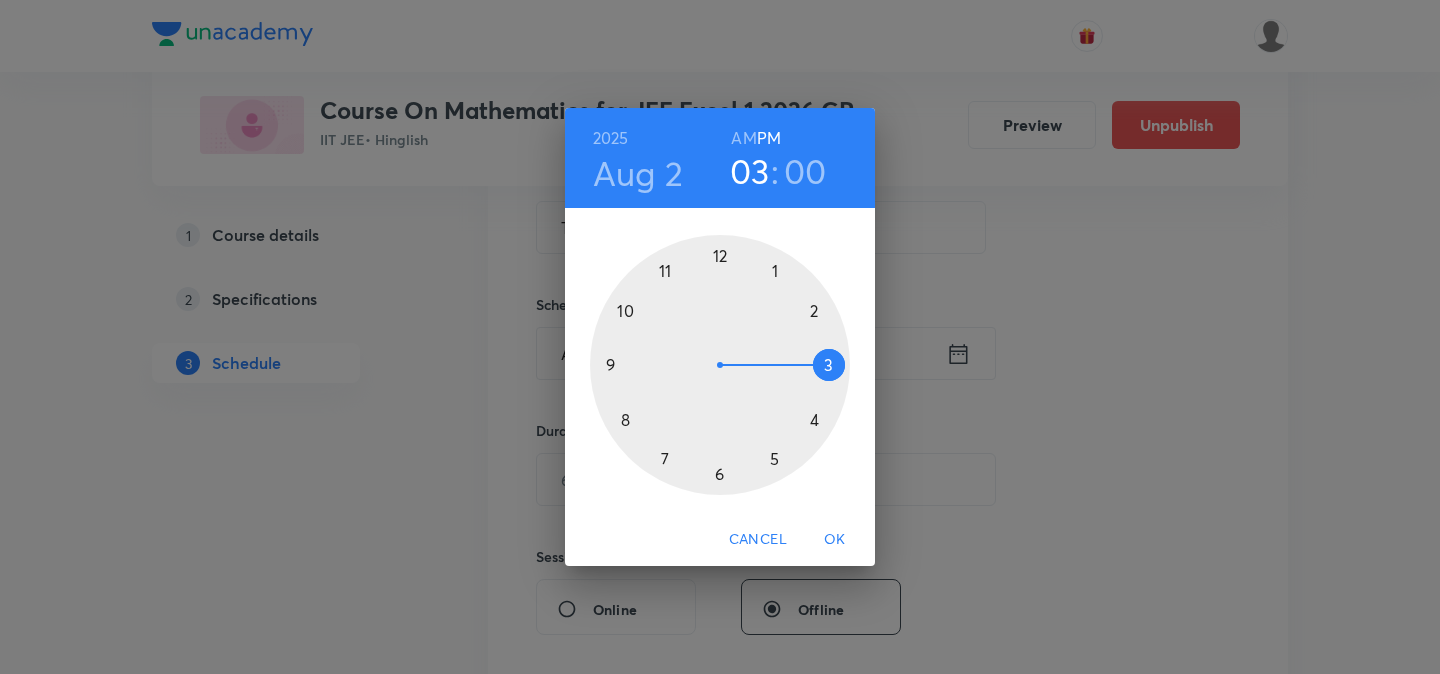 click at bounding box center [720, 365] 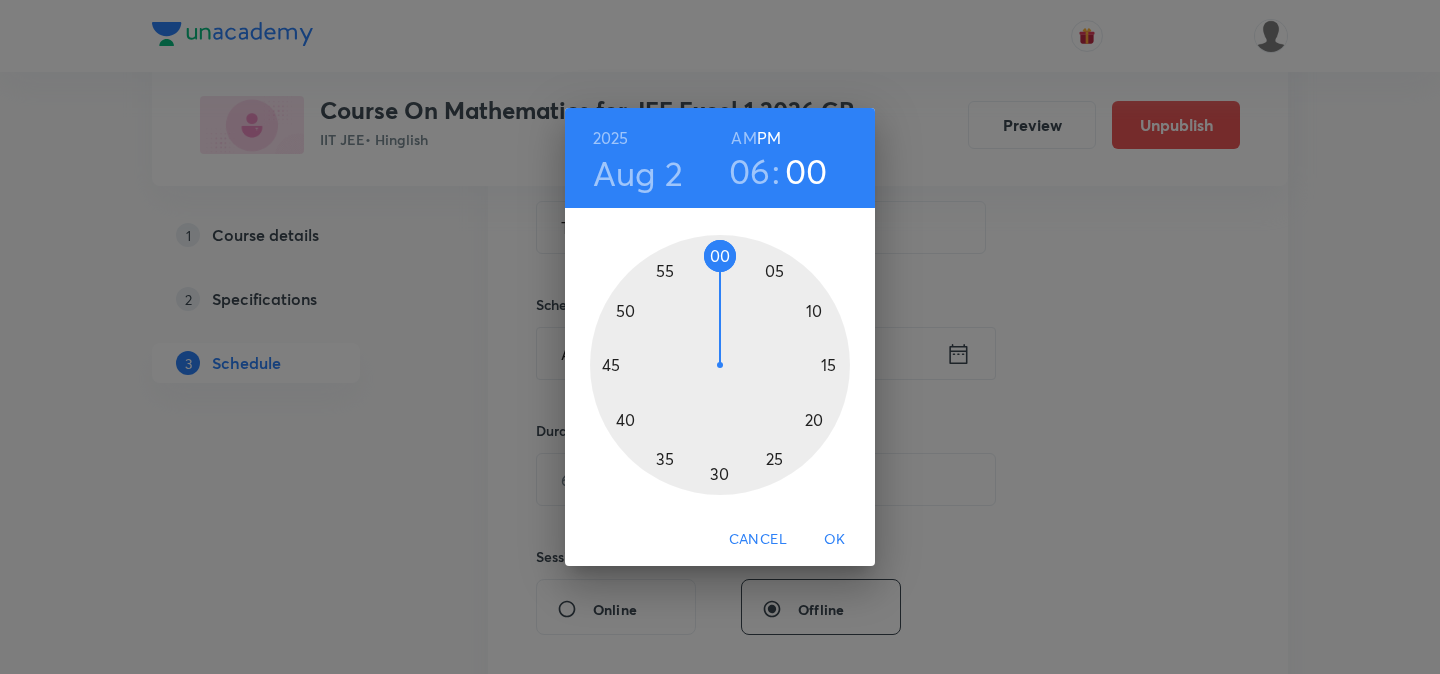 click at bounding box center (720, 365) 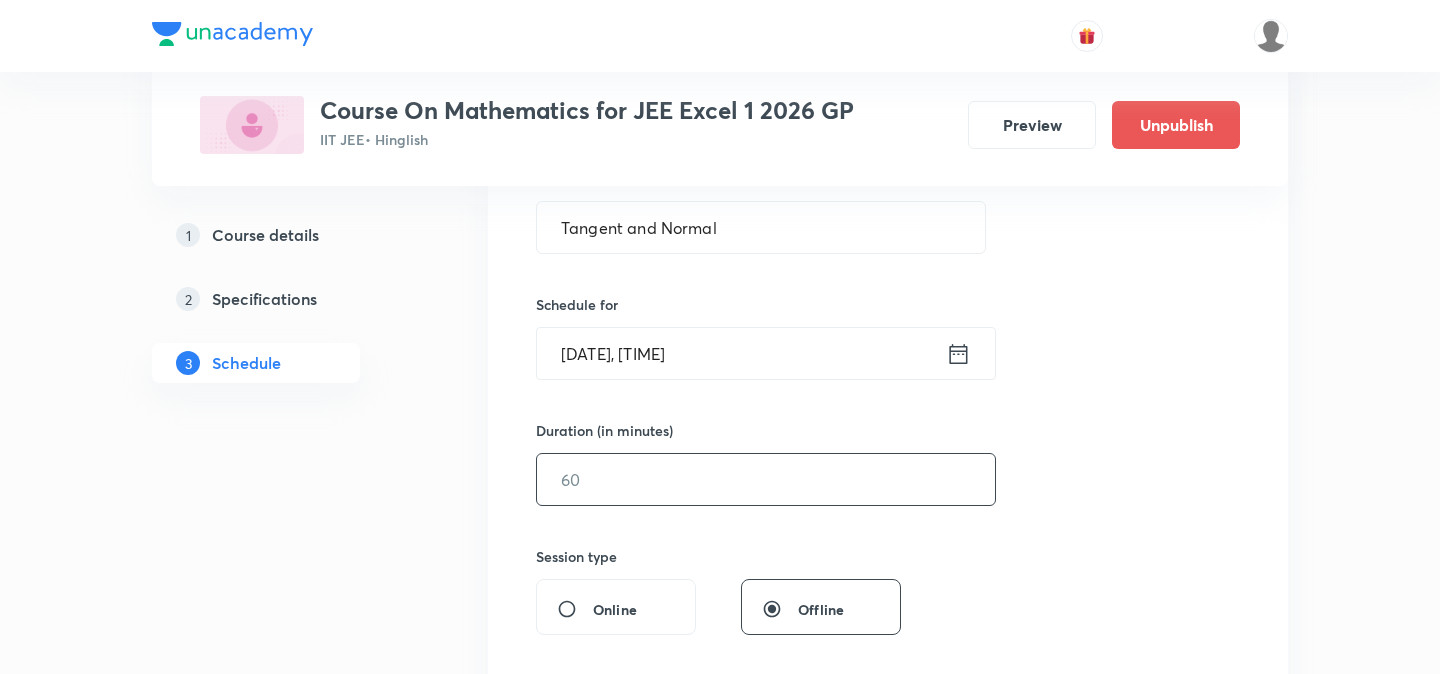click at bounding box center (766, 479) 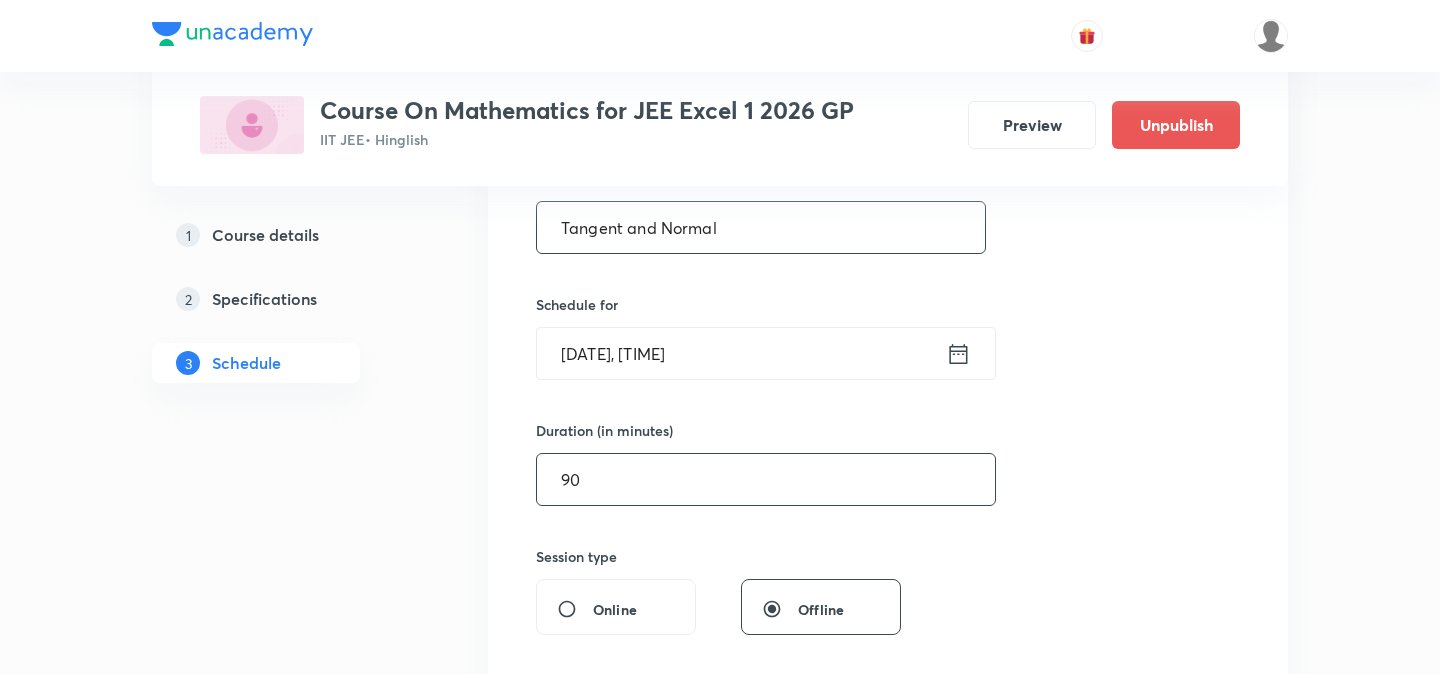 type on "9" 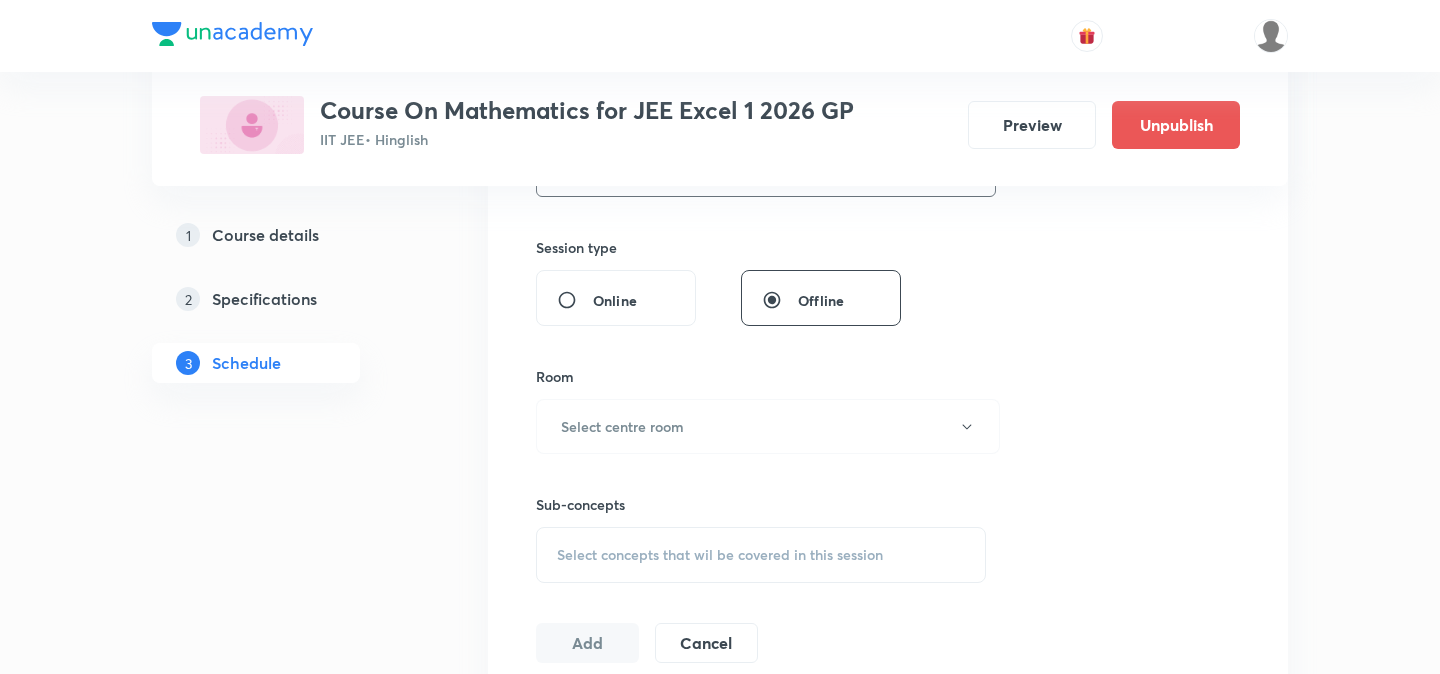 scroll, scrollTop: 710, scrollLeft: 0, axis: vertical 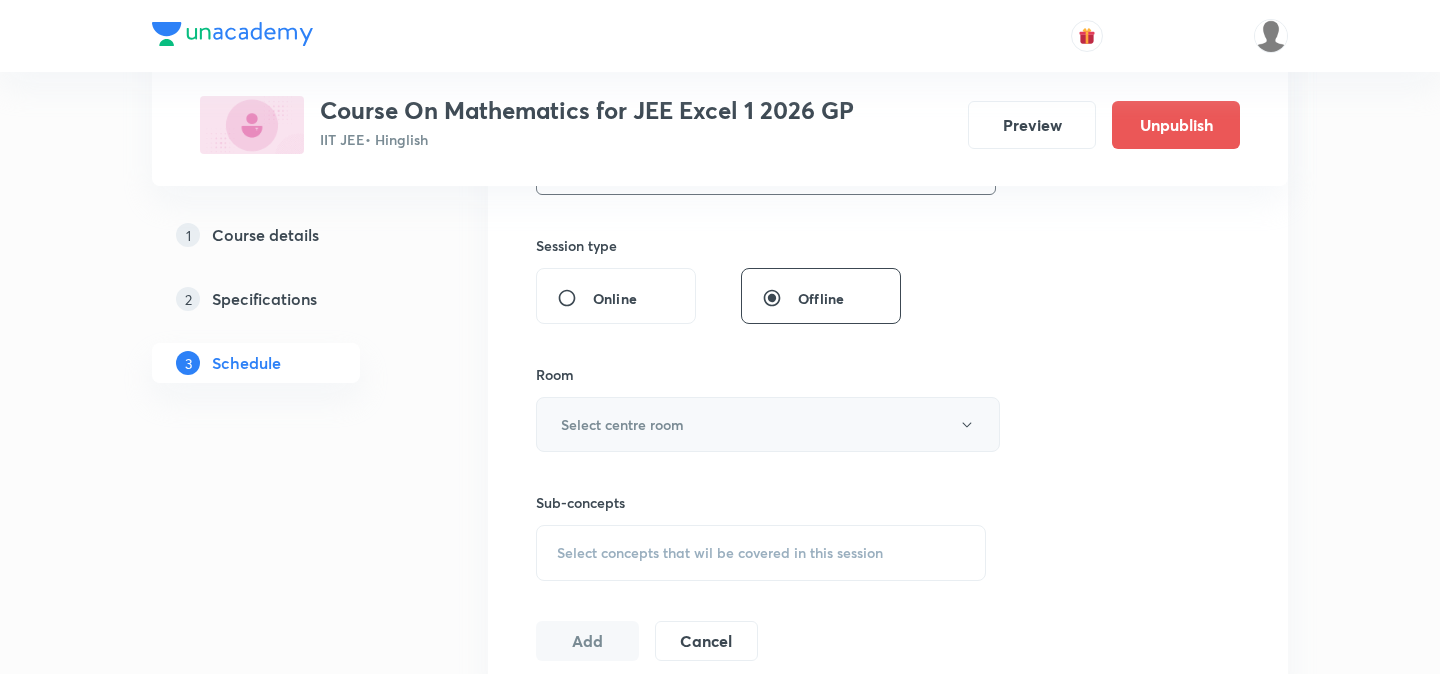 type on "75" 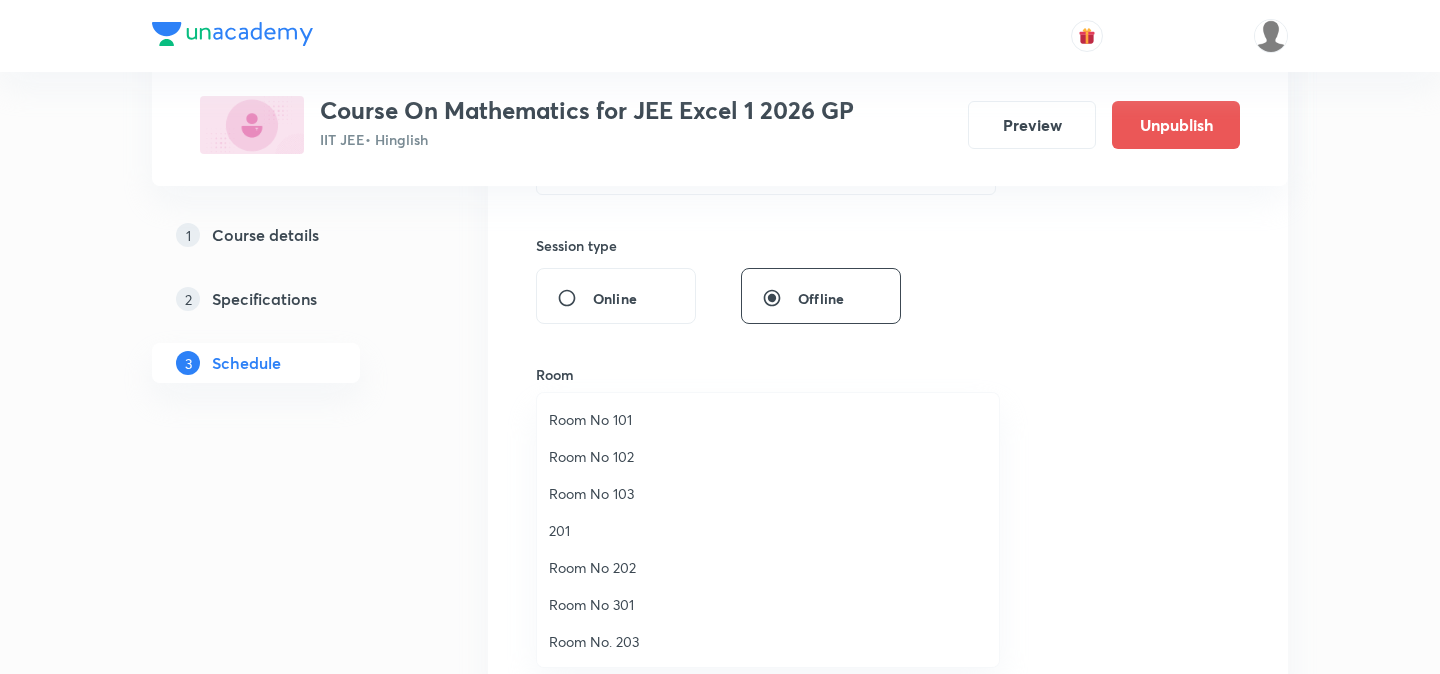 click on "201" at bounding box center [768, 530] 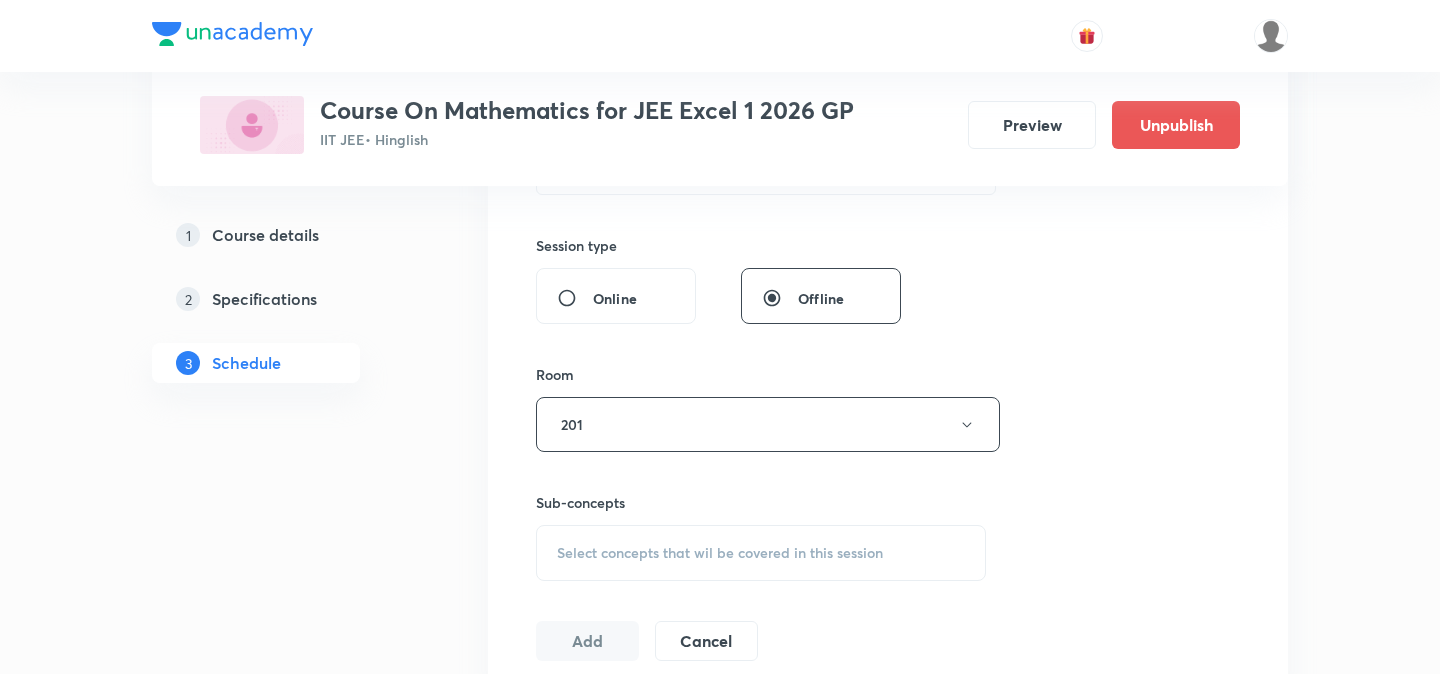 click on "Plus Courses Course On Mathematics for JEE Excel 1 2026 GP IIT JEE  • Hinglish Preview Unpublish 1 Course details 2 Specifications 3 Schedule Schedule 80  classes Session  81 Live class Session title 18/99 Tangent and Normal ​ Schedule for Aug 2, 2025, 6:45 PM ​ Duration (in minutes) 75 ​   Session type Online Offline Room 201 Sub-concepts Select concepts that wil be covered in this session Add Cancel Mar 27 Function Lesson 1 • 7:12 PM • 30 min  • Room 201 Cosine Series Mar 29 Relation & Function Lesson 2 • 5:15 PM • 75 min  • Room 201 Cosine Series Apr 2 Relation & Function Lesson 3 • 6:45 PM • 75 min  • Room 201 Cosine Series Apr 4 Relation & Function Lesson 4 • 6:45 PM • 75 min  • Room 201 Cosine Series Apr 5 Relation & Function Lesson 5 • 5:15 PM • 75 min  • Room 201 Tangent of Angle Apr 8 Relation & Function Lesson 6 • 6:45 PM • 75 min  • Room 201 Cosine Series Apr 9 Relation & Function Lesson 7 • 6:30 PM • 75 min  • Room 201 Cosine Series Apr 10 2" at bounding box center [720, 6329] 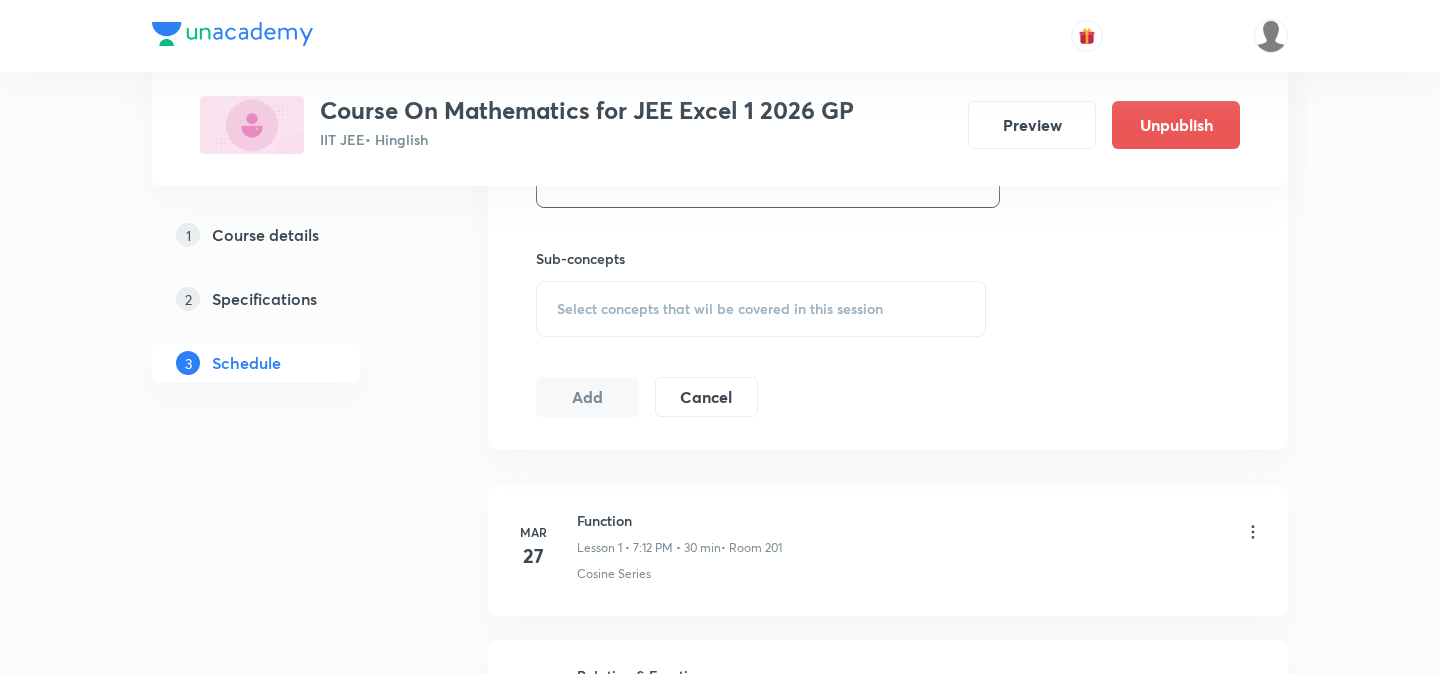 scroll, scrollTop: 961, scrollLeft: 0, axis: vertical 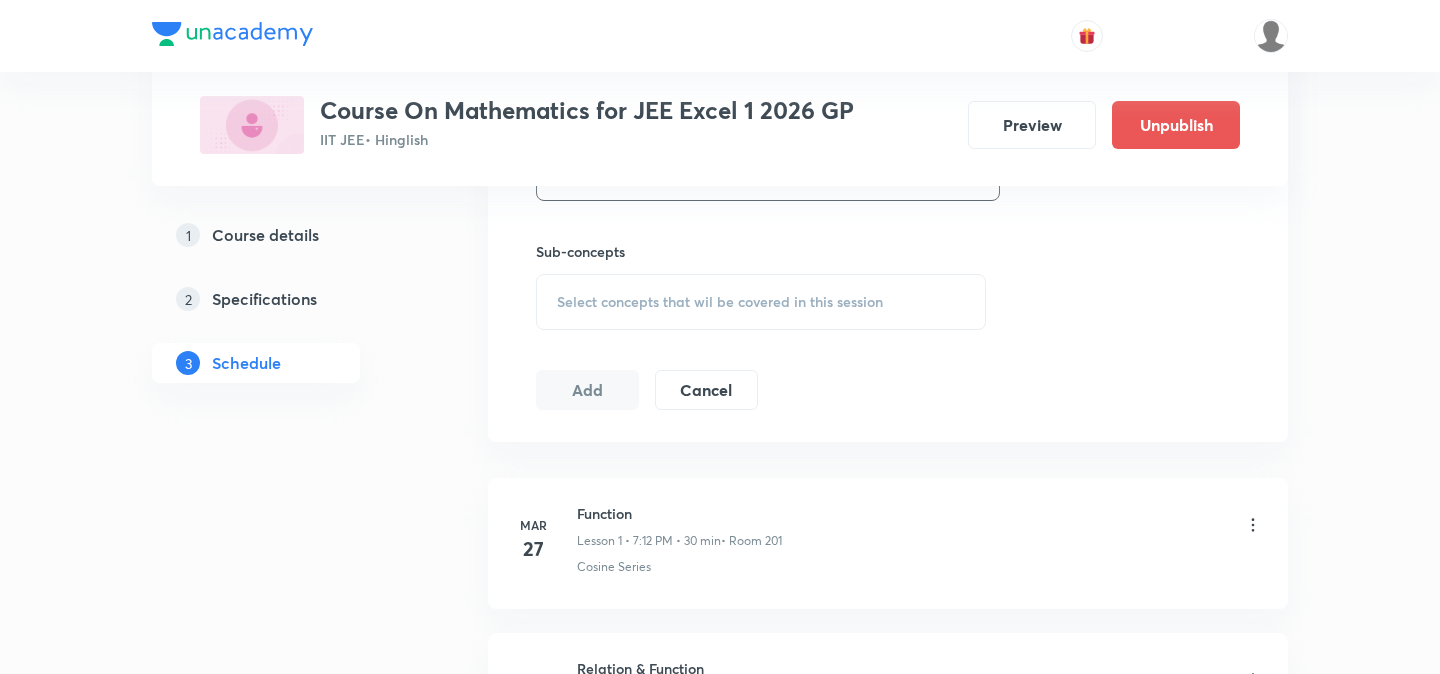 click on "Select concepts that wil be covered in this session" at bounding box center (720, 302) 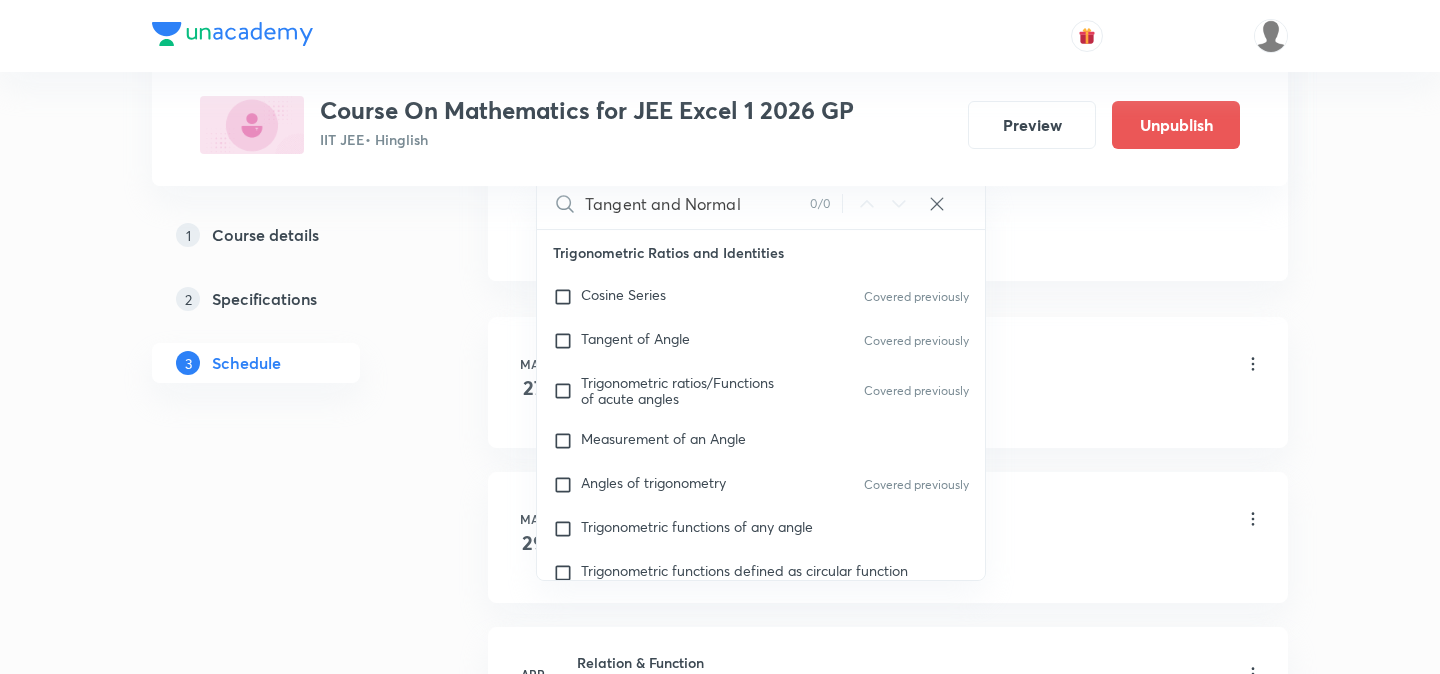 scroll, scrollTop: 1137, scrollLeft: 0, axis: vertical 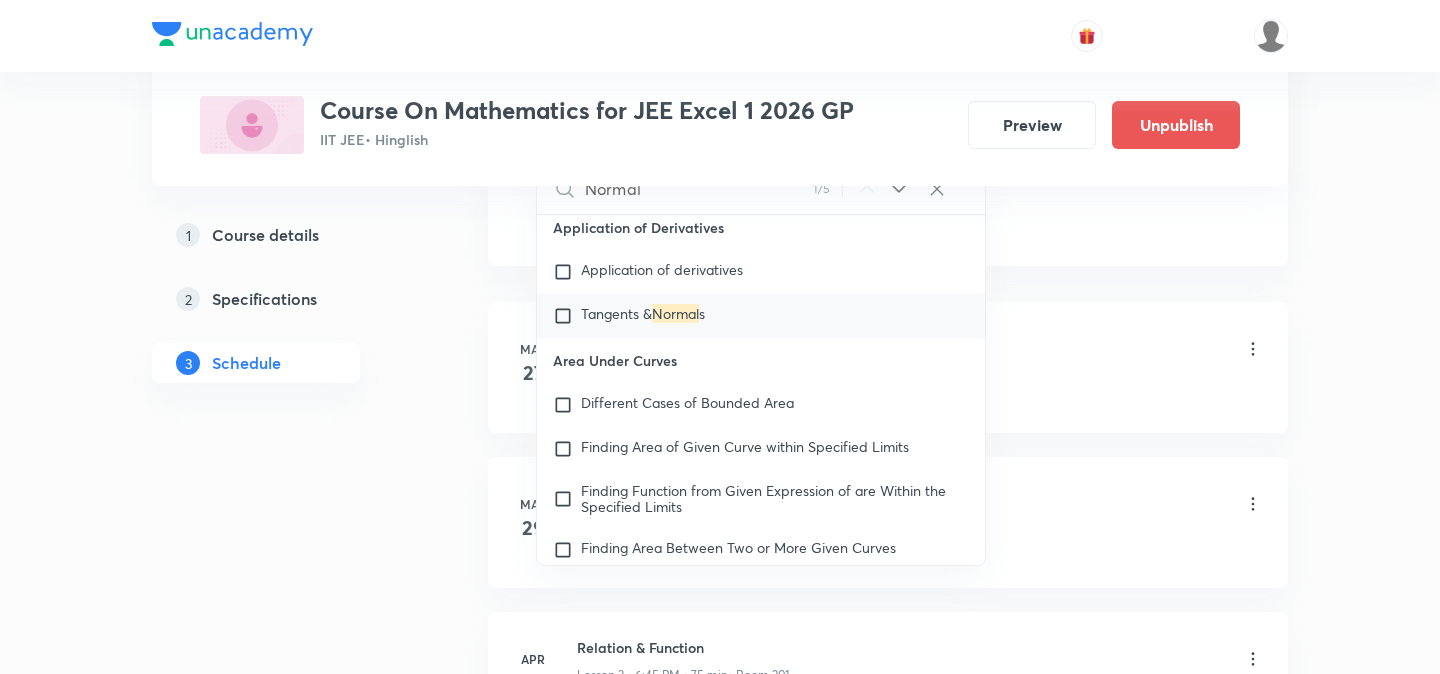 type on "Normal" 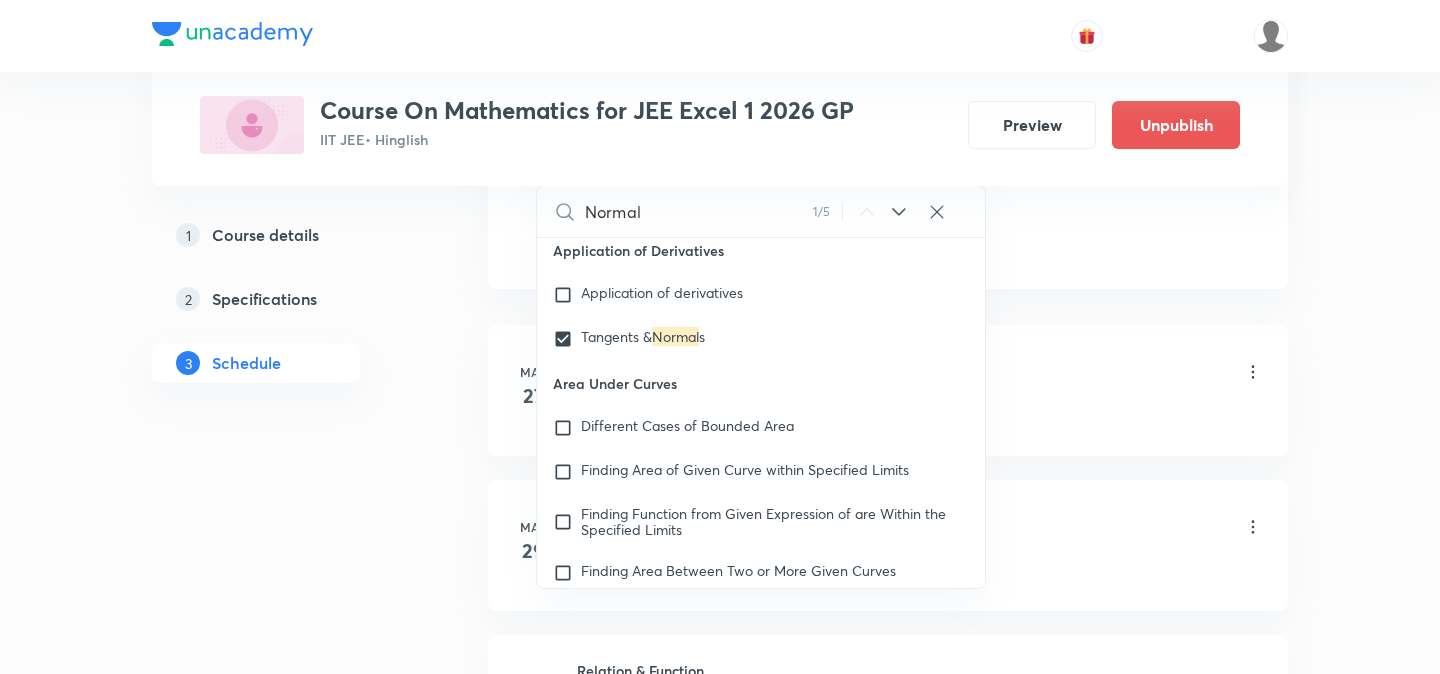 click on "Plus Courses Course On Mathematics for JEE Excel 1 2026 GP IIT JEE  • Hinglish Preview Unpublish 1 Course details 2 Specifications 3 Schedule Schedule 80  classes Session  81 Live class Session title 18/99 Tangent and Normal ​ Schedule for Aug 2, 2025, 6:45 PM ​ Duration (in minutes) 75 ​   Session type Online Offline Room 201 Sub-concepts Tangents & Normals CLEAR Normal 1 / 5 ​ Trigonometric Ratios and Identities Cosine Series Covered previously Tangent of Angle Covered previously Trigonometric ratios/Functions of acute angles Covered previously Measurement of an Angle Angles of trigonometry Covered previously Trigonometric functions of any angle Trigonometric functions defined as circular function Graphs and other useful data of trigonometric functions Trigonometric ratios of allied angles Trigonometric ratios for compound angles Transformation formula Trigonomertic ratios of multiple and sub-multiple angles Values of trigonometric ratios of typical angles Continued Product of Cosine/Sine Series s" at bounding box center [720, 5914] 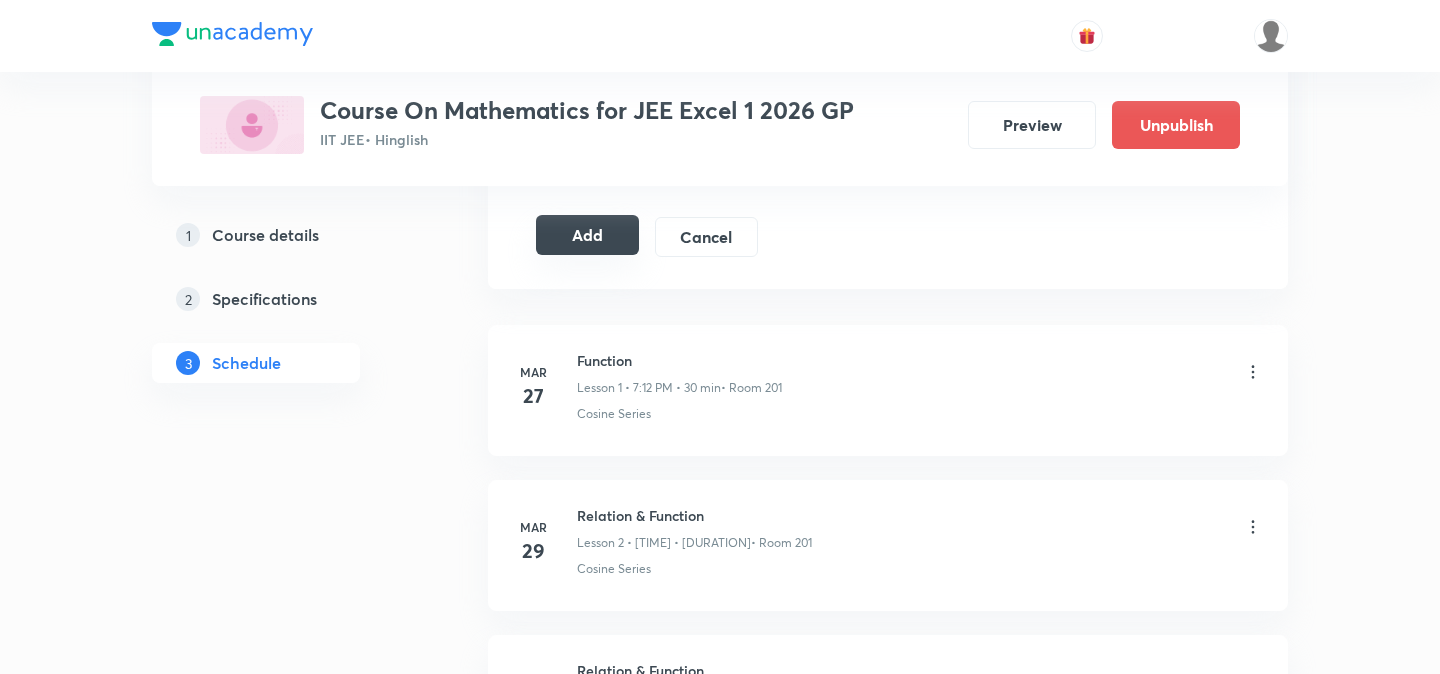click on "Add" at bounding box center [587, 235] 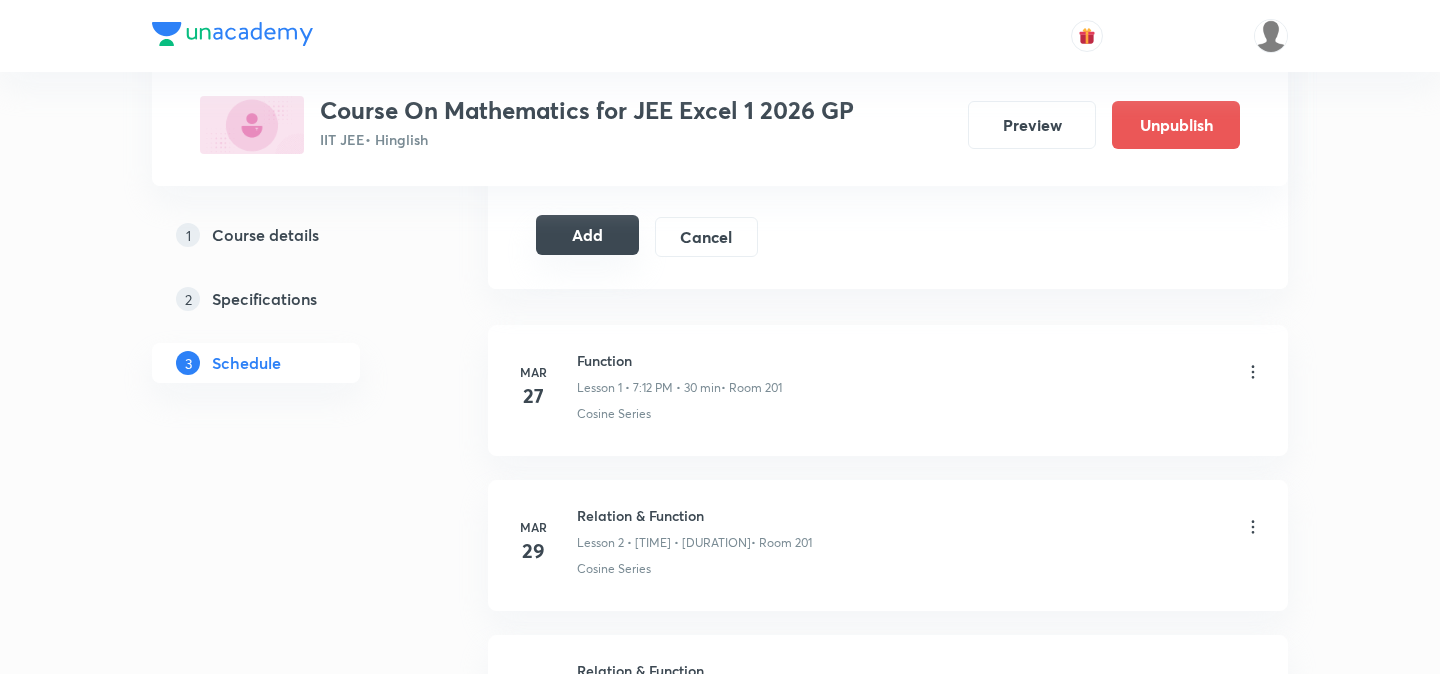 click on "Add" at bounding box center (587, 235) 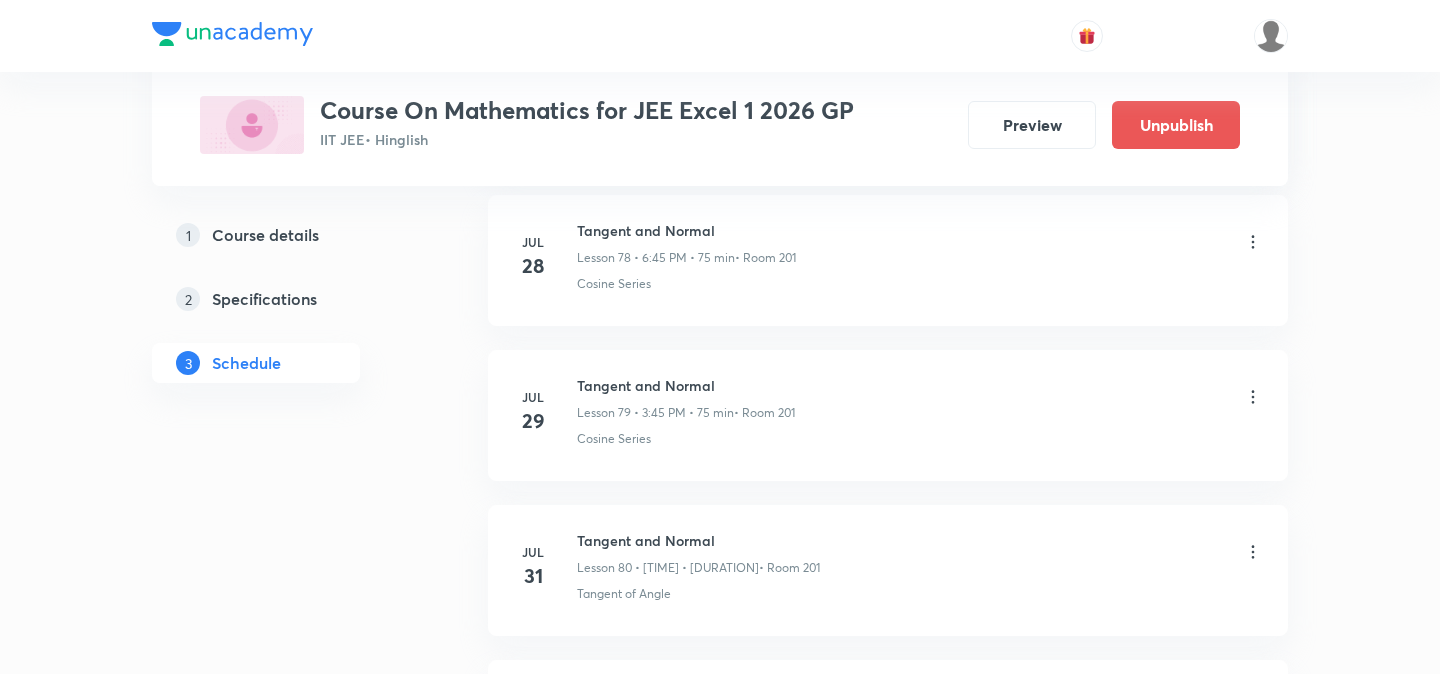 scroll, scrollTop: 12565, scrollLeft: 0, axis: vertical 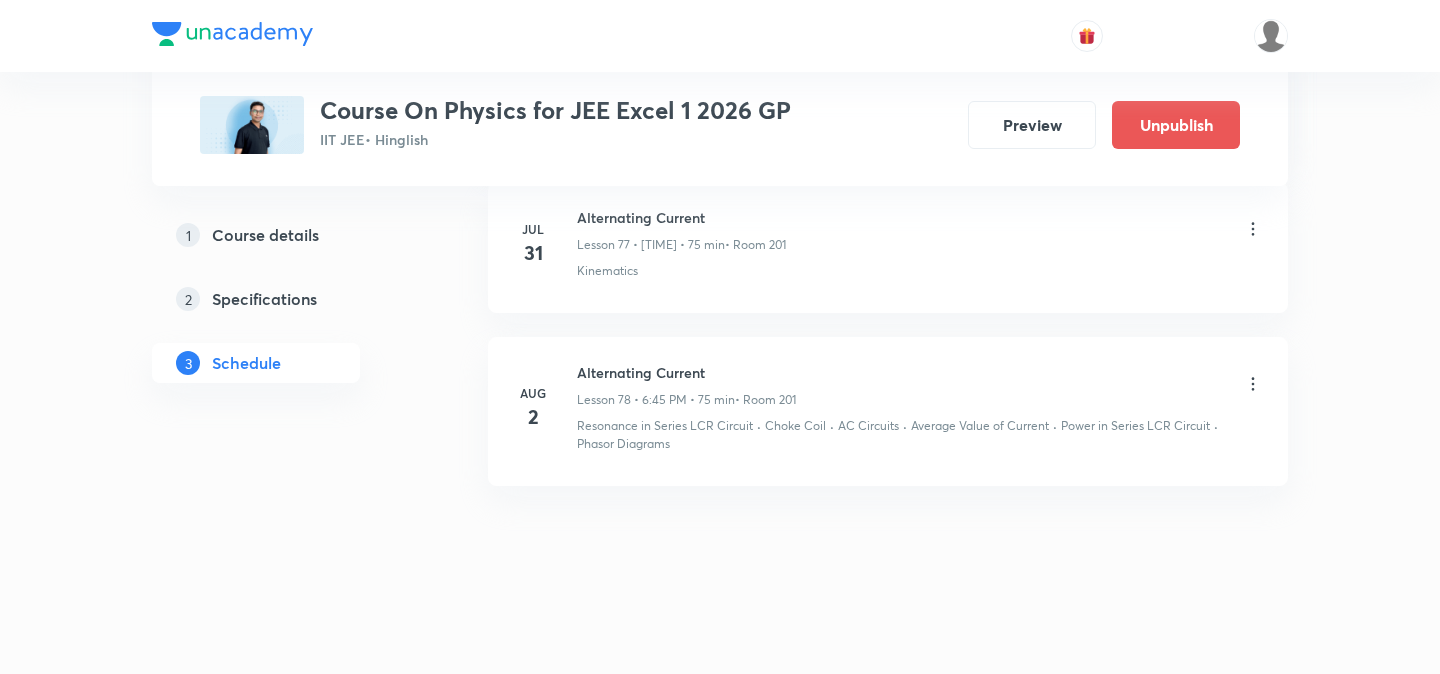 click 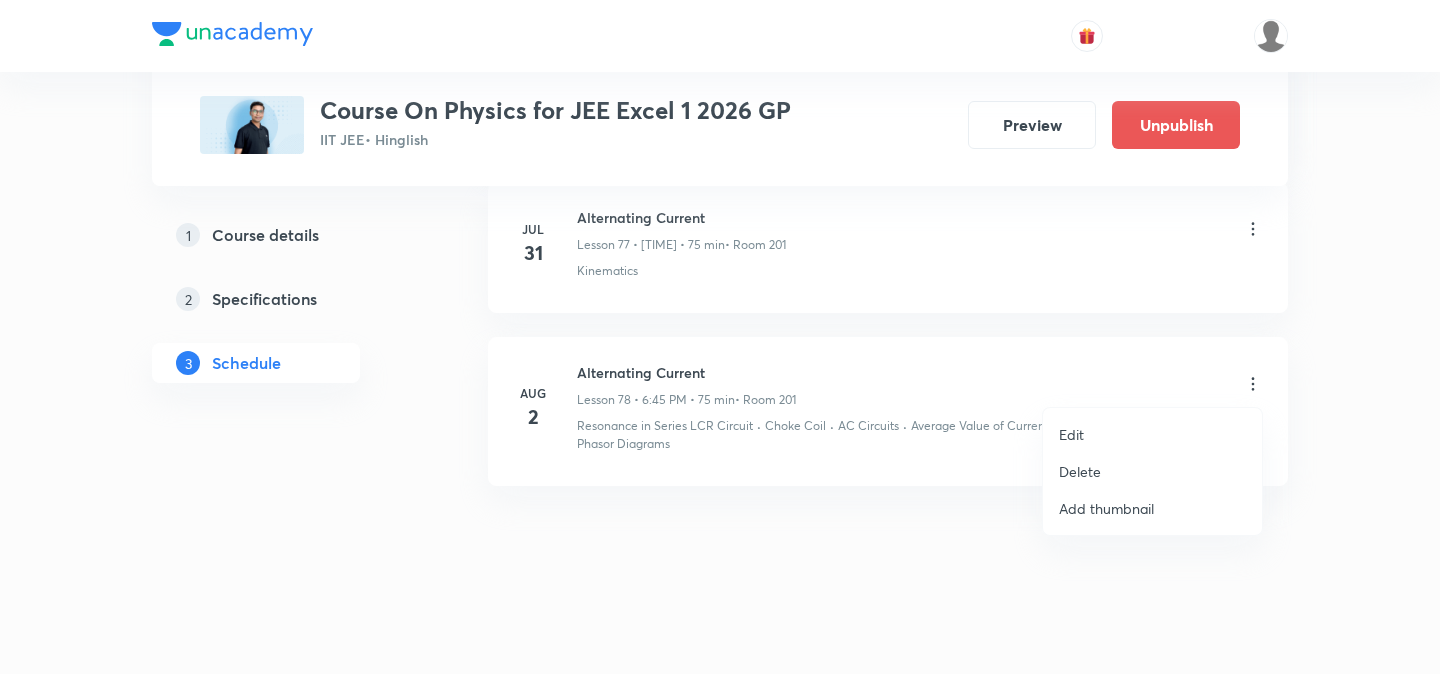 click on "Edit" at bounding box center (1152, 434) 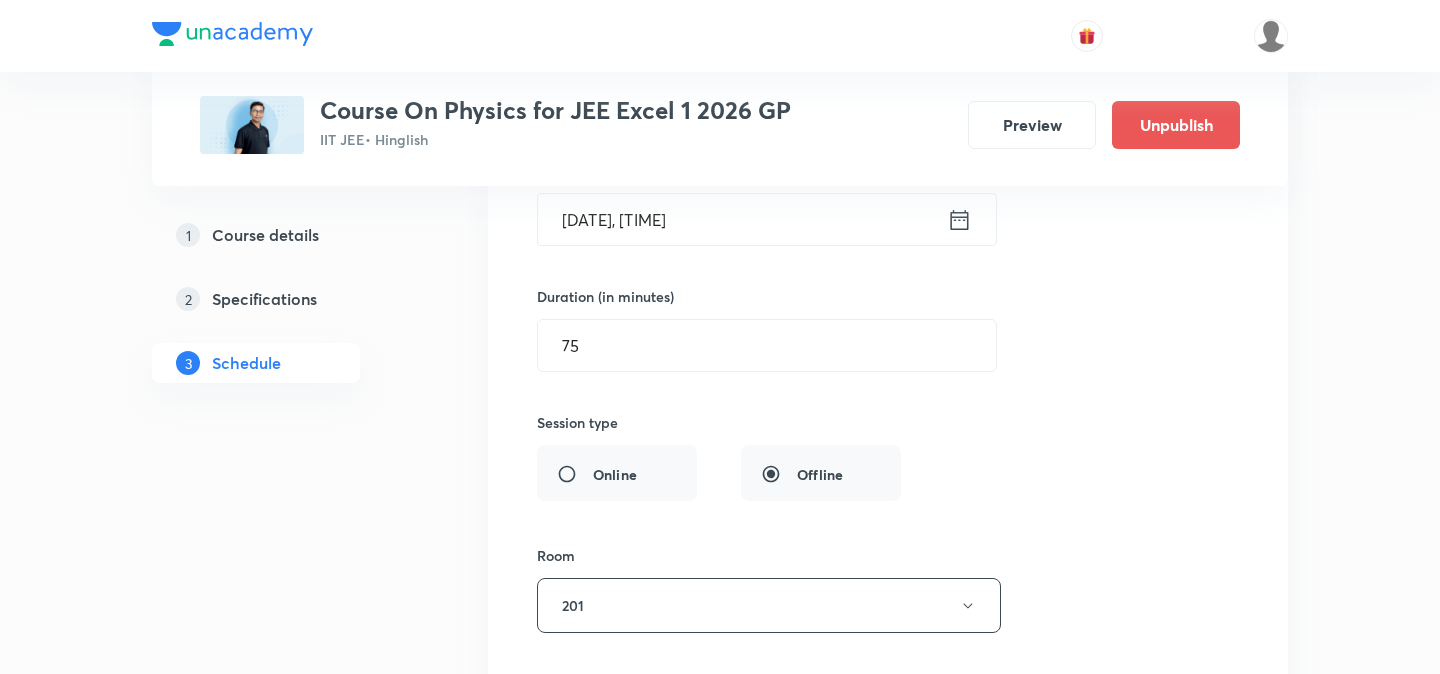 scroll, scrollTop: 12429, scrollLeft: 0, axis: vertical 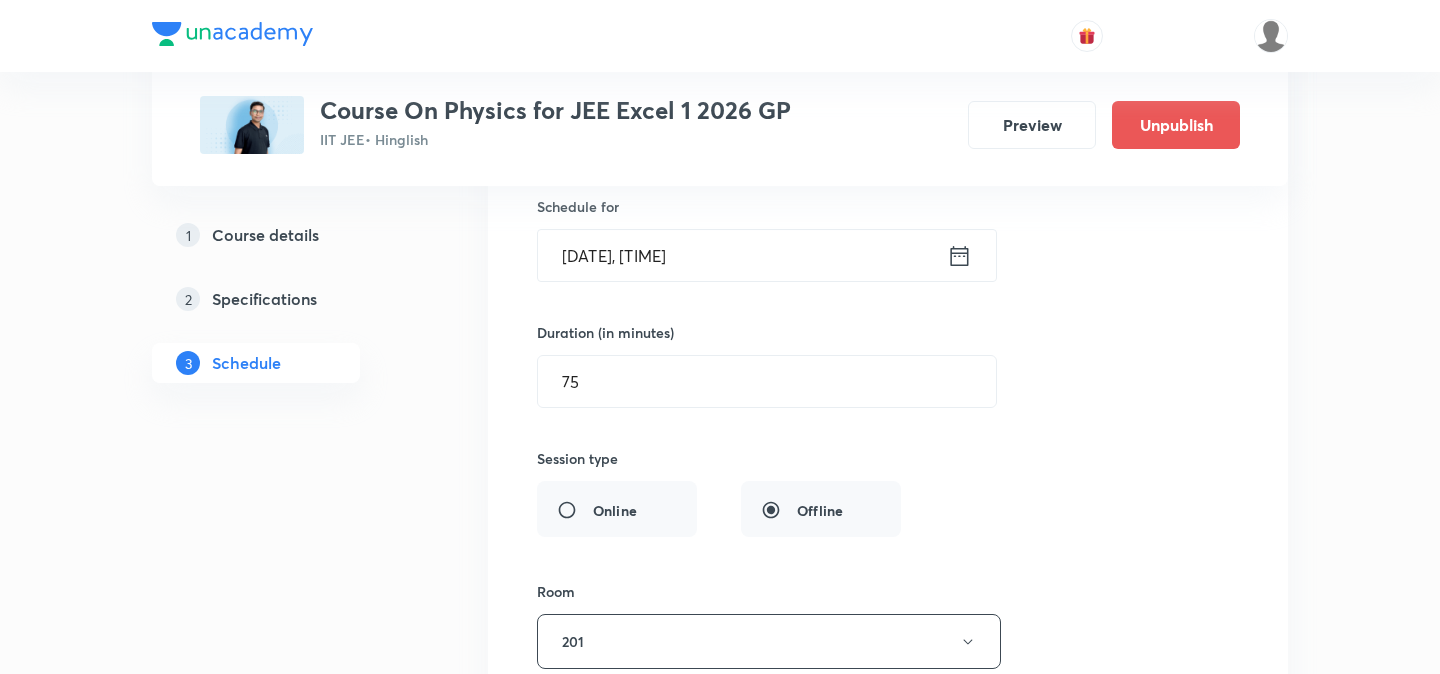 click 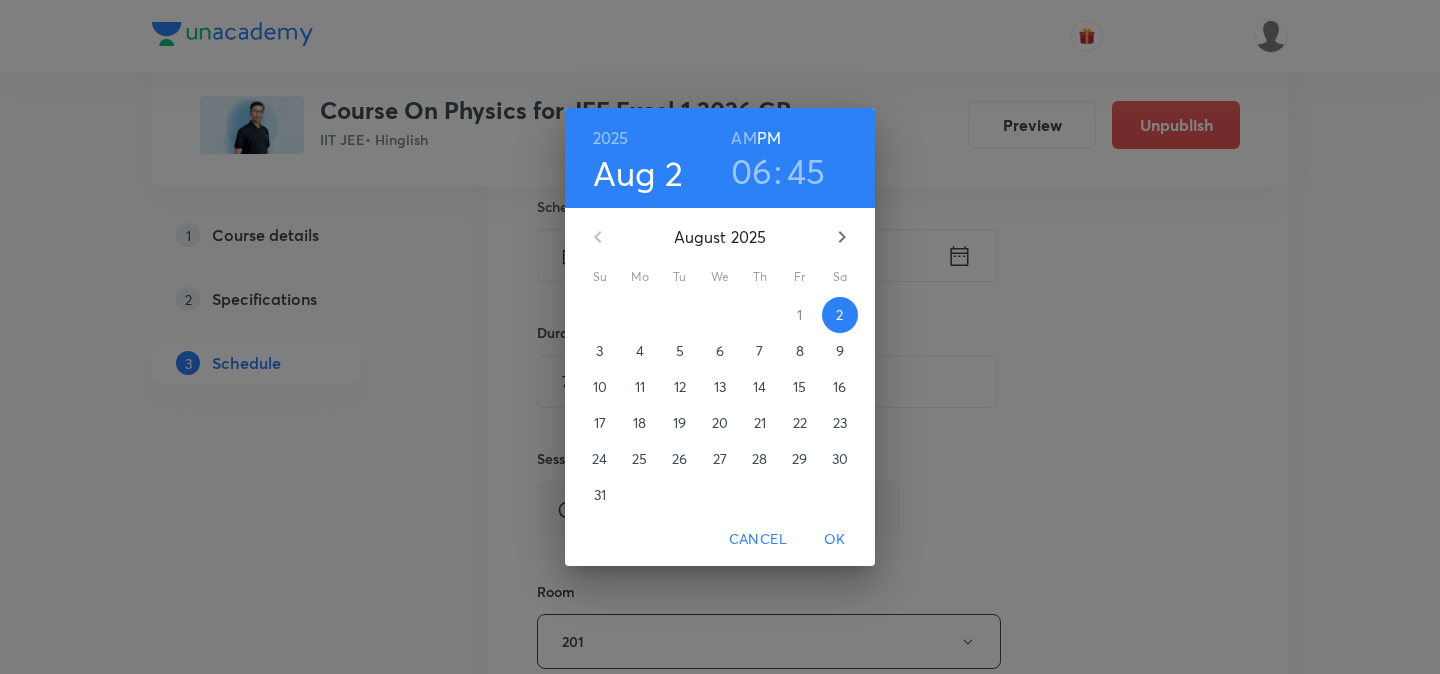 click on "06" at bounding box center (752, 171) 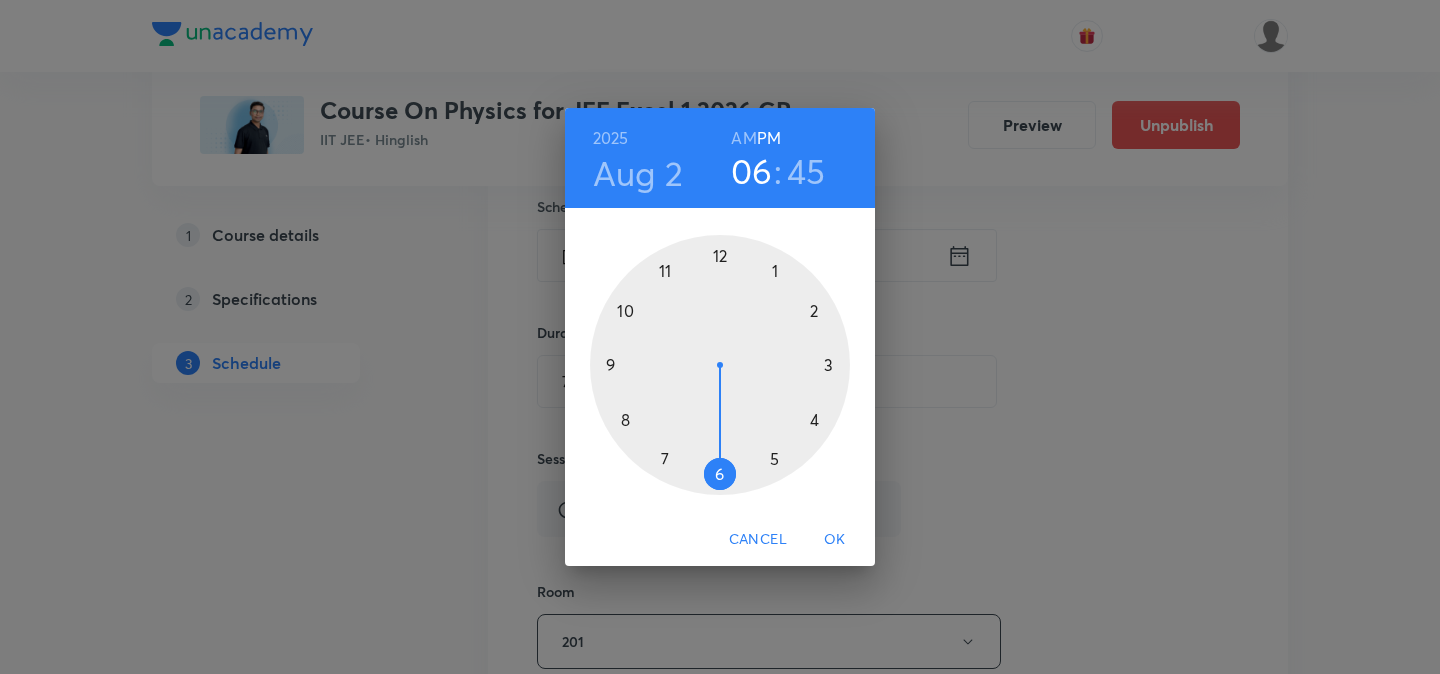 click at bounding box center [720, 365] 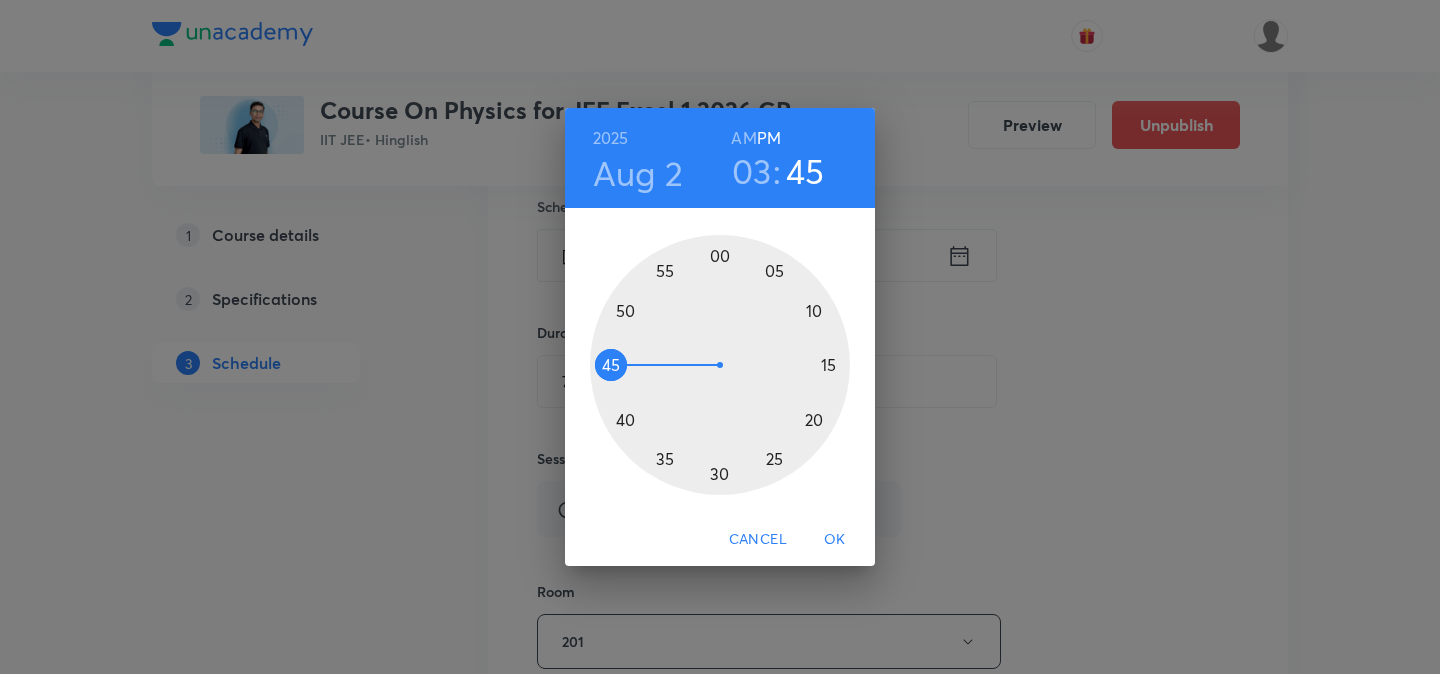 click on "OK" at bounding box center [835, 539] 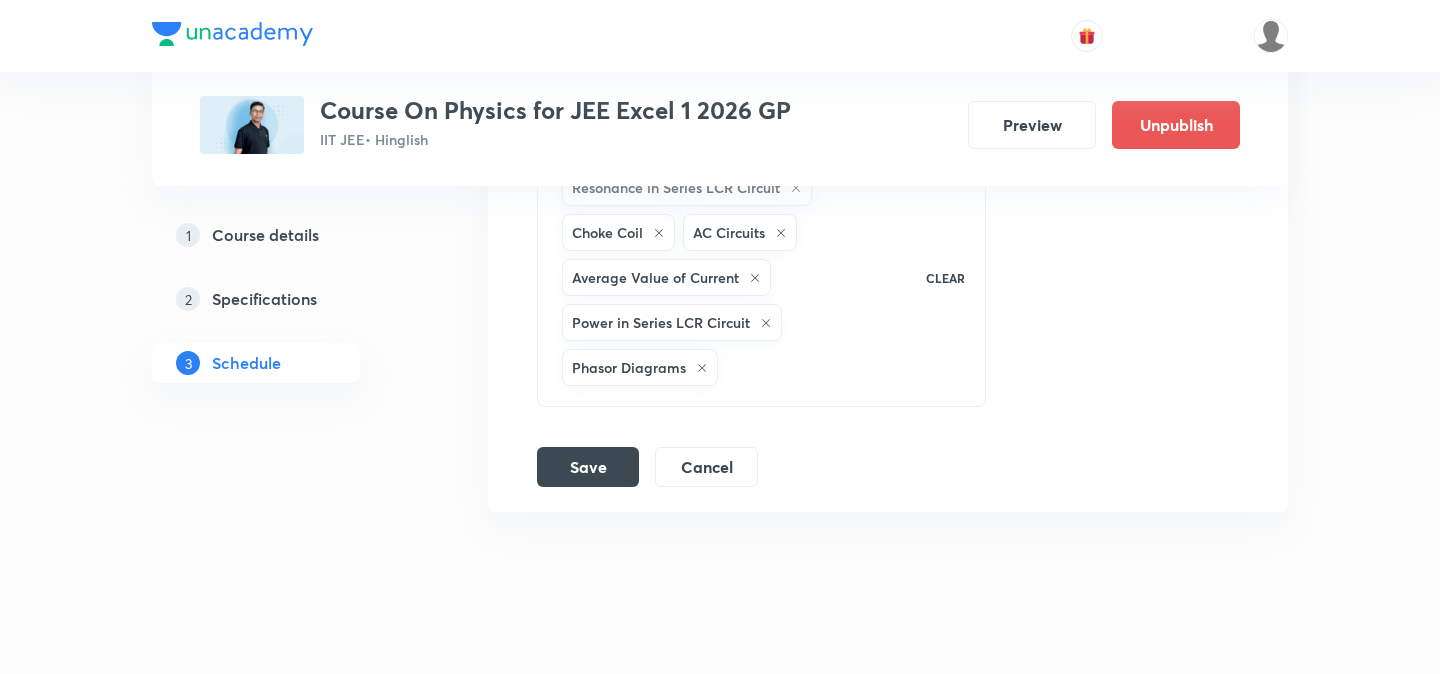 scroll, scrollTop: 13049, scrollLeft: 0, axis: vertical 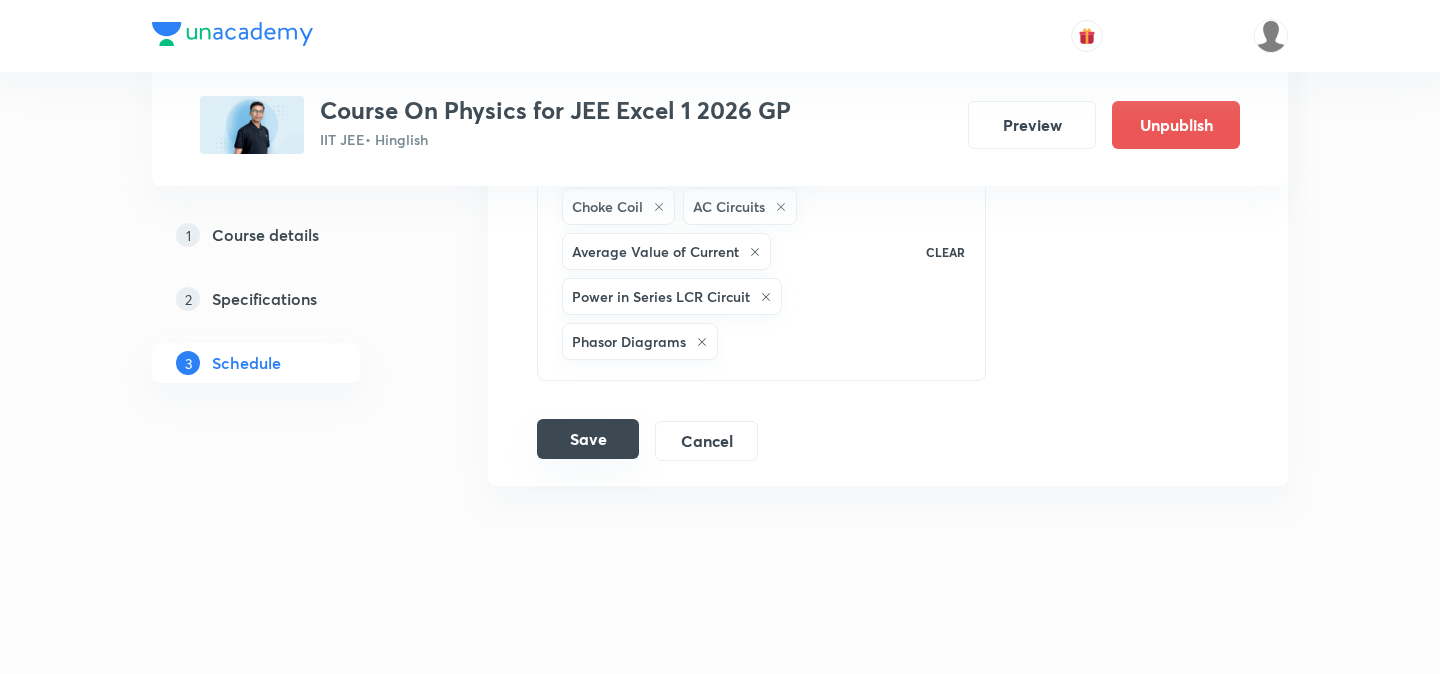click on "Save" at bounding box center (588, 439) 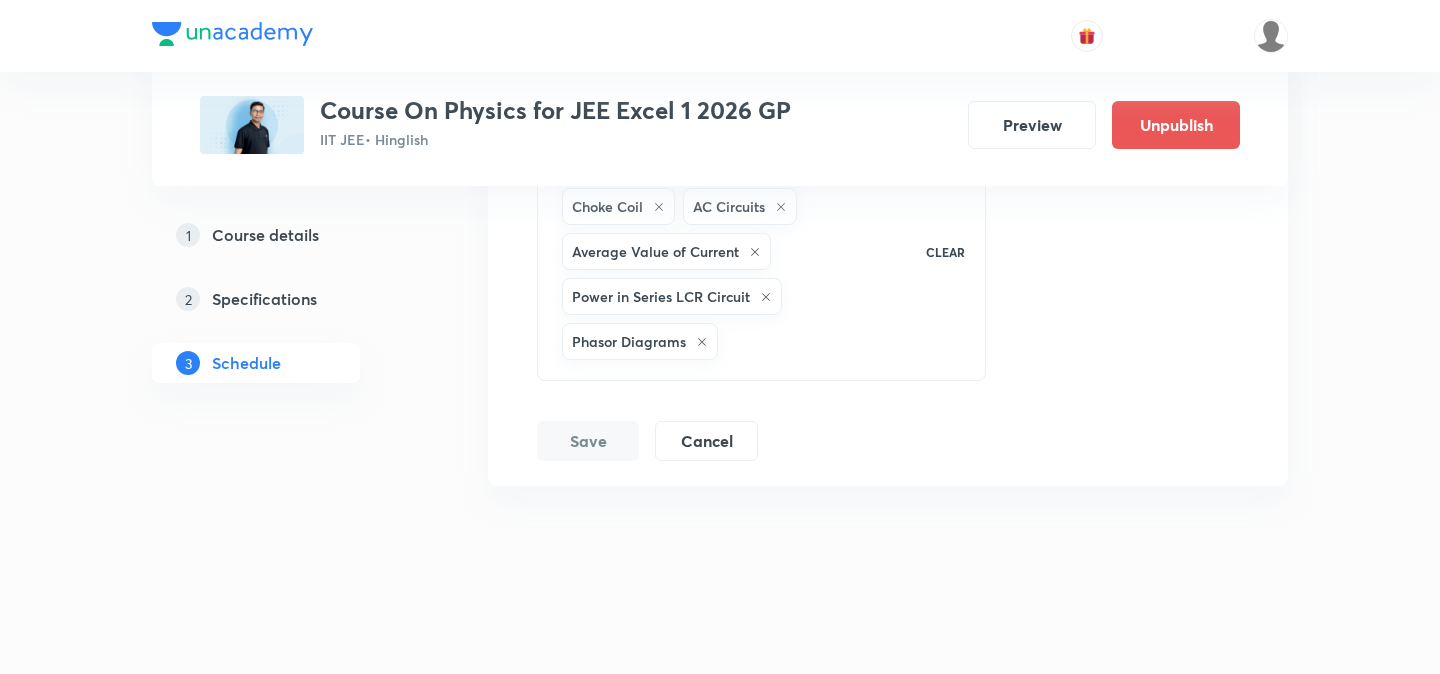 scroll, scrollTop: 12118, scrollLeft: 0, axis: vertical 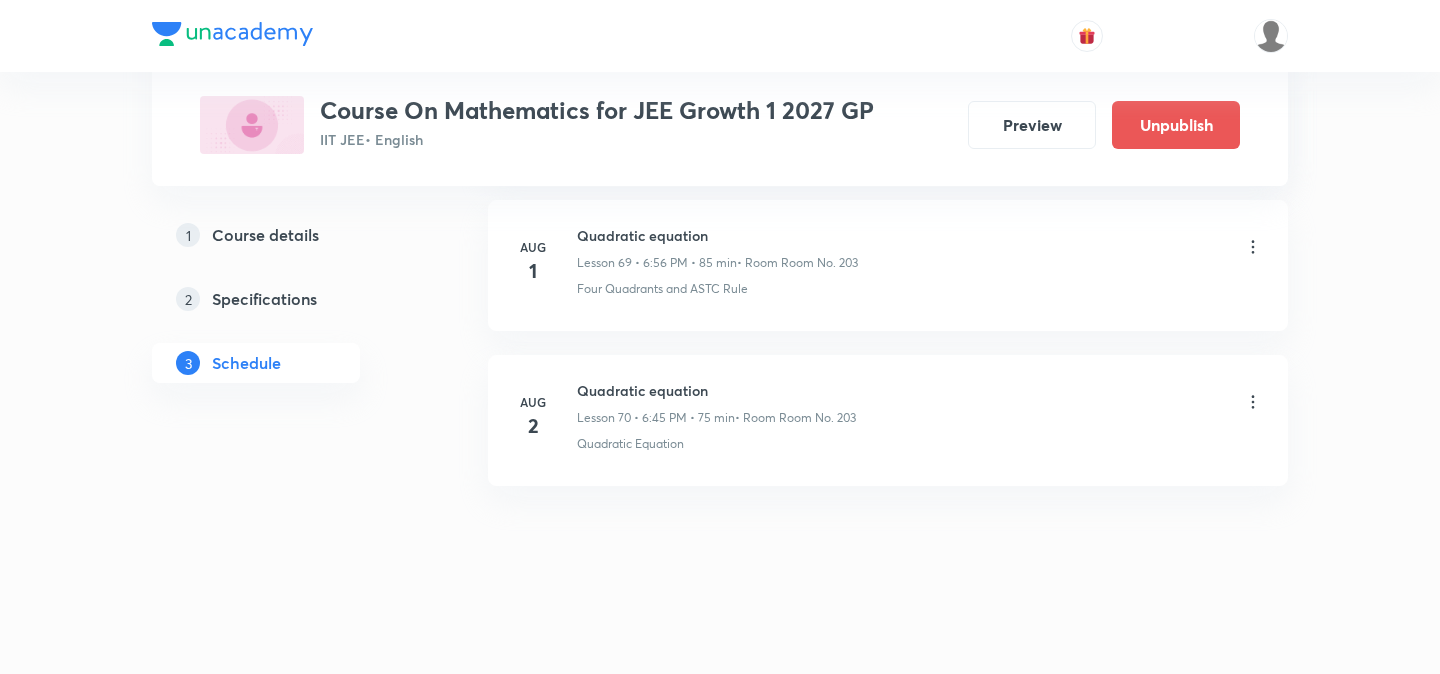 click 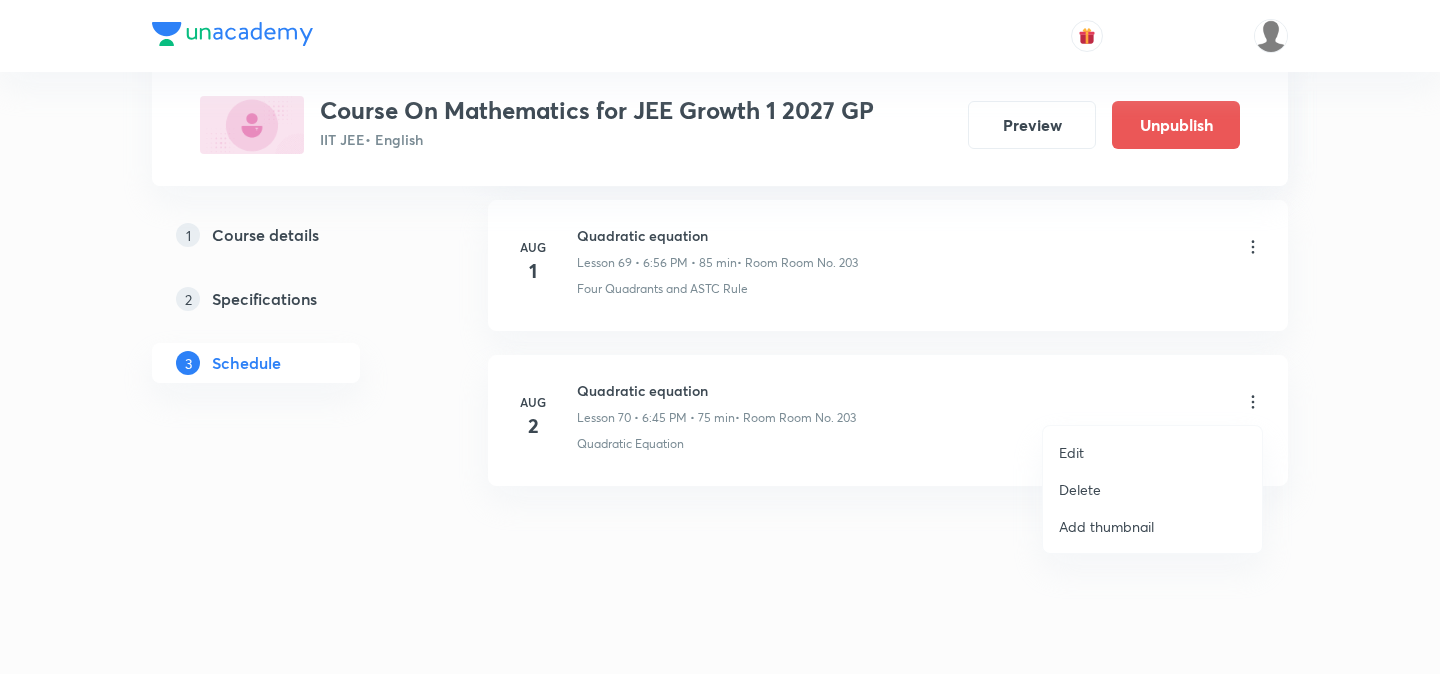 click on "Delete" at bounding box center (1152, 489) 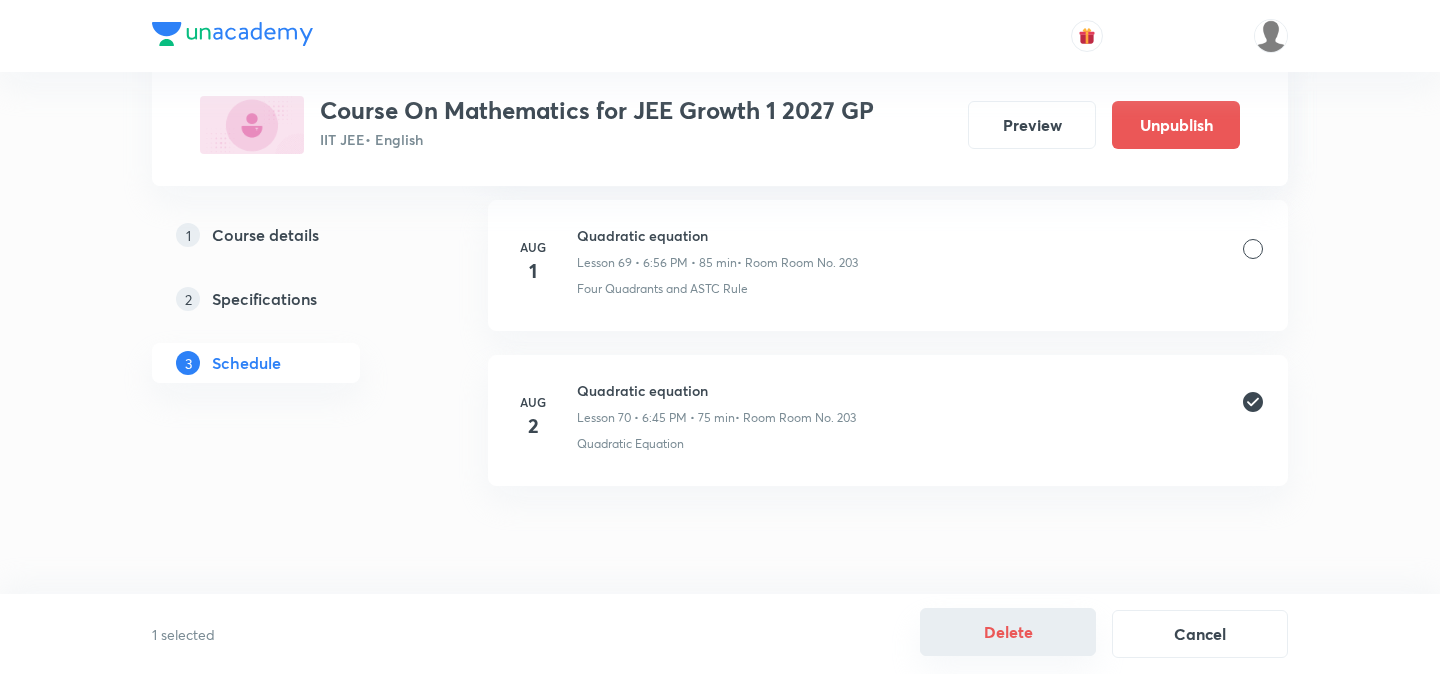 click on "Delete" at bounding box center (1008, 632) 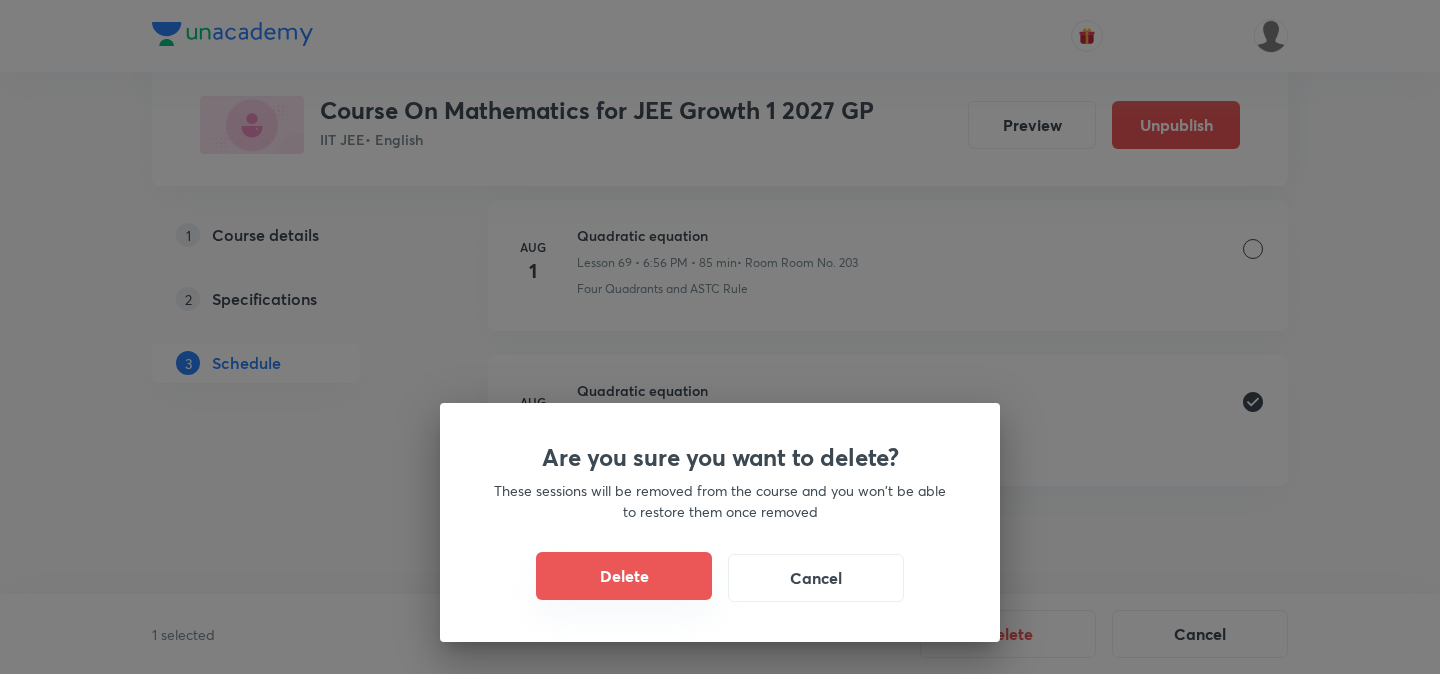 click on "Delete" at bounding box center [624, 576] 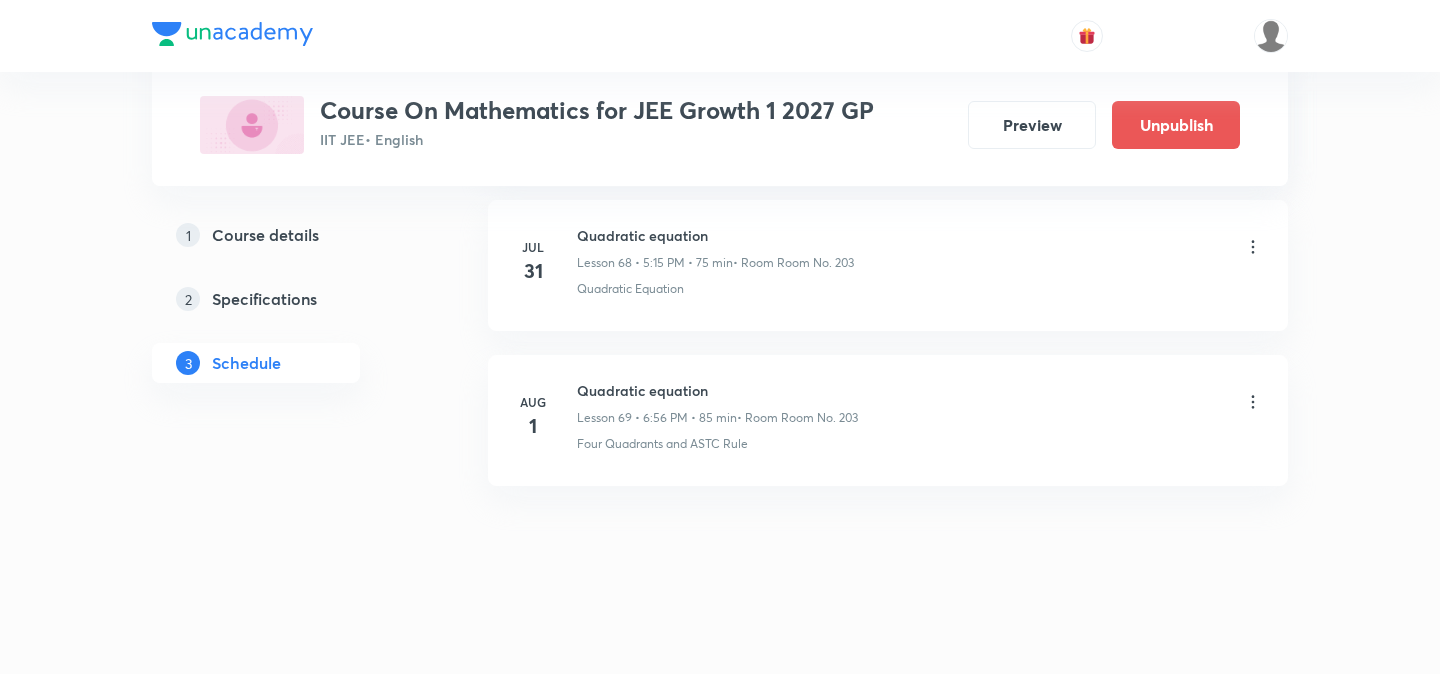 scroll, scrollTop: 11624, scrollLeft: 0, axis: vertical 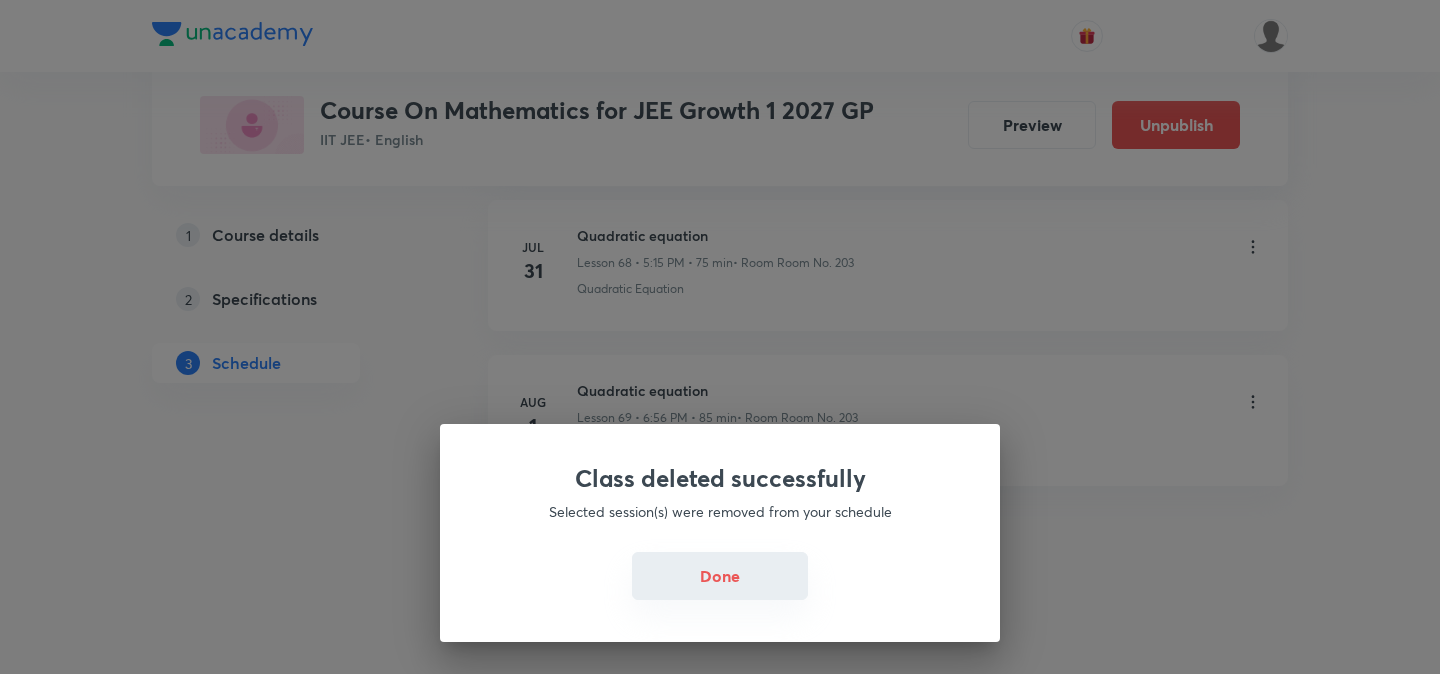 click on "Done" at bounding box center (720, 576) 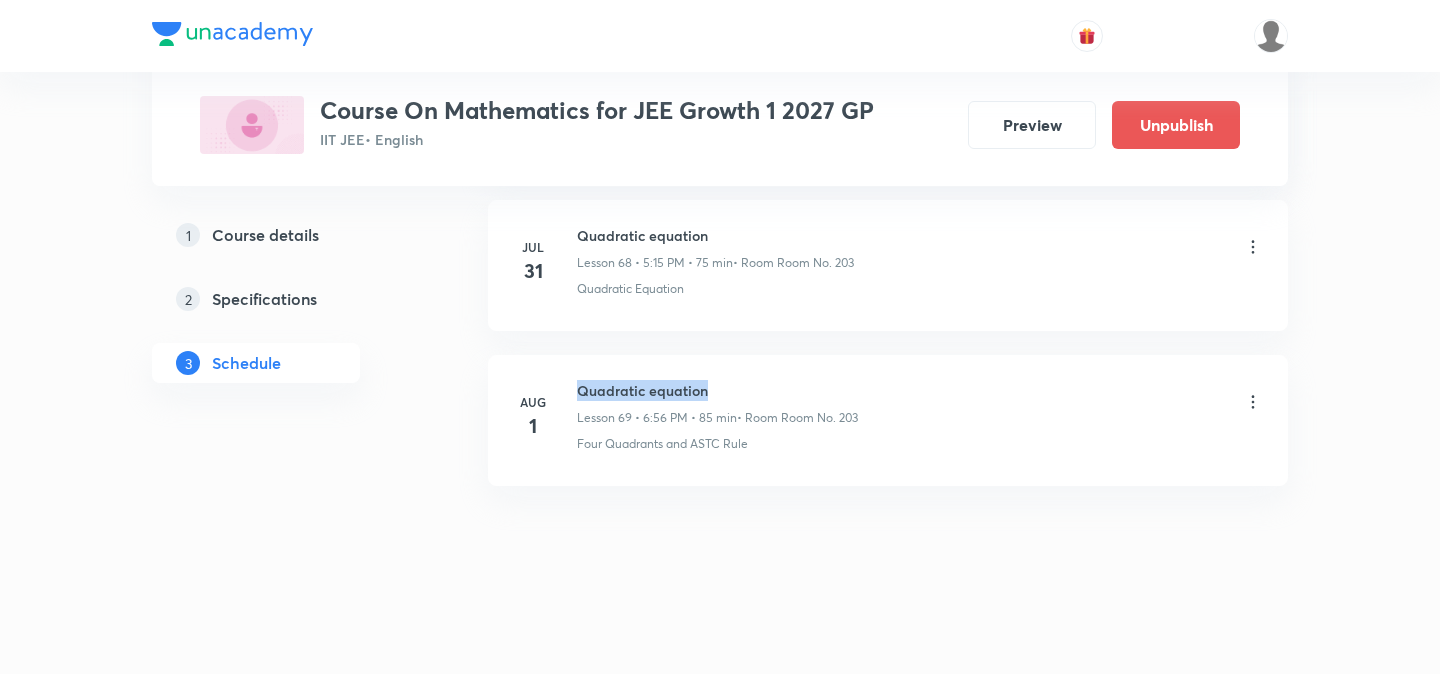 drag, startPoint x: 578, startPoint y: 389, endPoint x: 713, endPoint y: 388, distance: 135.00371 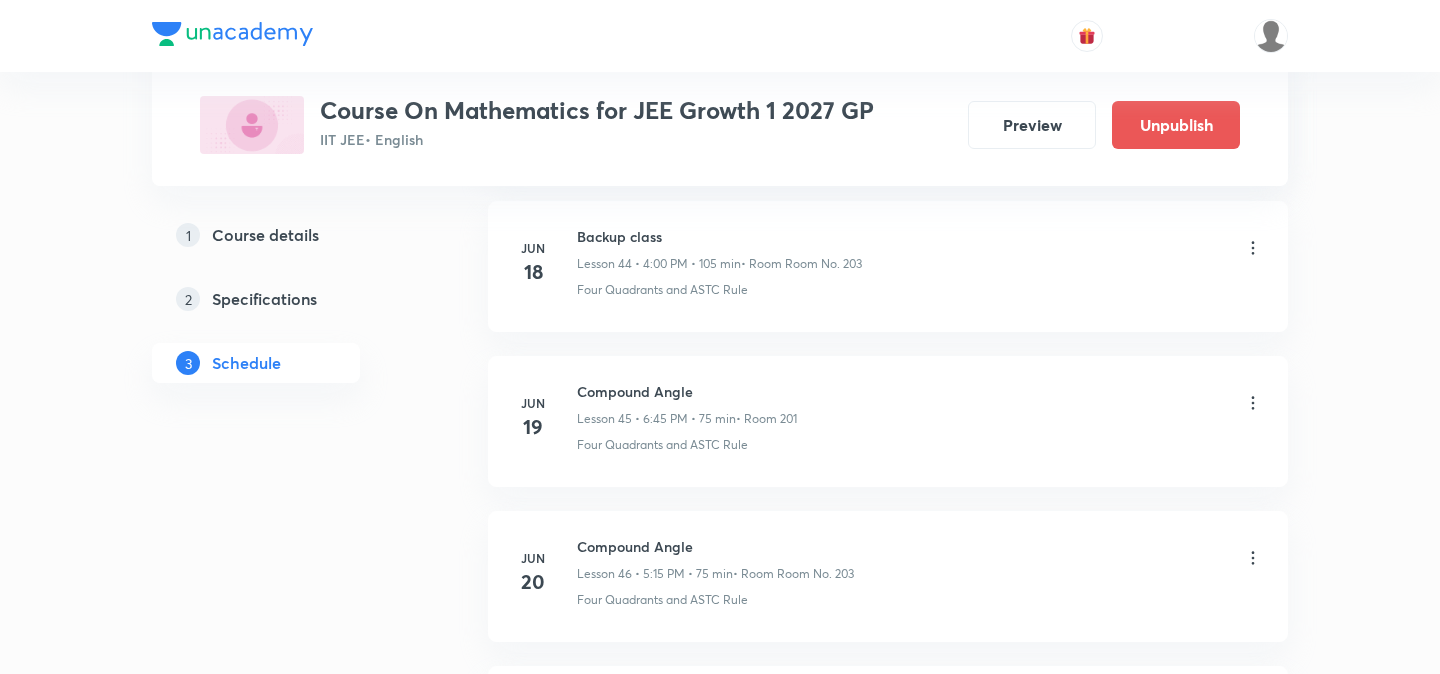 scroll, scrollTop: 7844, scrollLeft: 0, axis: vertical 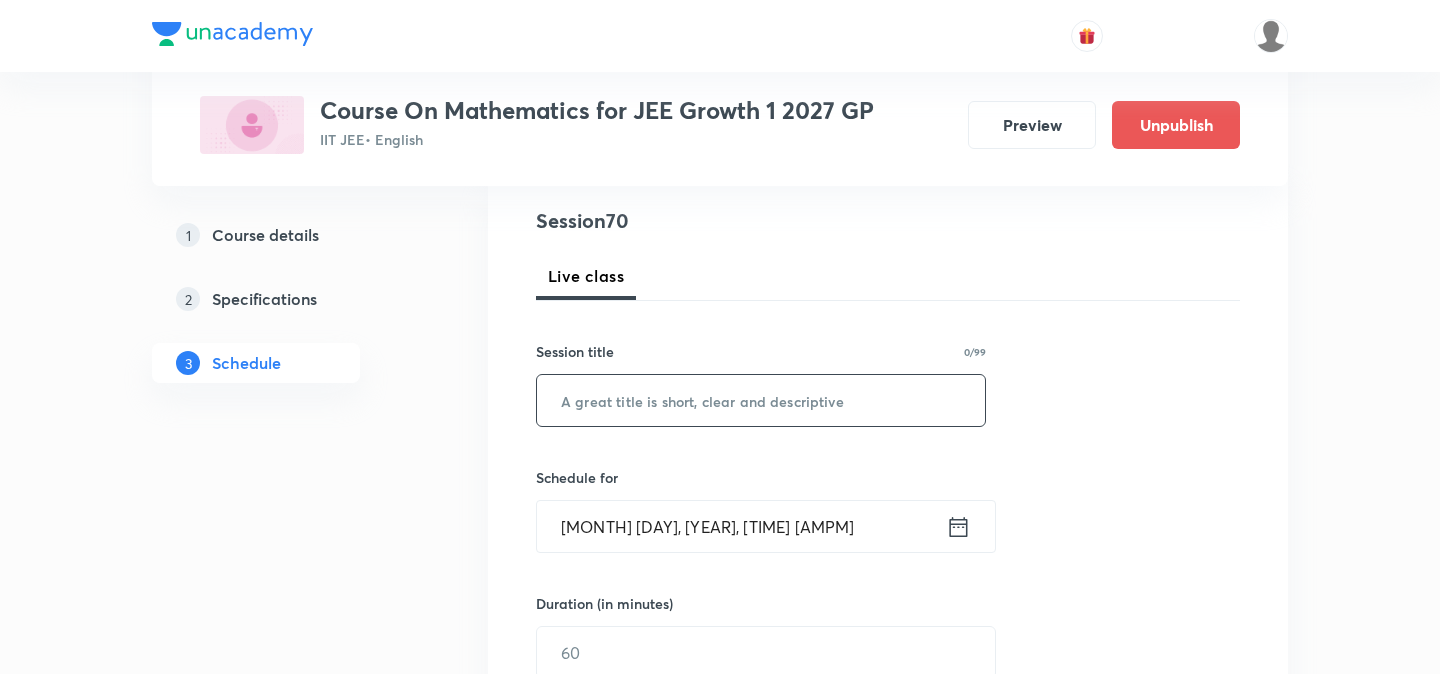 click at bounding box center (761, 400) 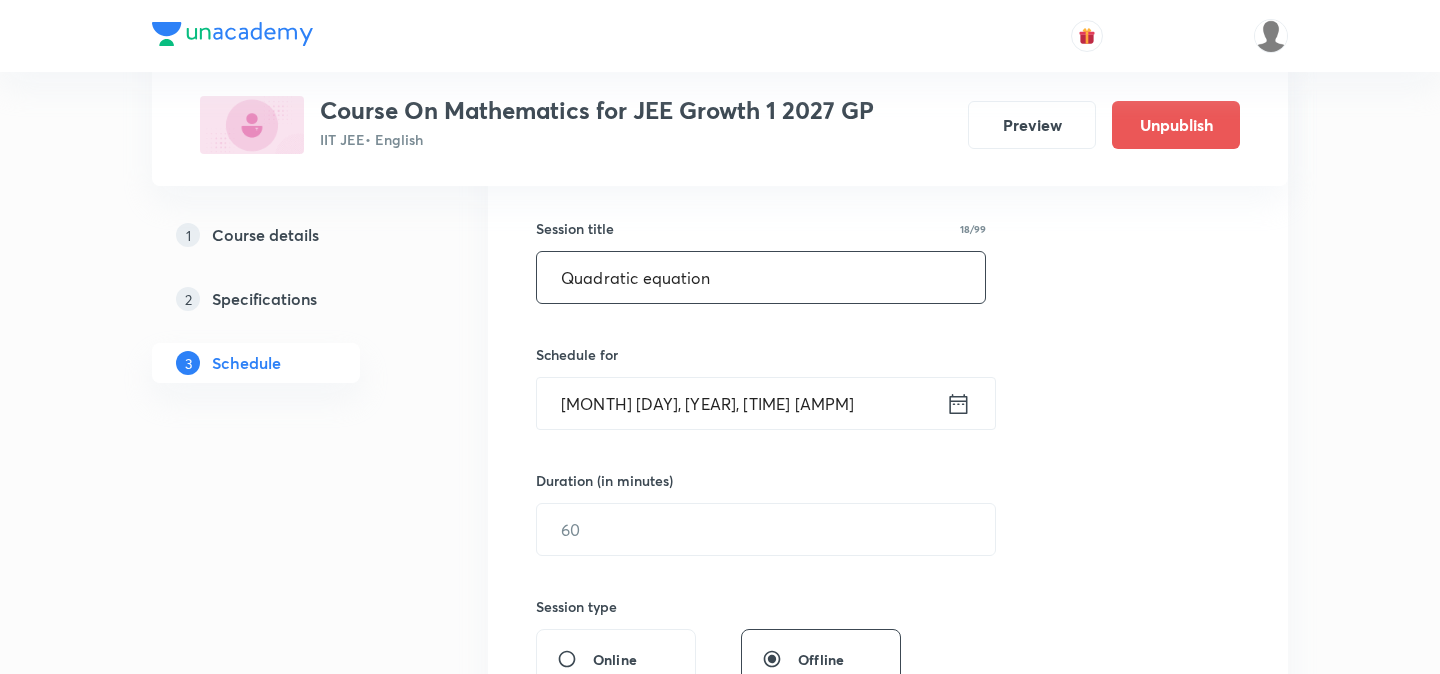 scroll, scrollTop: 362, scrollLeft: 0, axis: vertical 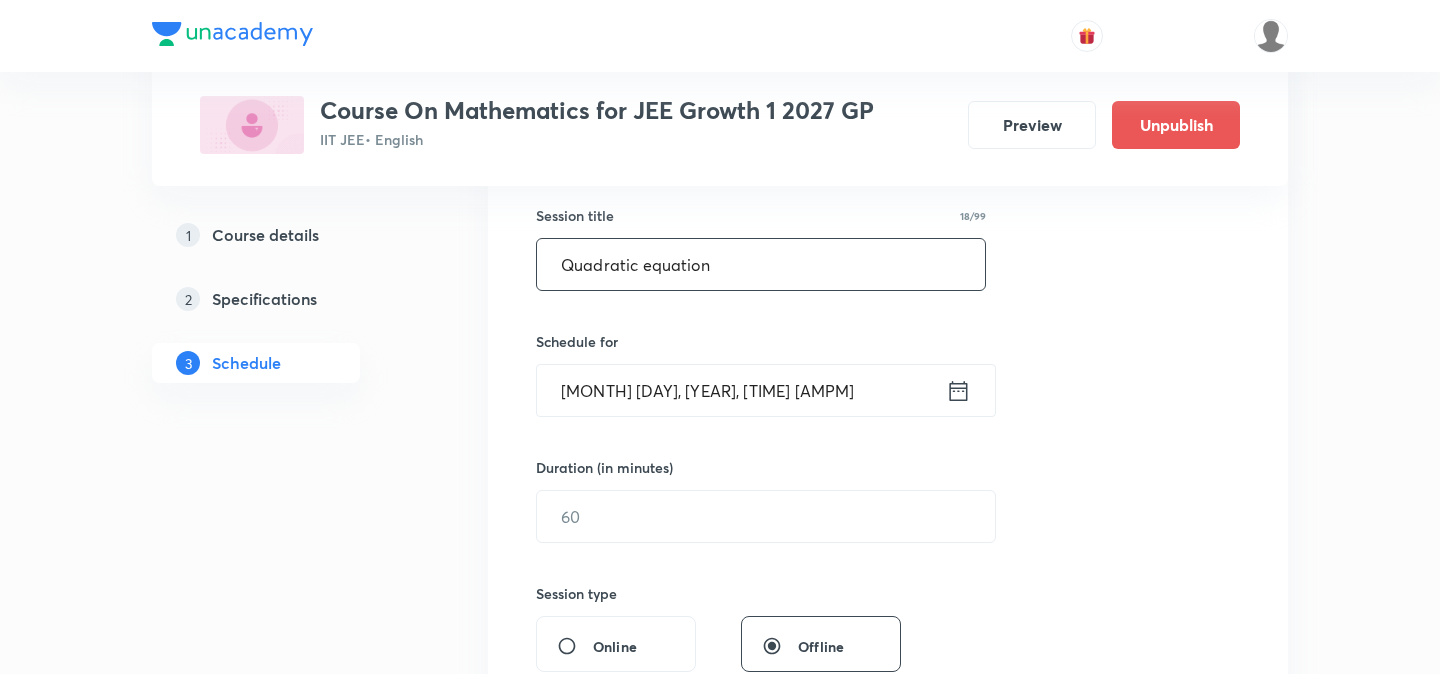 type on "Quadratic equation" 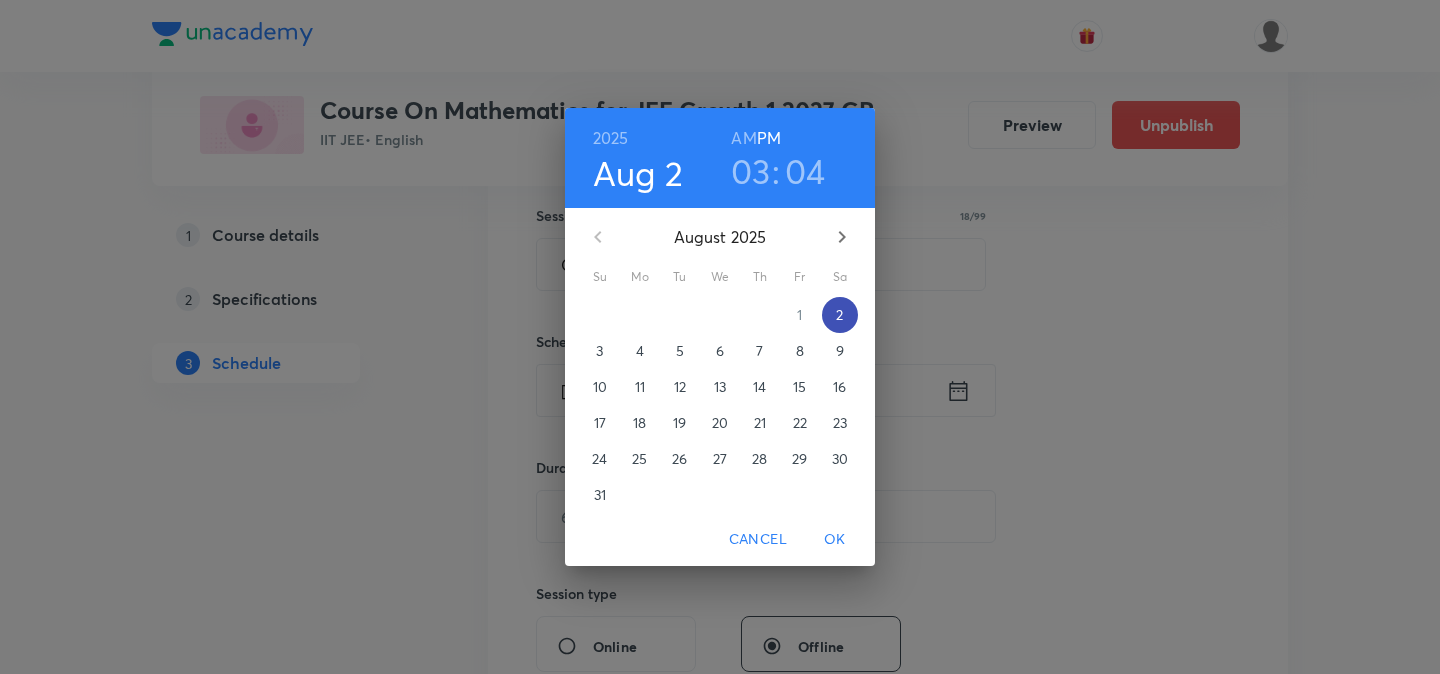 click on "2" at bounding box center [839, 315] 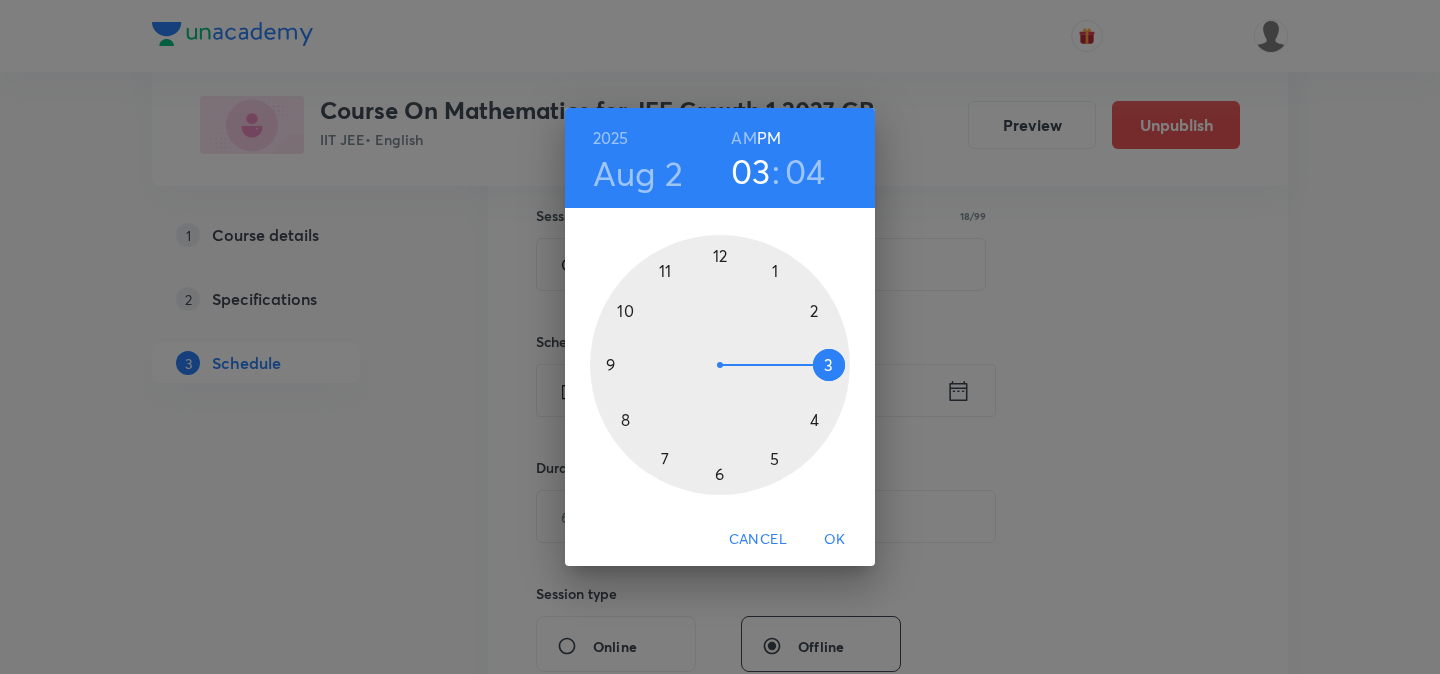 click at bounding box center [720, 365] 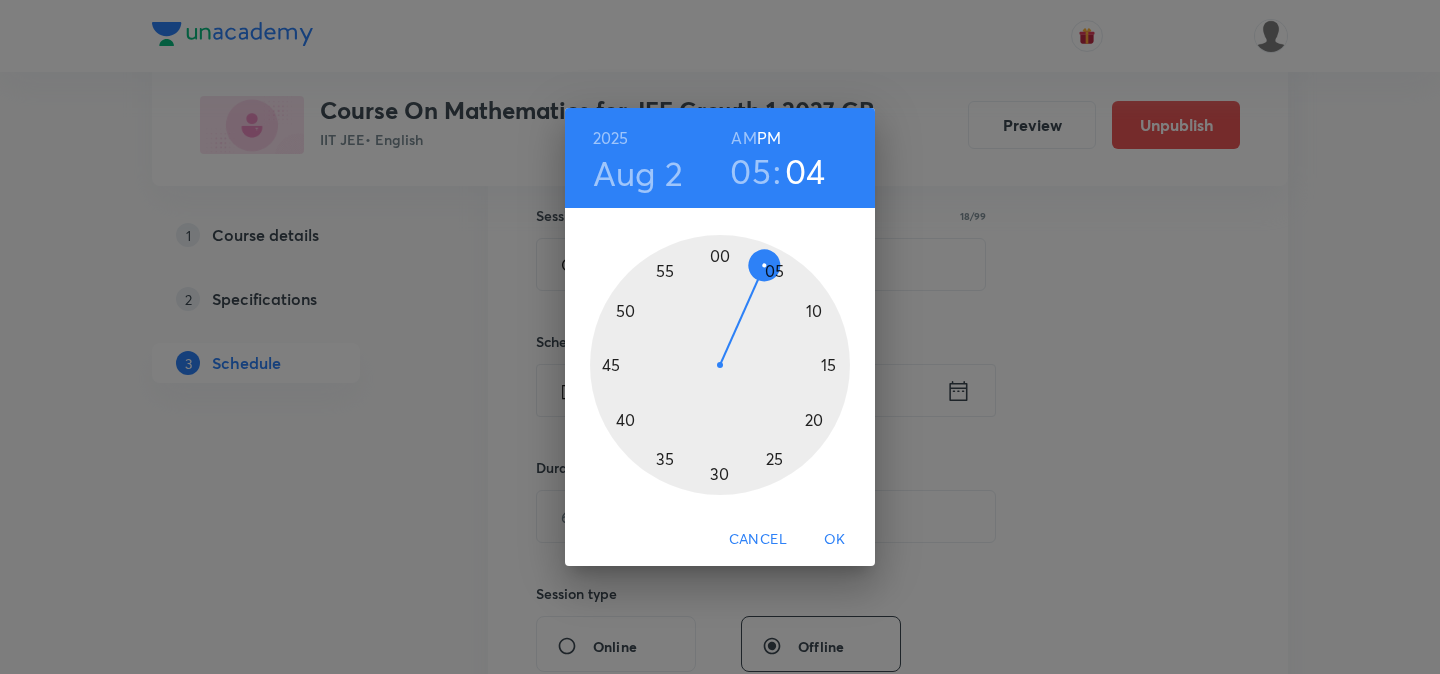 click at bounding box center [720, 365] 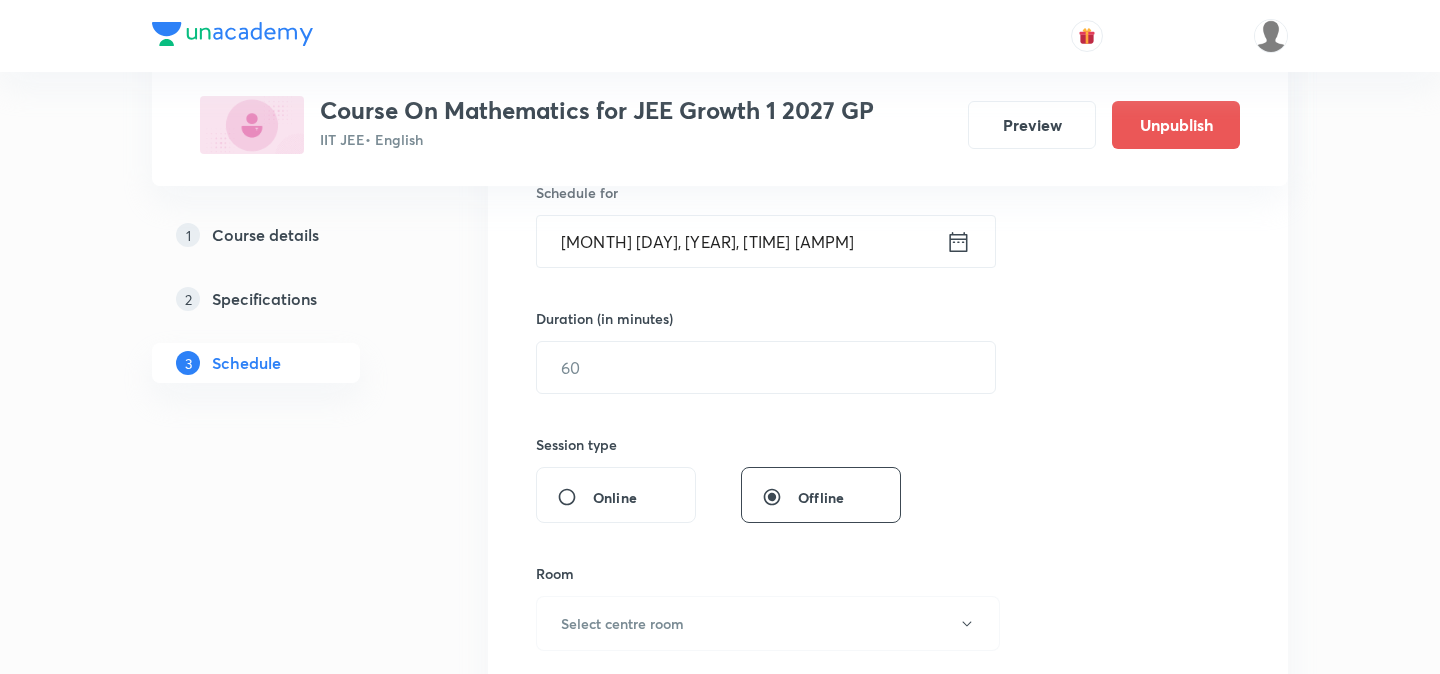 scroll, scrollTop: 616, scrollLeft: 0, axis: vertical 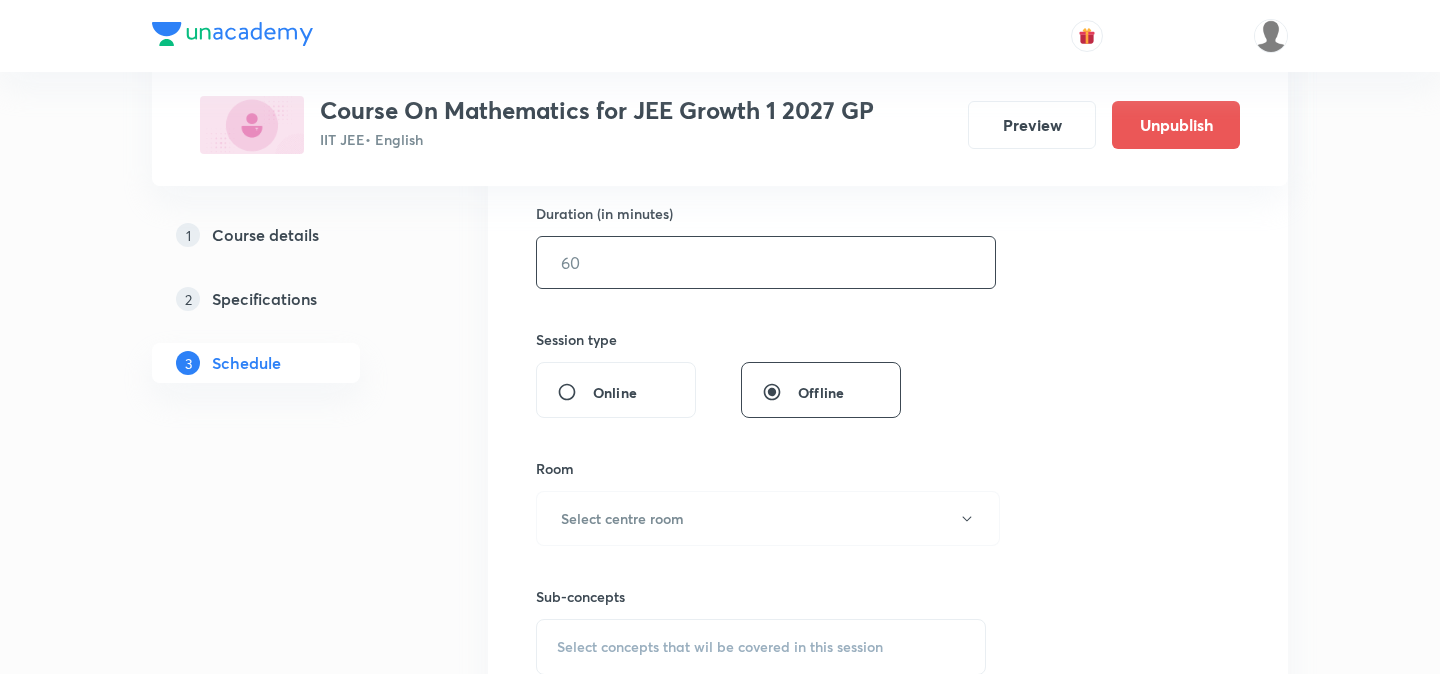 click at bounding box center [766, 262] 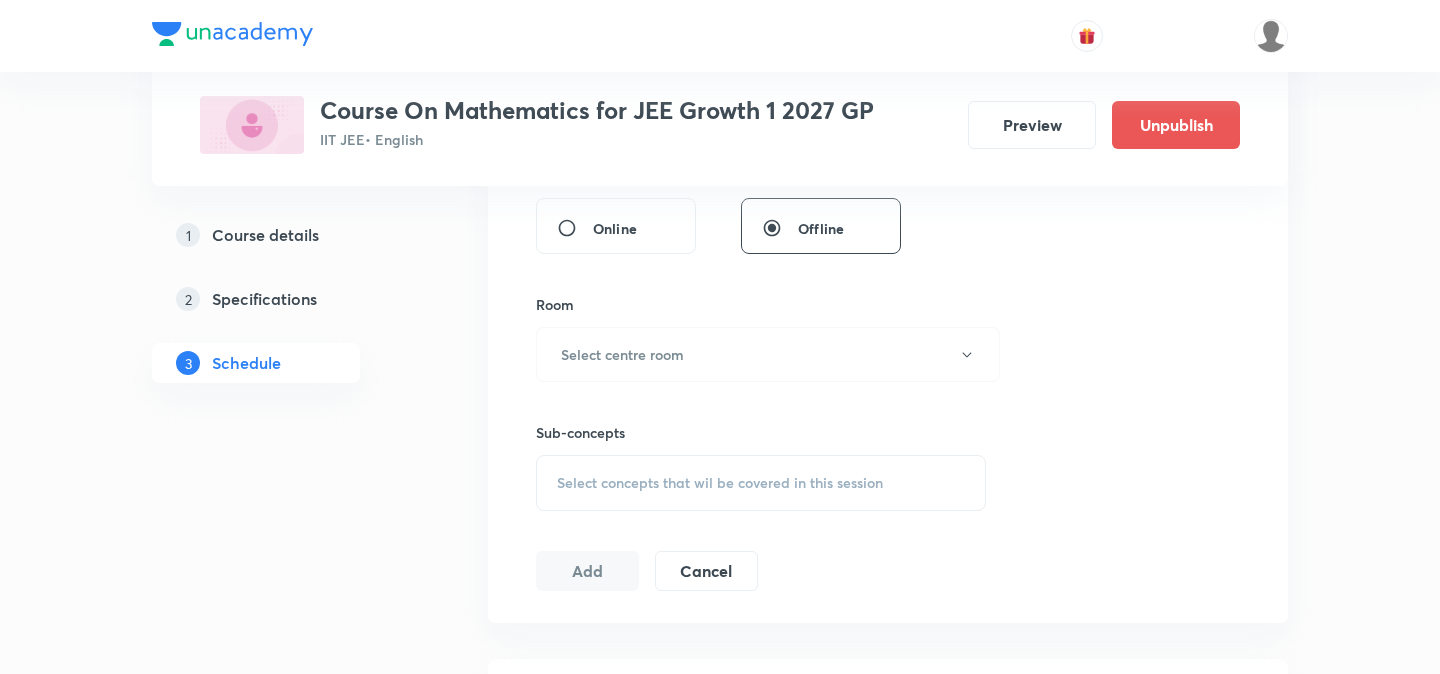 scroll, scrollTop: 802, scrollLeft: 0, axis: vertical 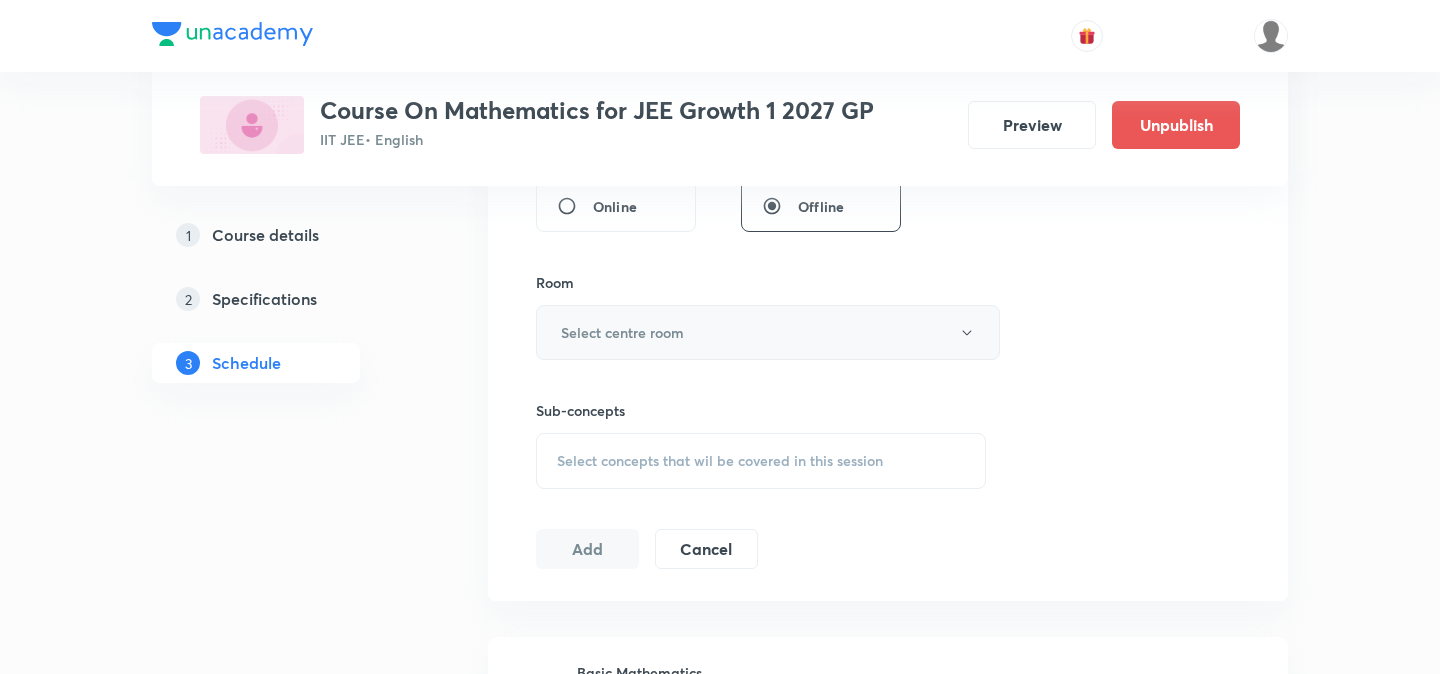 type on "75" 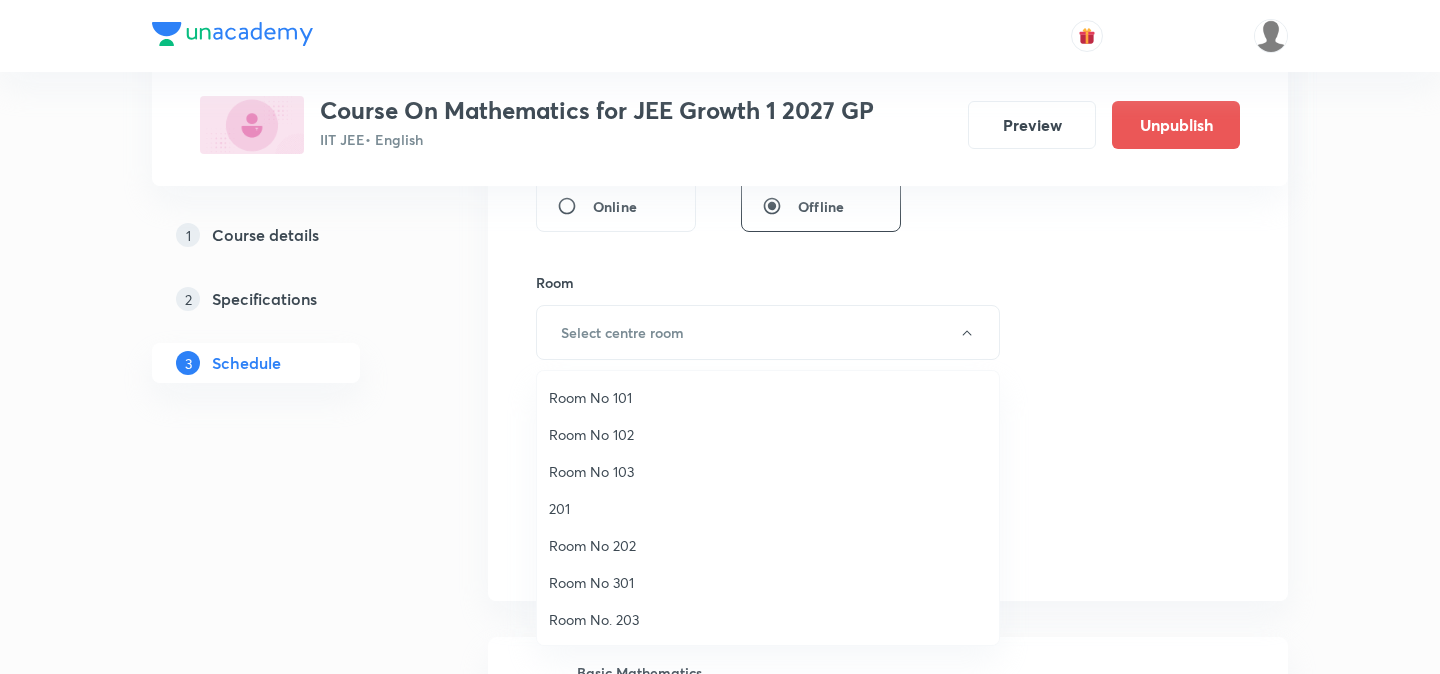 click on "Room No. 203" at bounding box center (768, 619) 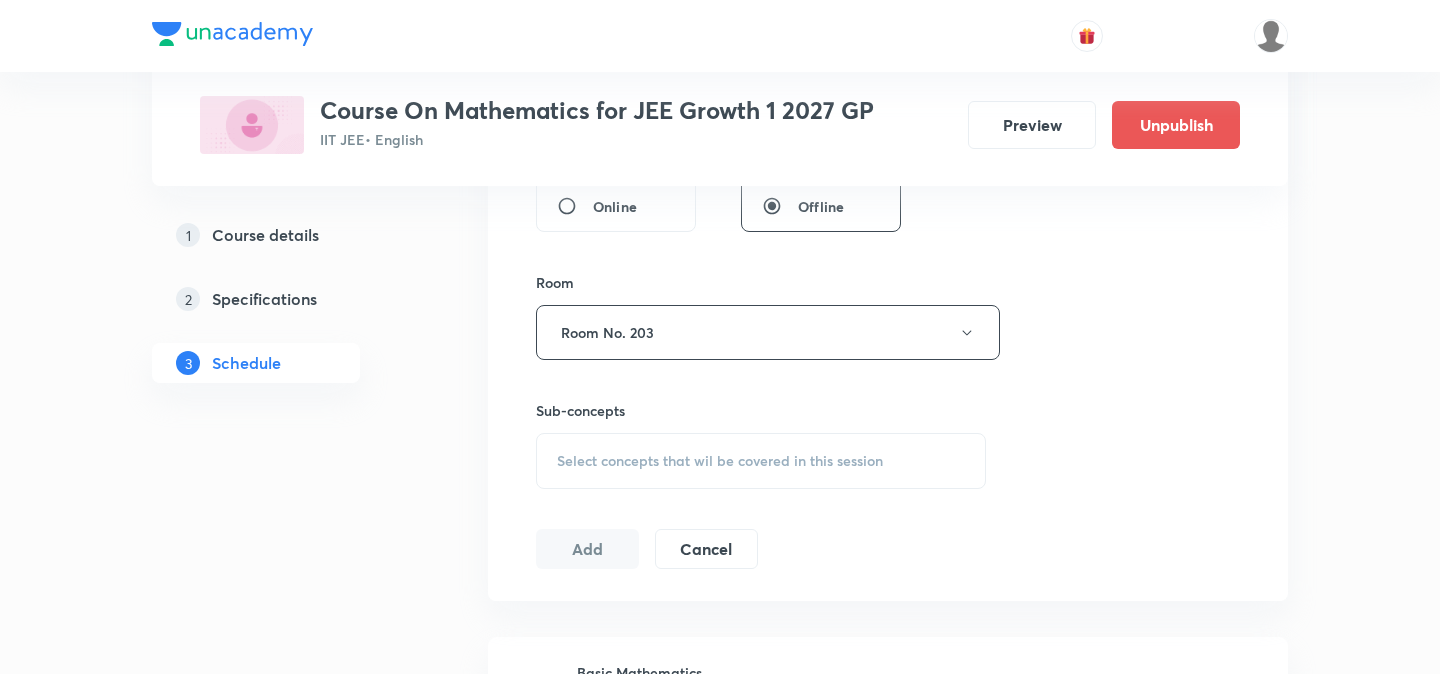 click on "Select concepts that wil be covered in this session" at bounding box center (761, 461) 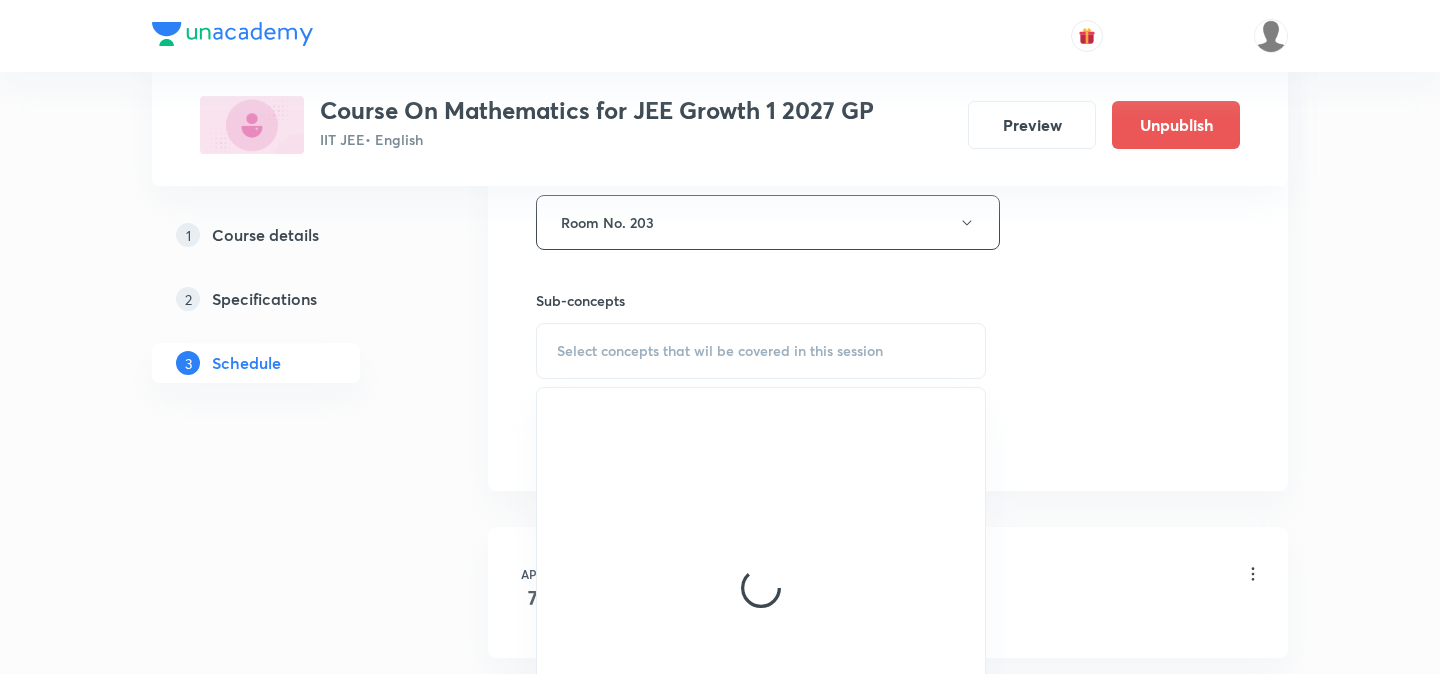 scroll, scrollTop: 934, scrollLeft: 0, axis: vertical 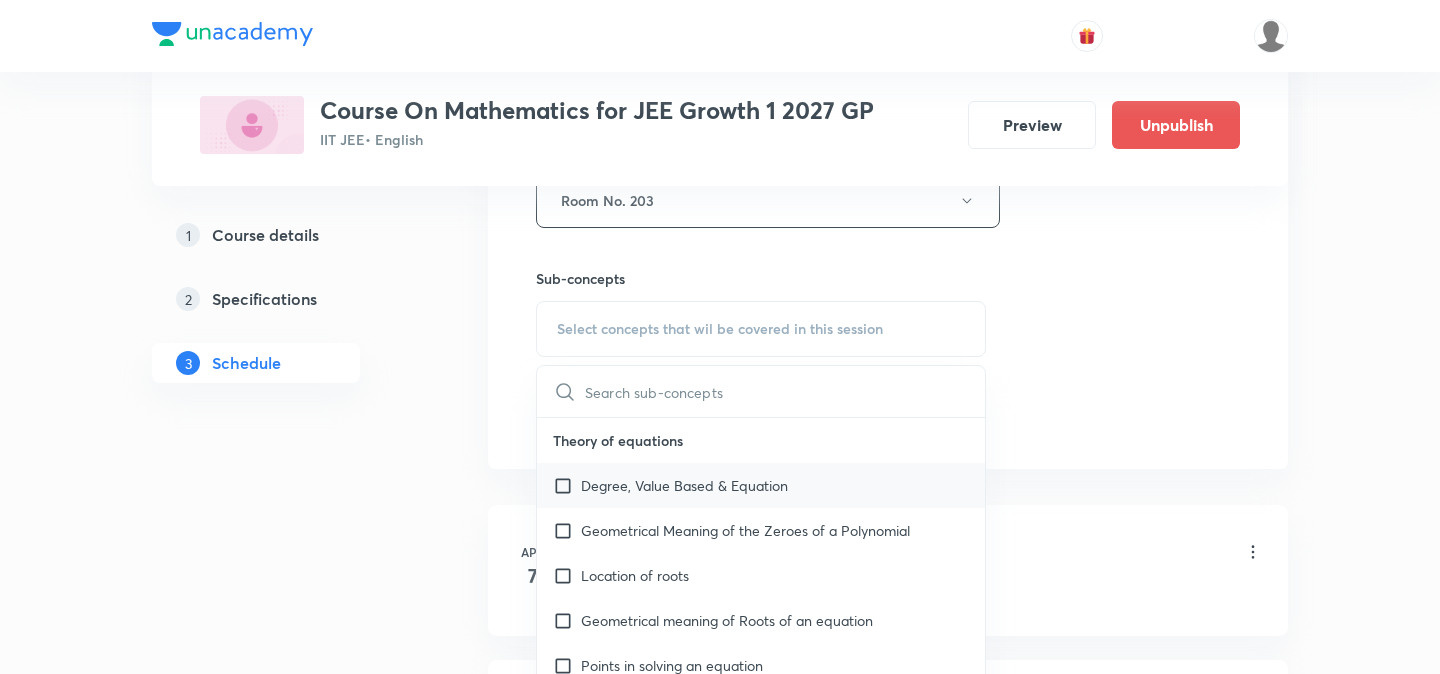 click at bounding box center [567, 485] 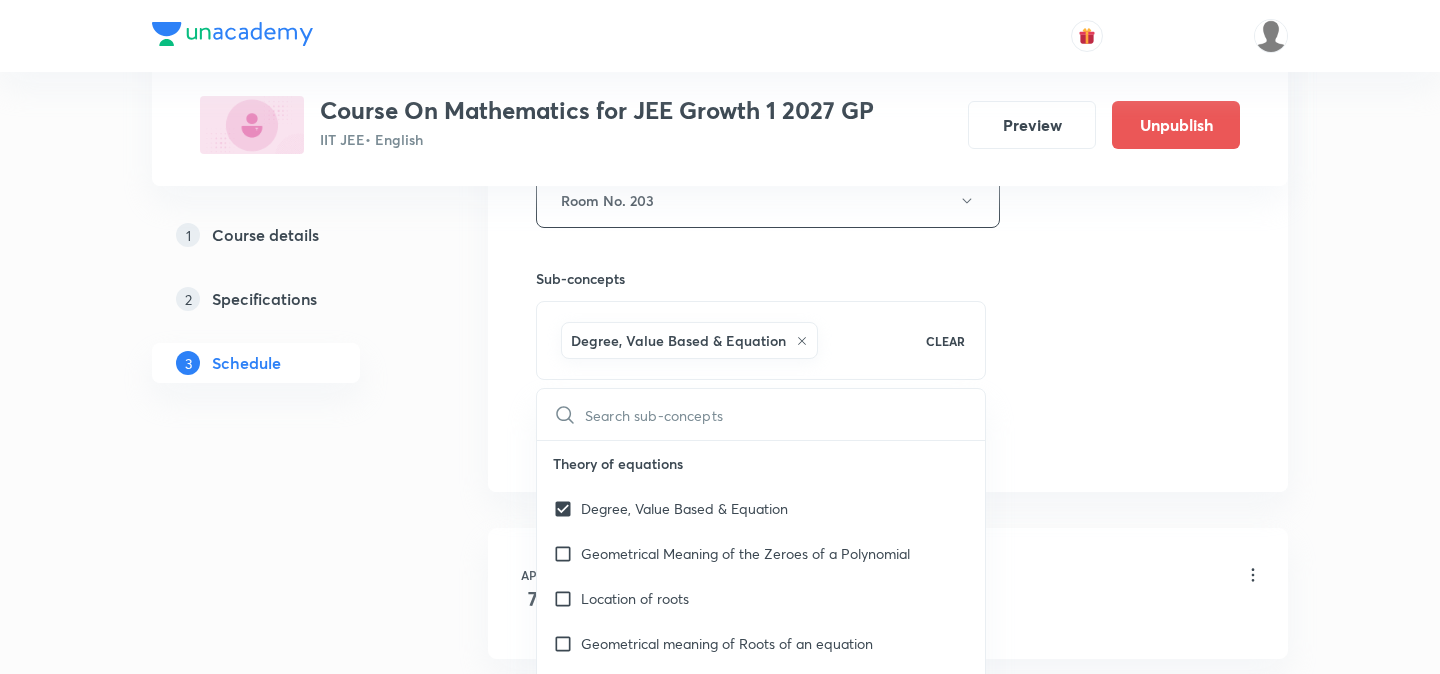 click on "Plus Courses Course On Mathematics for JEE Growth 1 2027 GP IIT JEE  • English Preview Unpublish 1 Course details 2 Specifications 3 Schedule Schedule 69  classes Session  70 Live class Session title 18/99 Quadratic equation ​ Schedule for Aug 2, 2025, 5:15 PM ​ Duration (in minutes) 75 ​   Session type Online Offline Room Room No. 203 Sub-concepts Degree, Value Based & Equation CLEAR ​ Theory of equations Degree, Value Based & Equation Geometrical Meaning of the Zeroes of a Polynomial Location of roots Geometrical meaning of Roots of an equation Points in solving an equation Graph of Quadratic Expression & its Analysis Range of Quadratic Equation Remainder and factor theorems Identity Quadratic equations Common Roots Location of Roots General Equation of Second Degree in Variable x and y Theory of Equations Relation Between Roots and Coefficients Nature of Roots: Real, Imaginary, and Integer Quadratic with Complex Co-efficient Quadratic Inequality Polynomial with Integral Coefficient Introduction 7" at bounding box center [720, 5264] 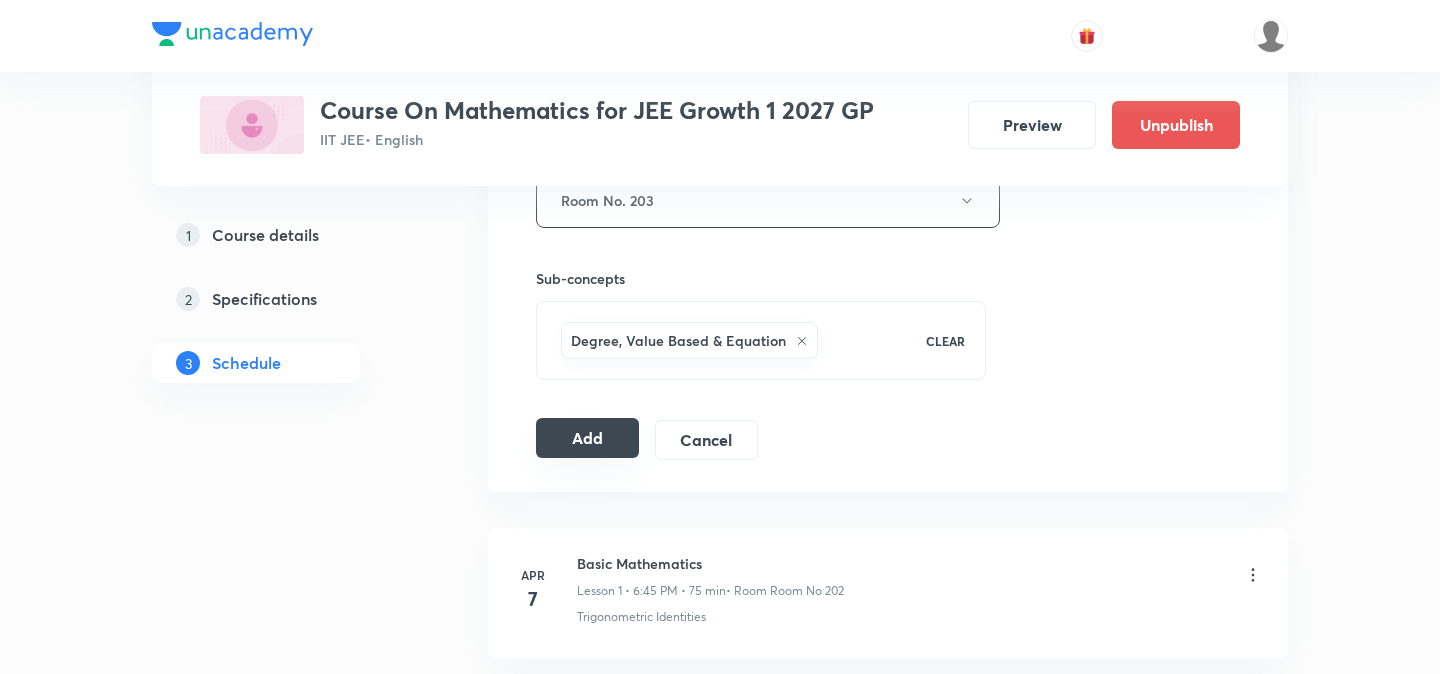 click on "Add" at bounding box center [587, 438] 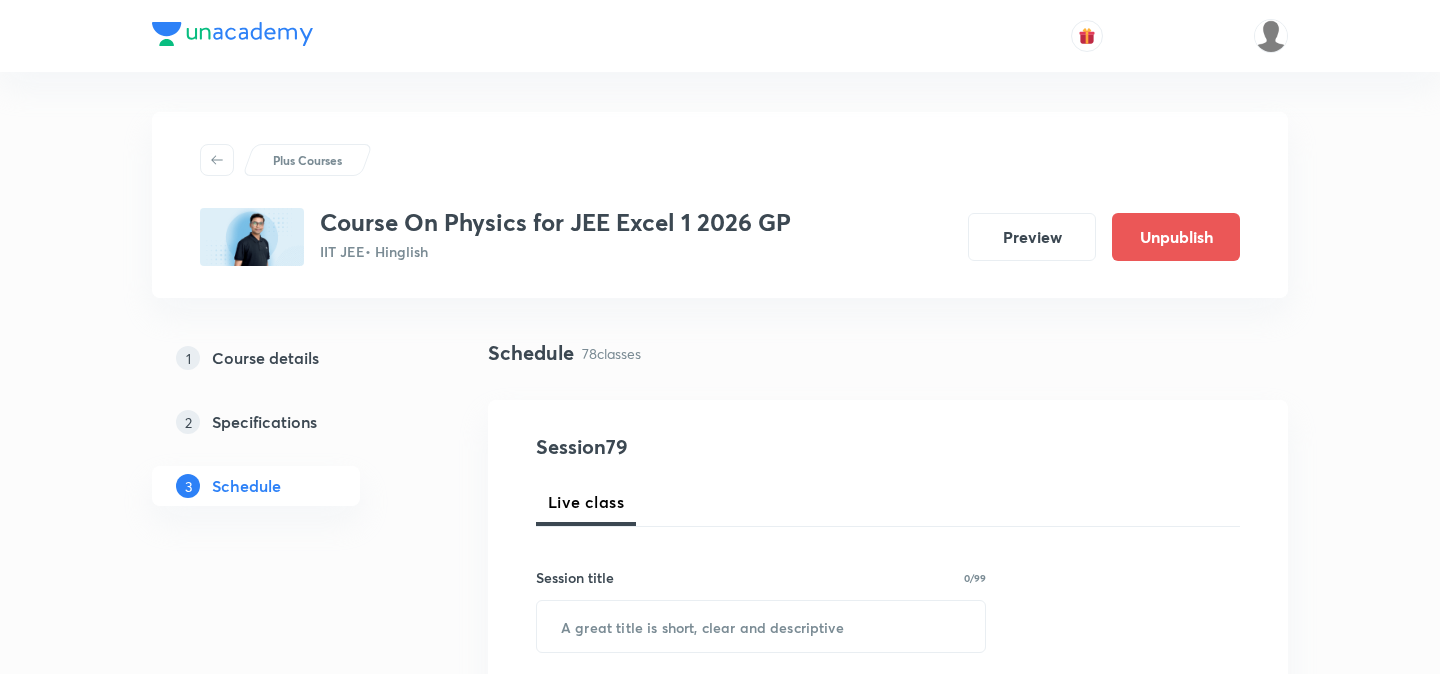 scroll, scrollTop: 12118, scrollLeft: 0, axis: vertical 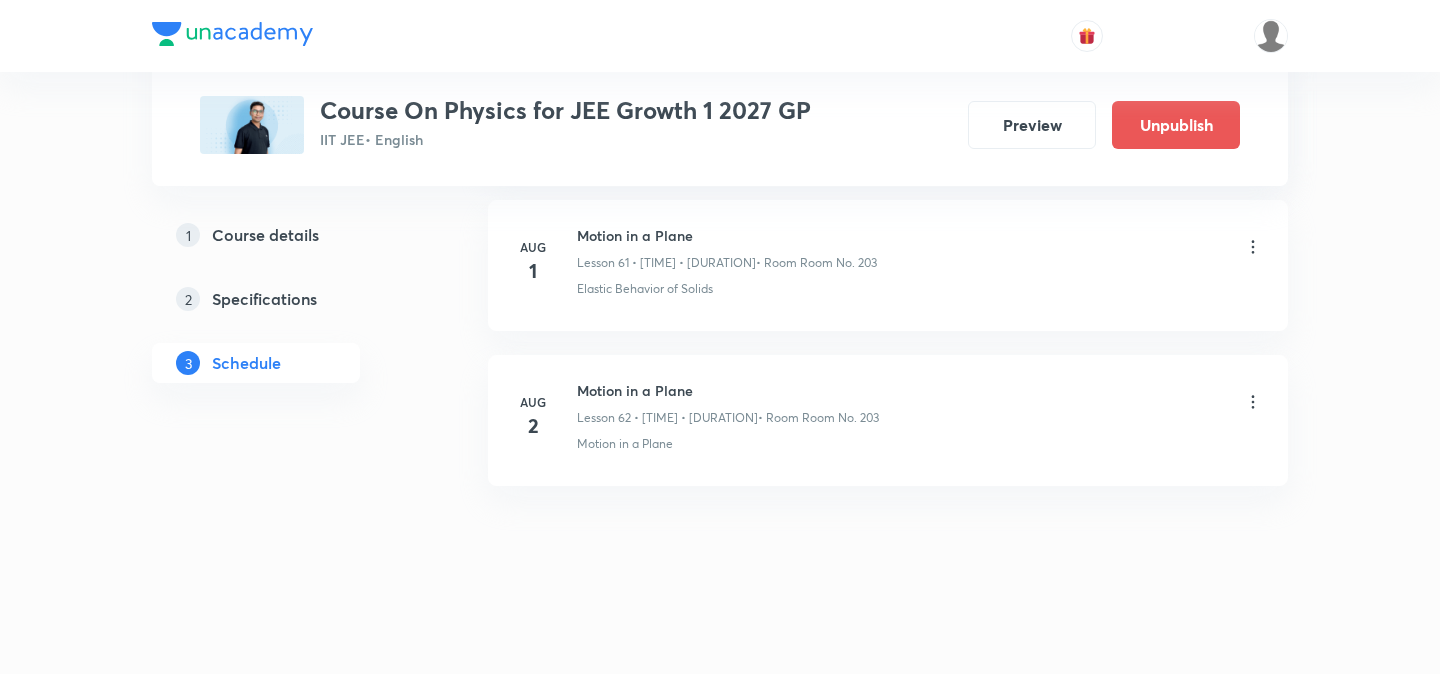 click 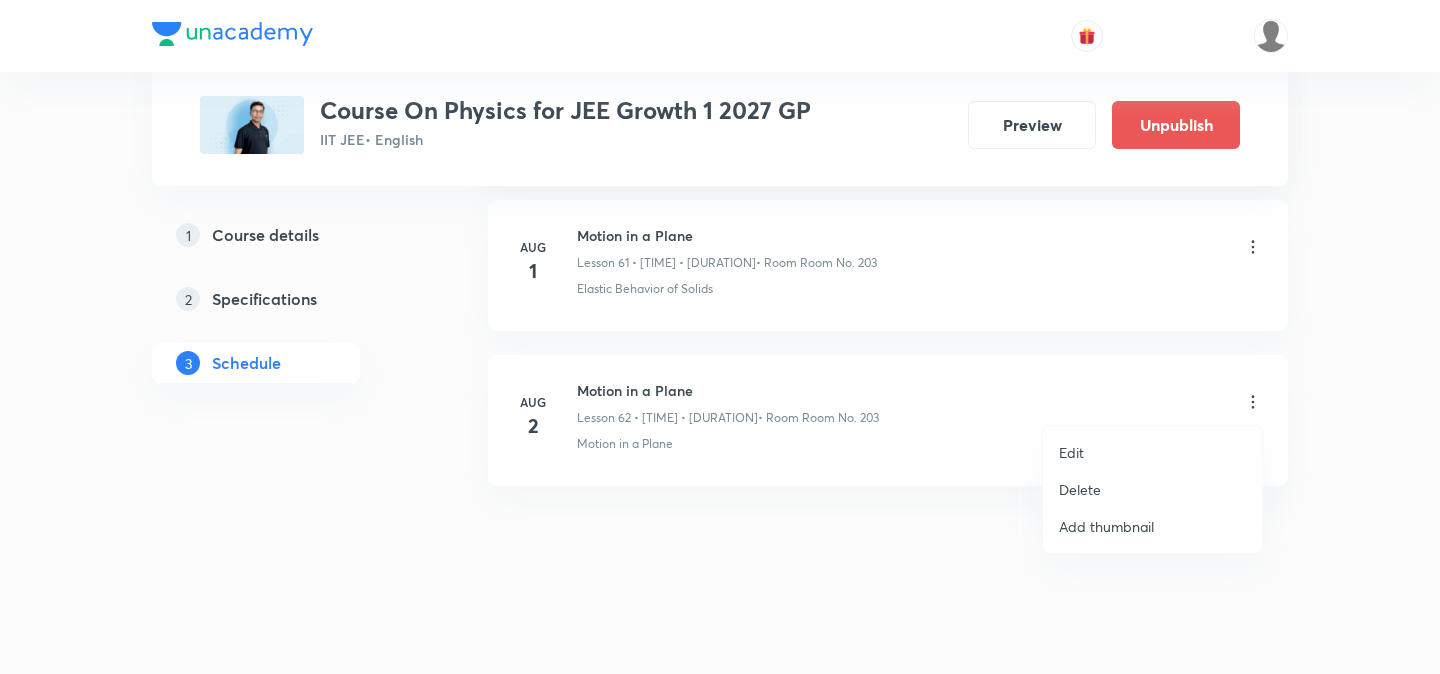 click on "Edit" at bounding box center [1152, 452] 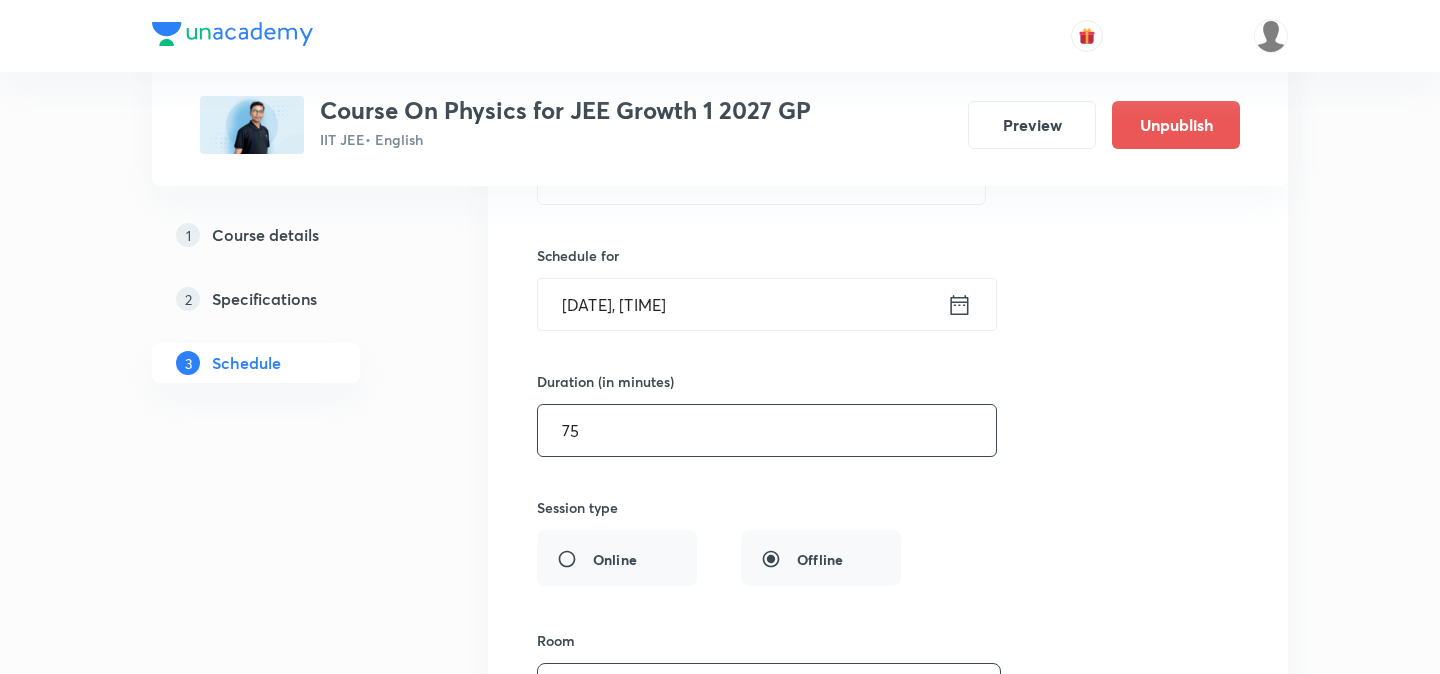 scroll, scrollTop: 9894, scrollLeft: 0, axis: vertical 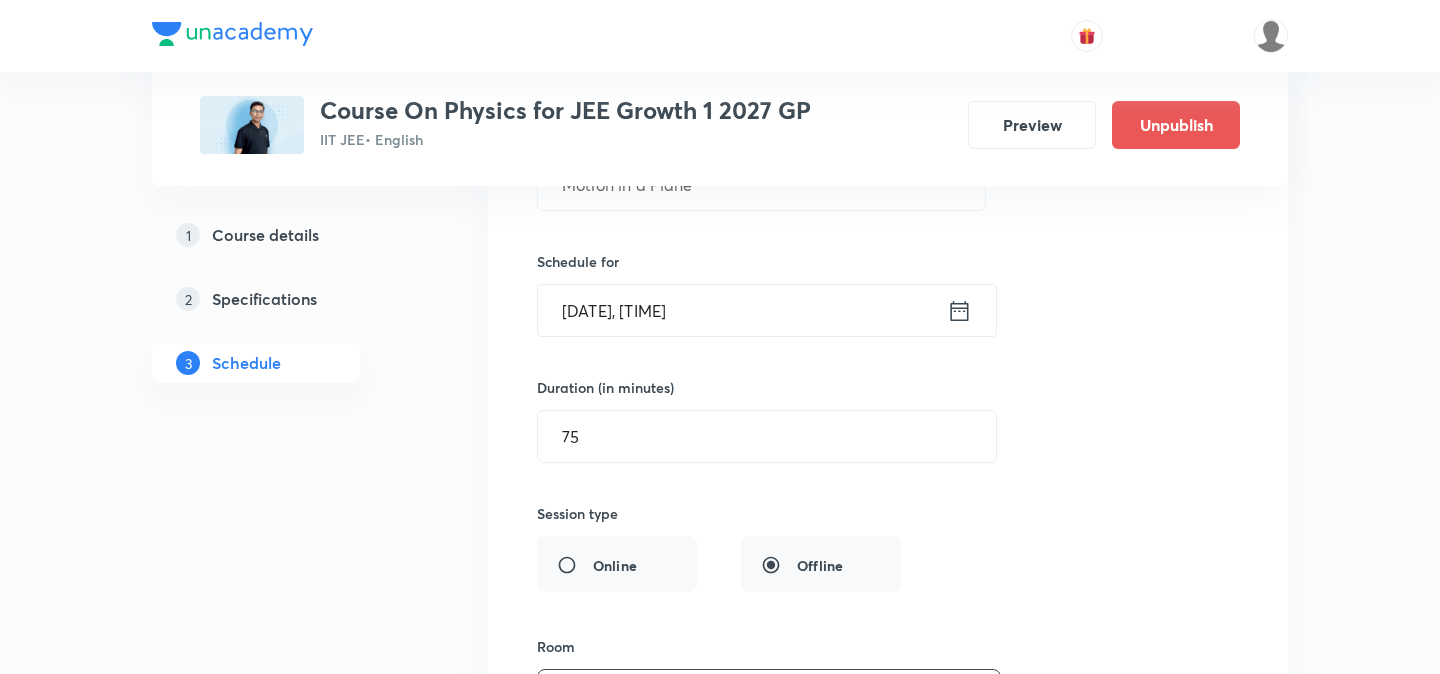 click 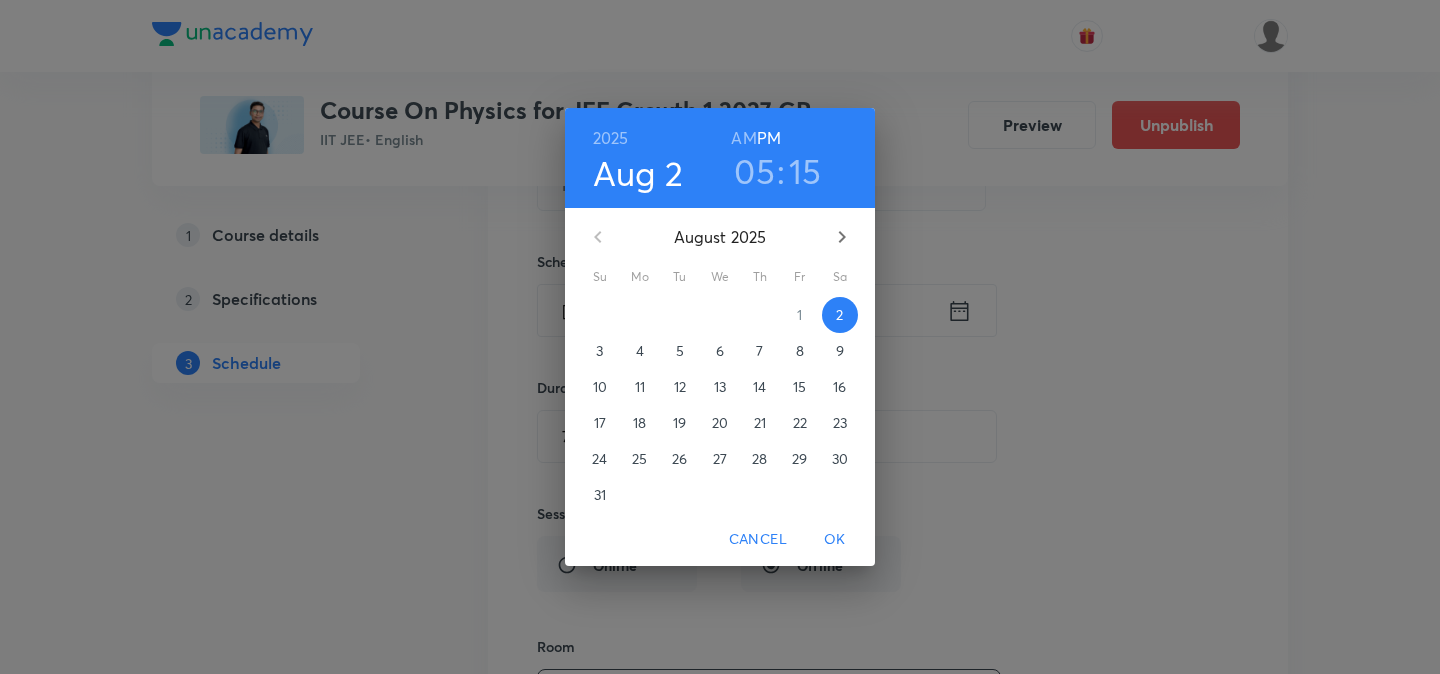 click on "05" at bounding box center [754, 171] 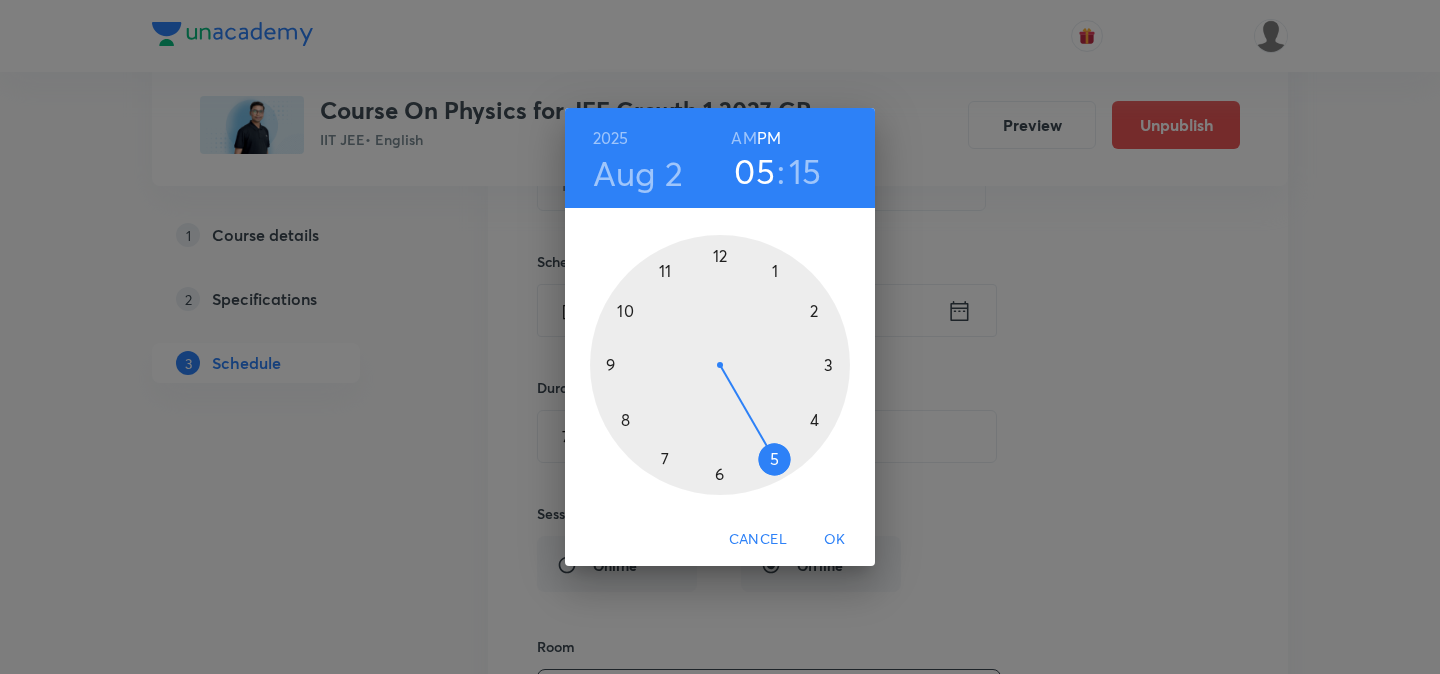 click at bounding box center [720, 365] 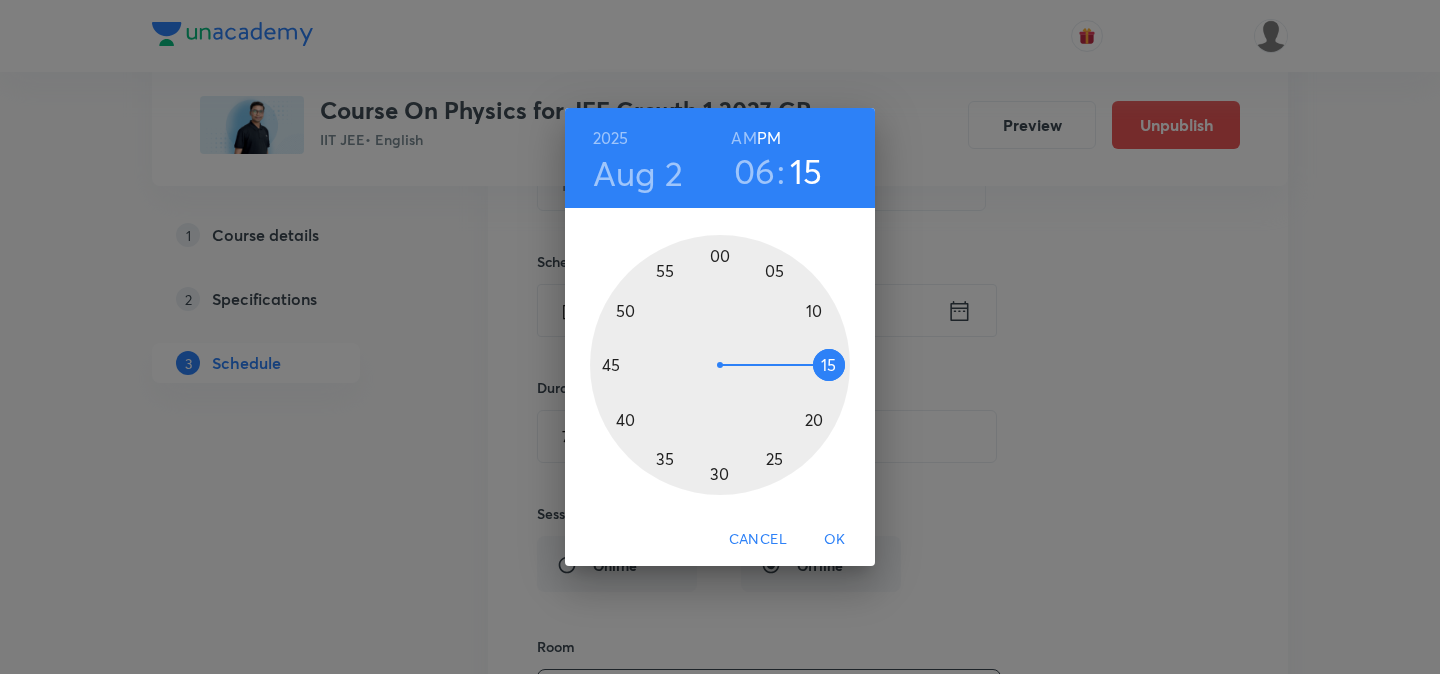 click at bounding box center (720, 365) 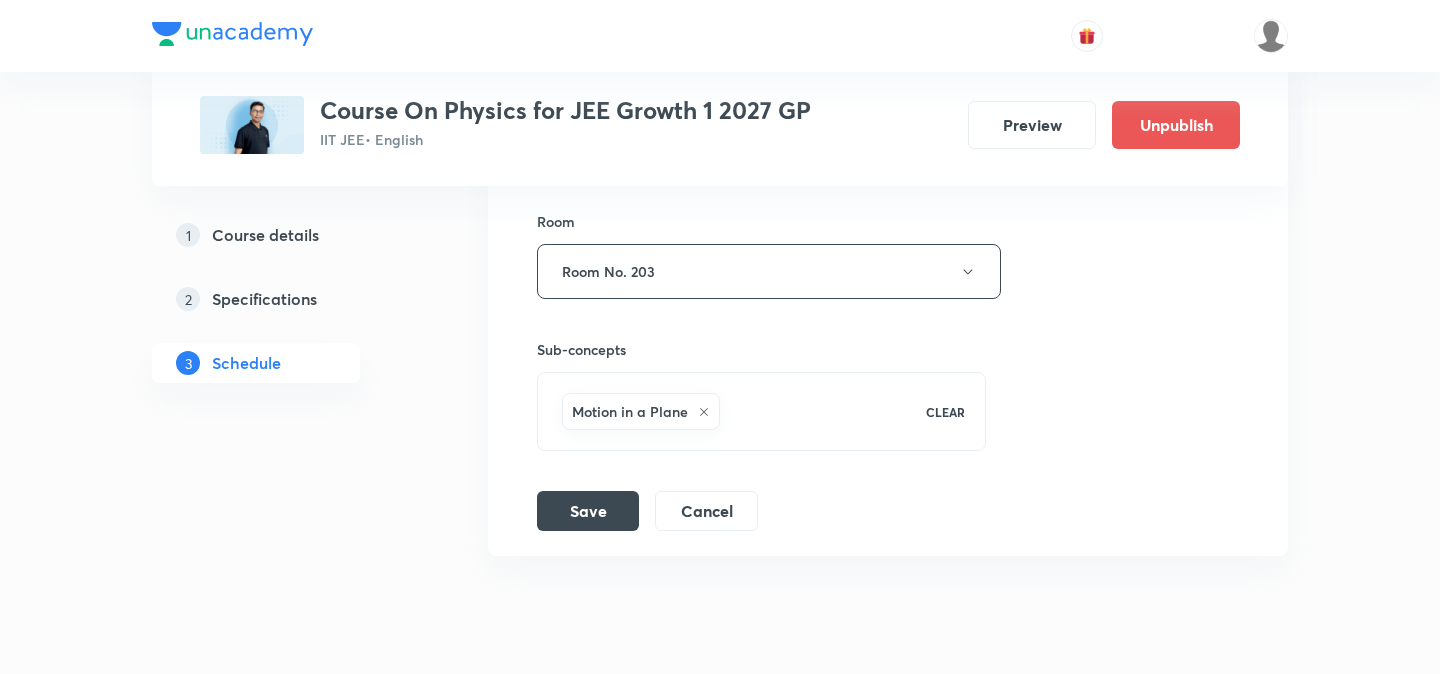 scroll, scrollTop: 10389, scrollLeft: 0, axis: vertical 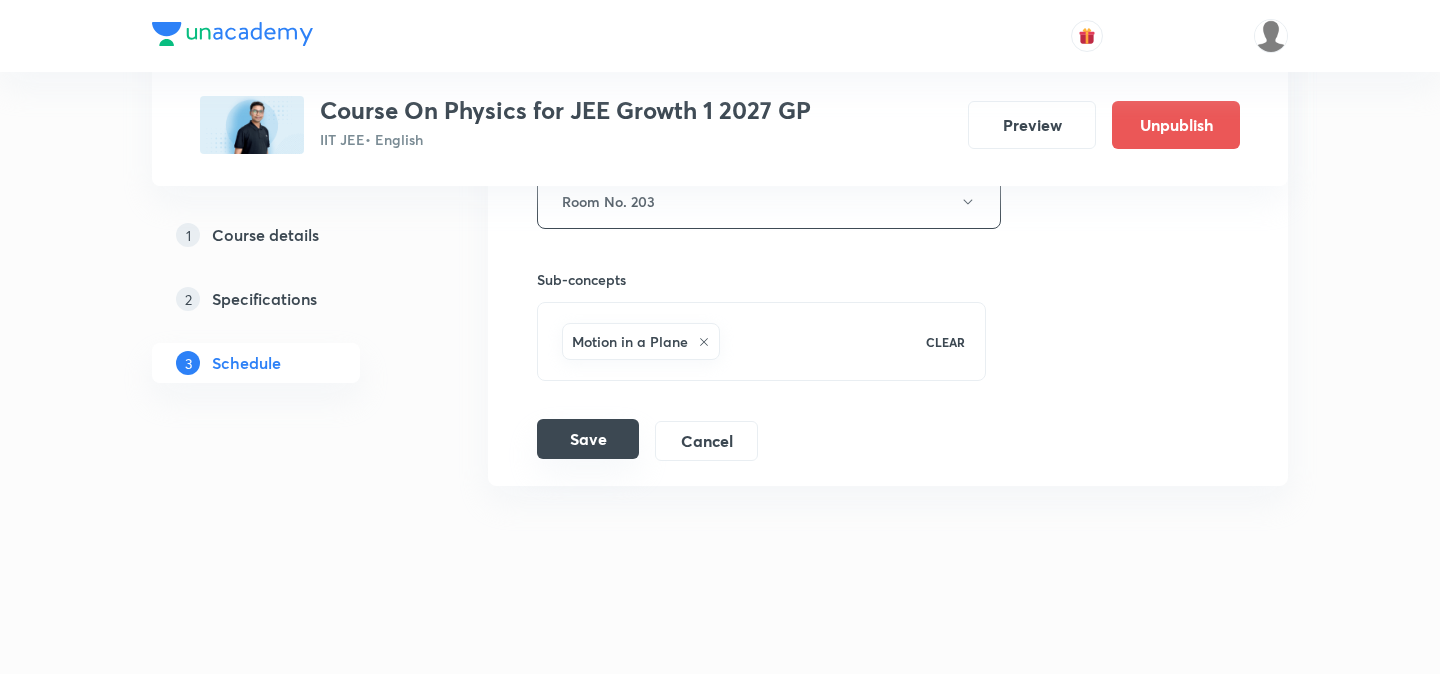 click on "Save" at bounding box center [588, 439] 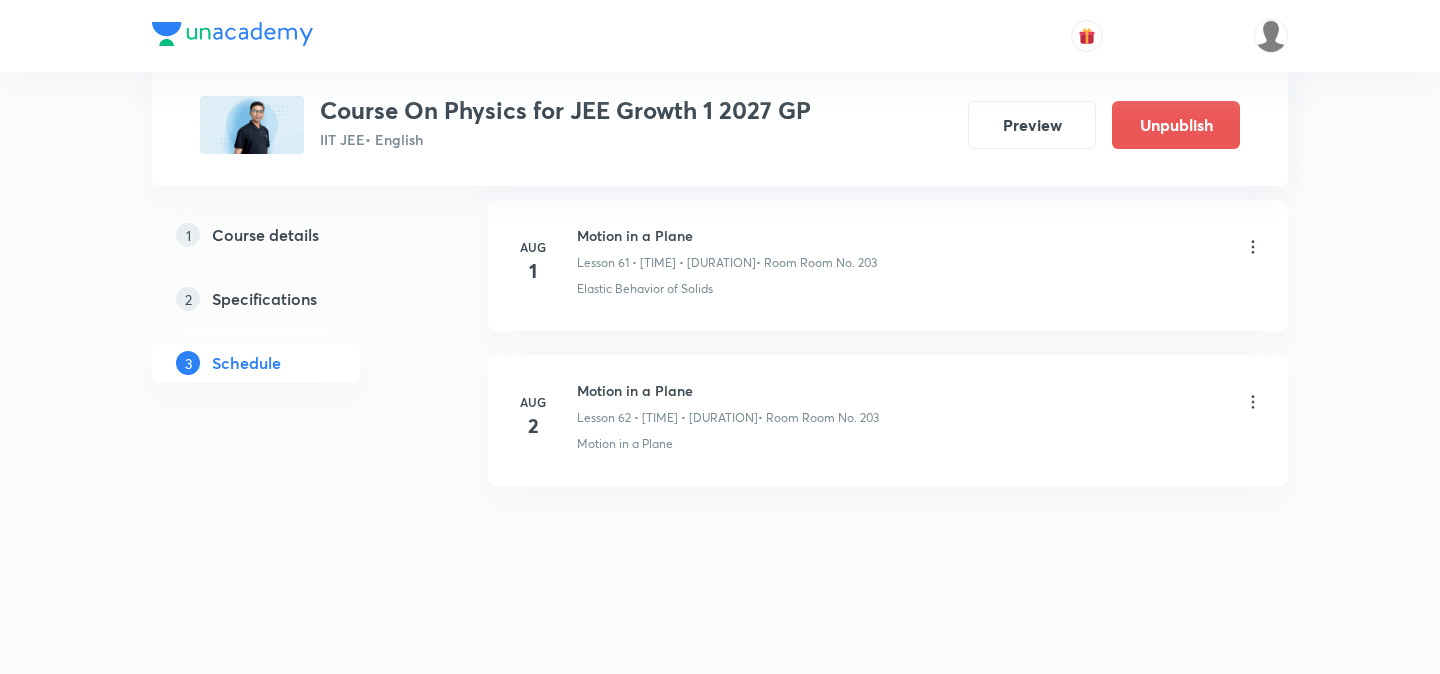scroll, scrollTop: 9620, scrollLeft: 0, axis: vertical 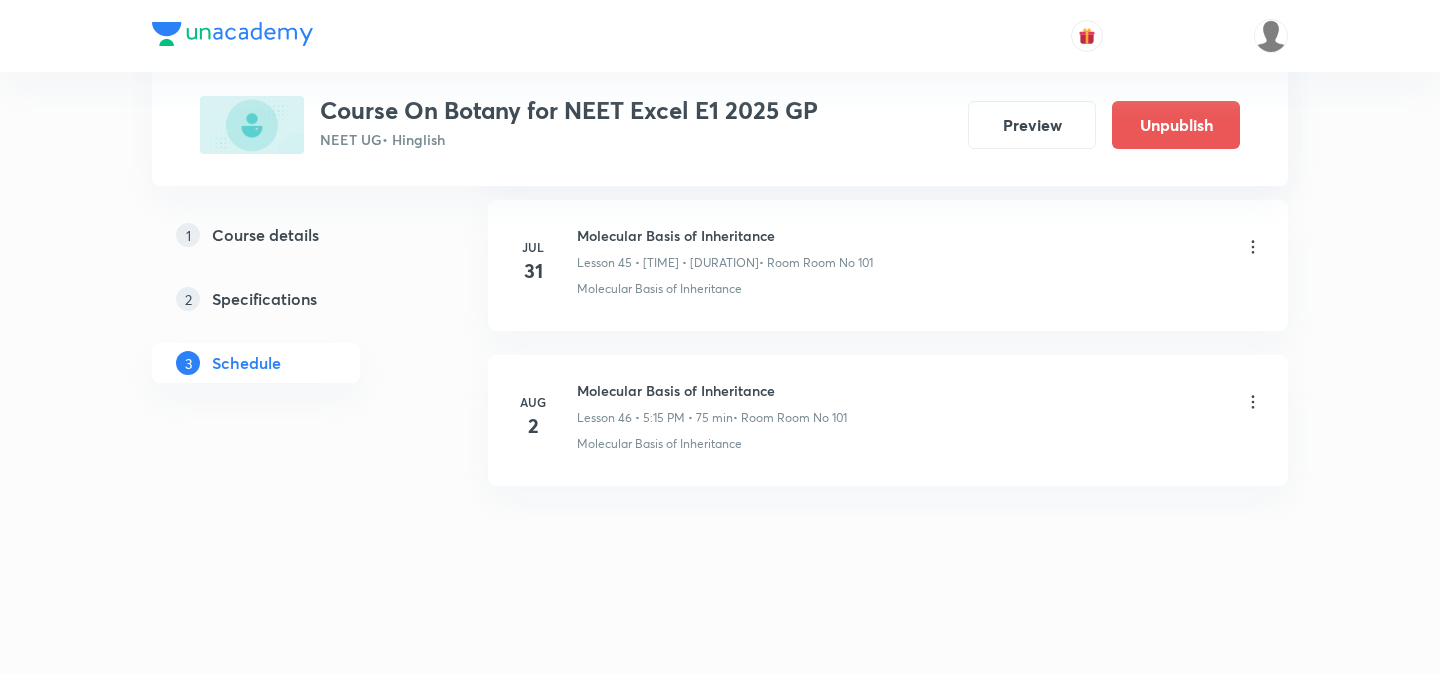 click 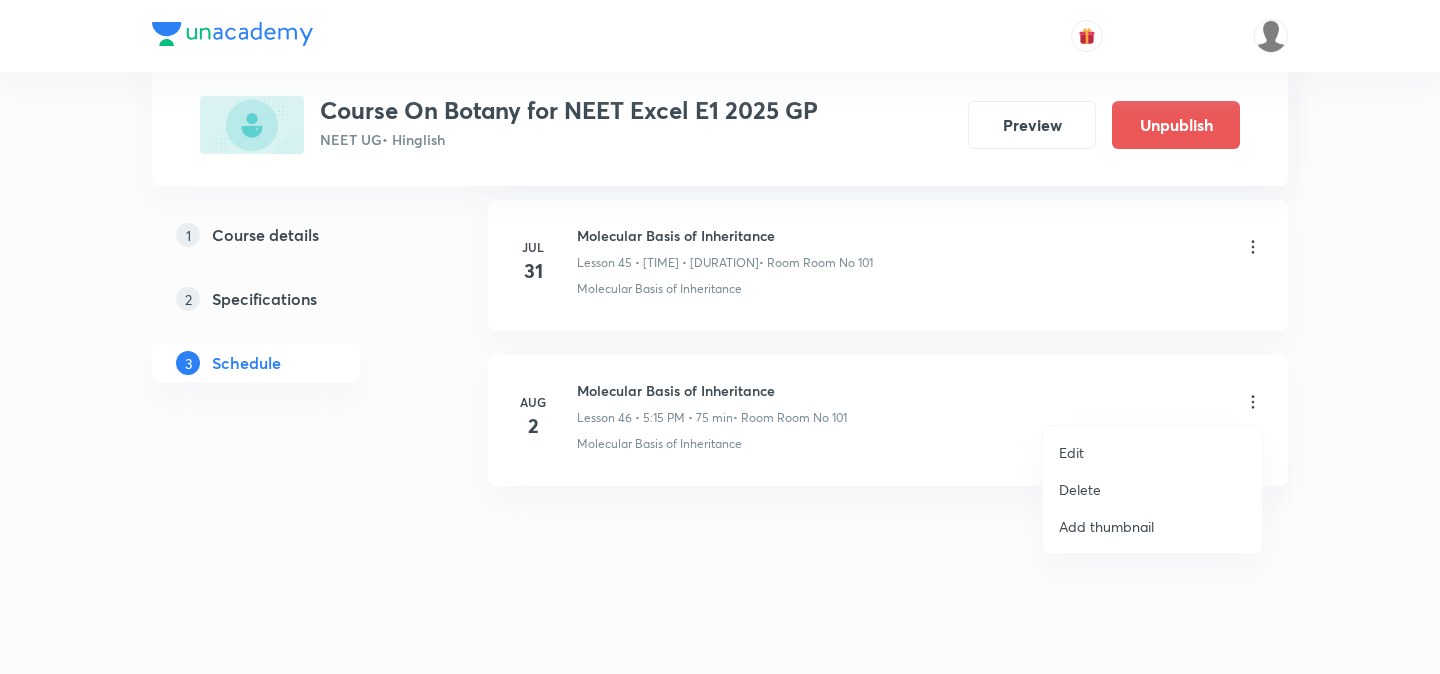 click on "Delete" at bounding box center [1152, 489] 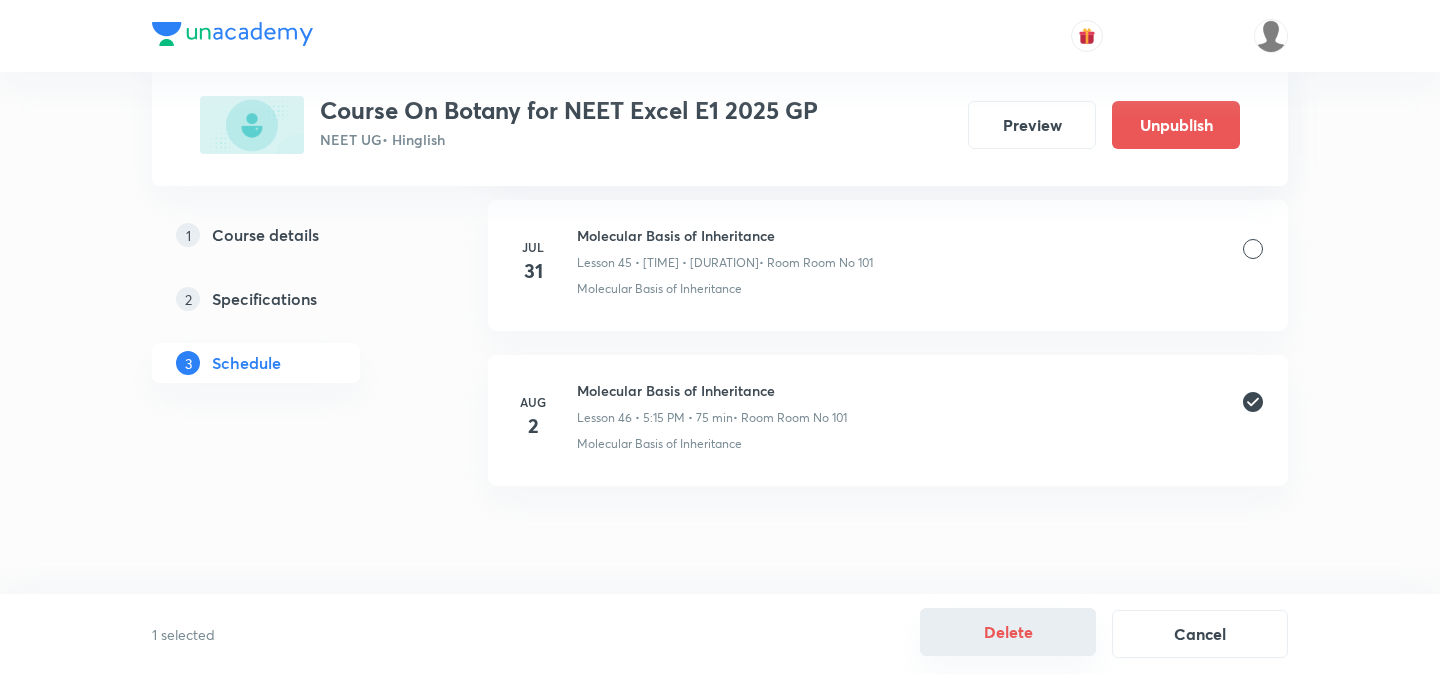 click on "Delete" at bounding box center (1008, 632) 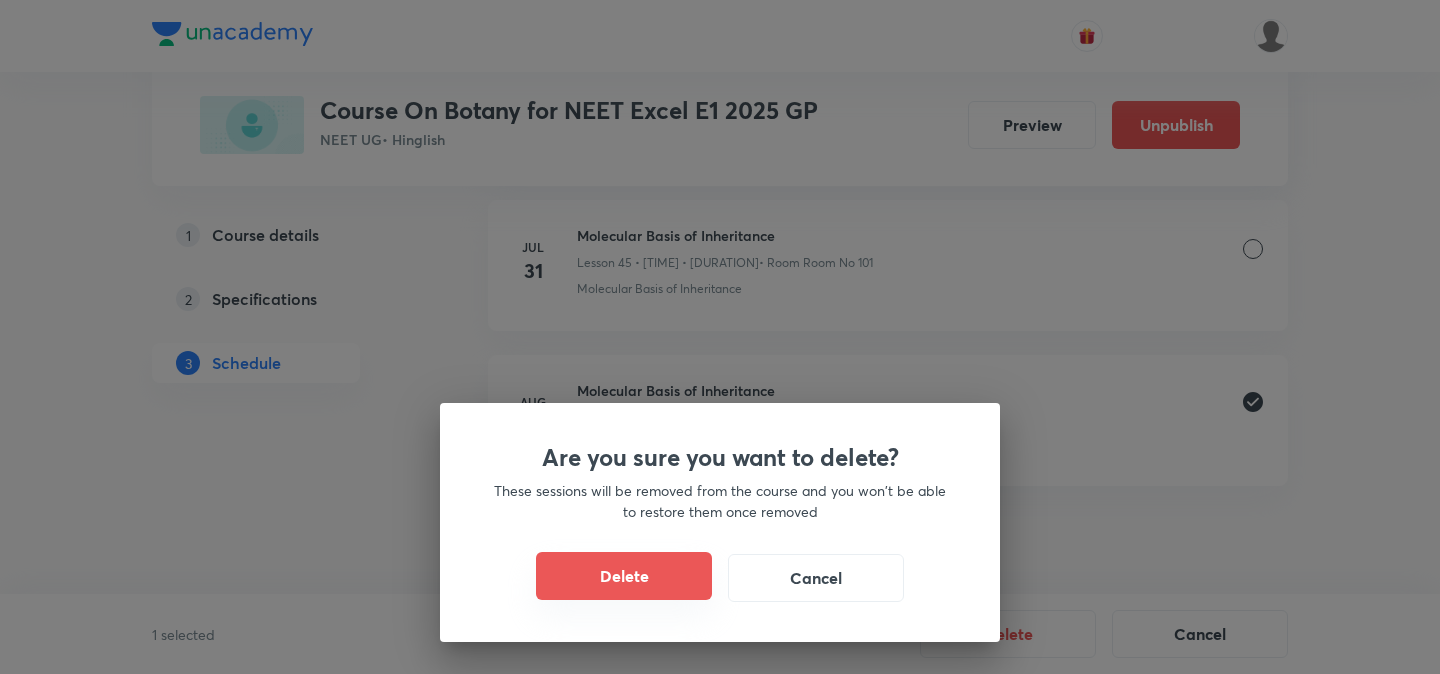 click on "Delete" at bounding box center (624, 576) 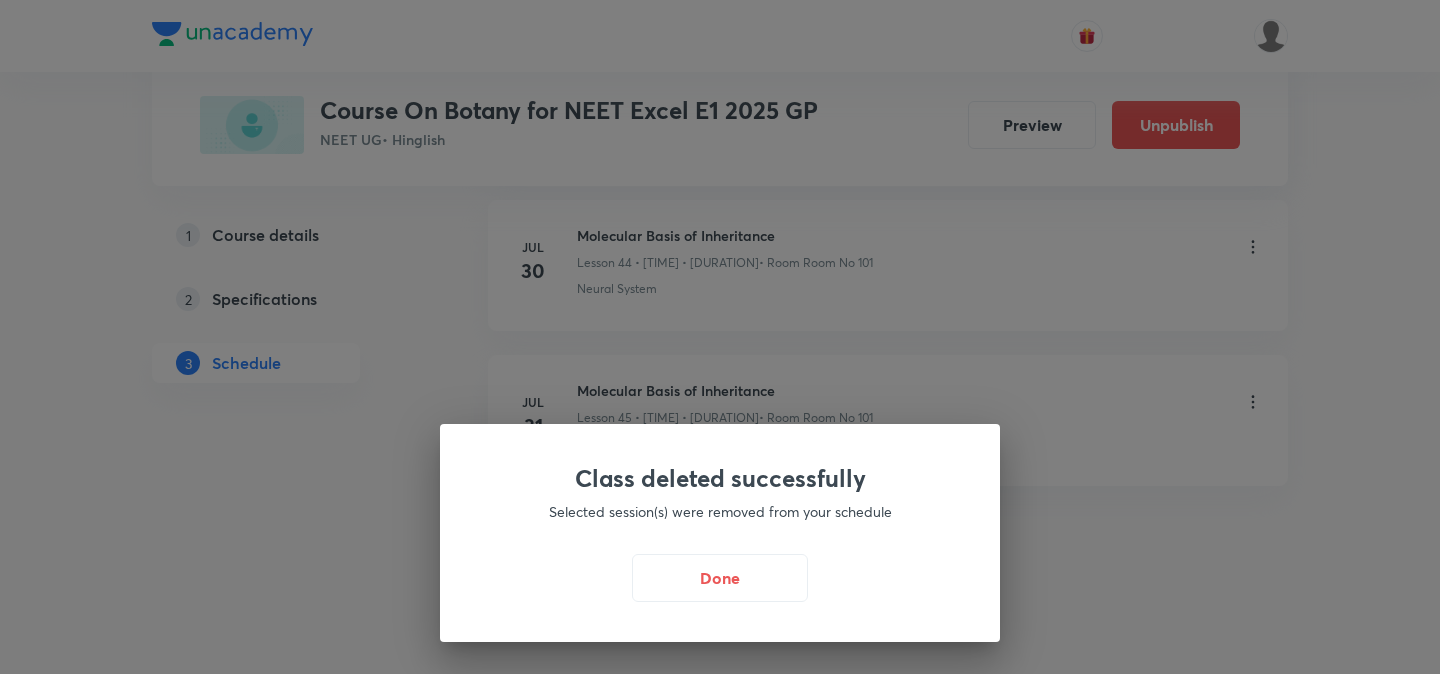 scroll, scrollTop: 7904, scrollLeft: 0, axis: vertical 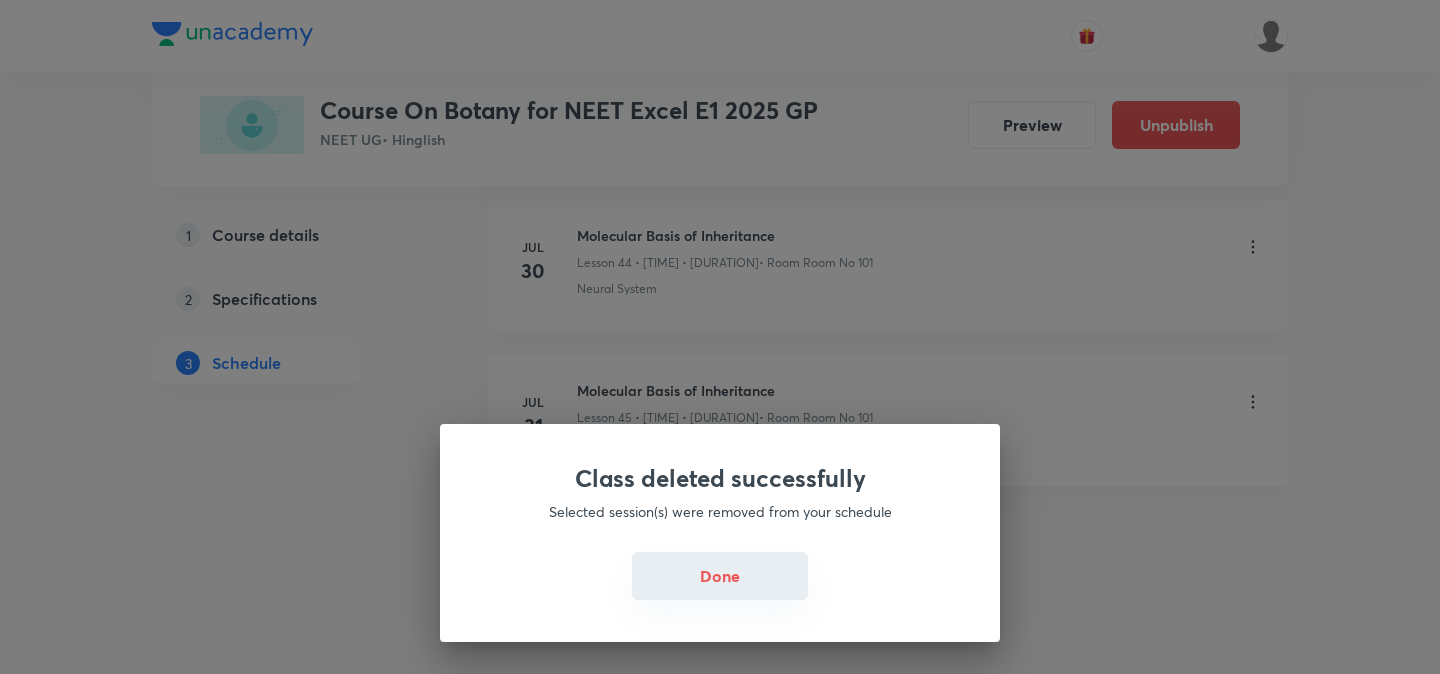 click on "Done" at bounding box center (720, 576) 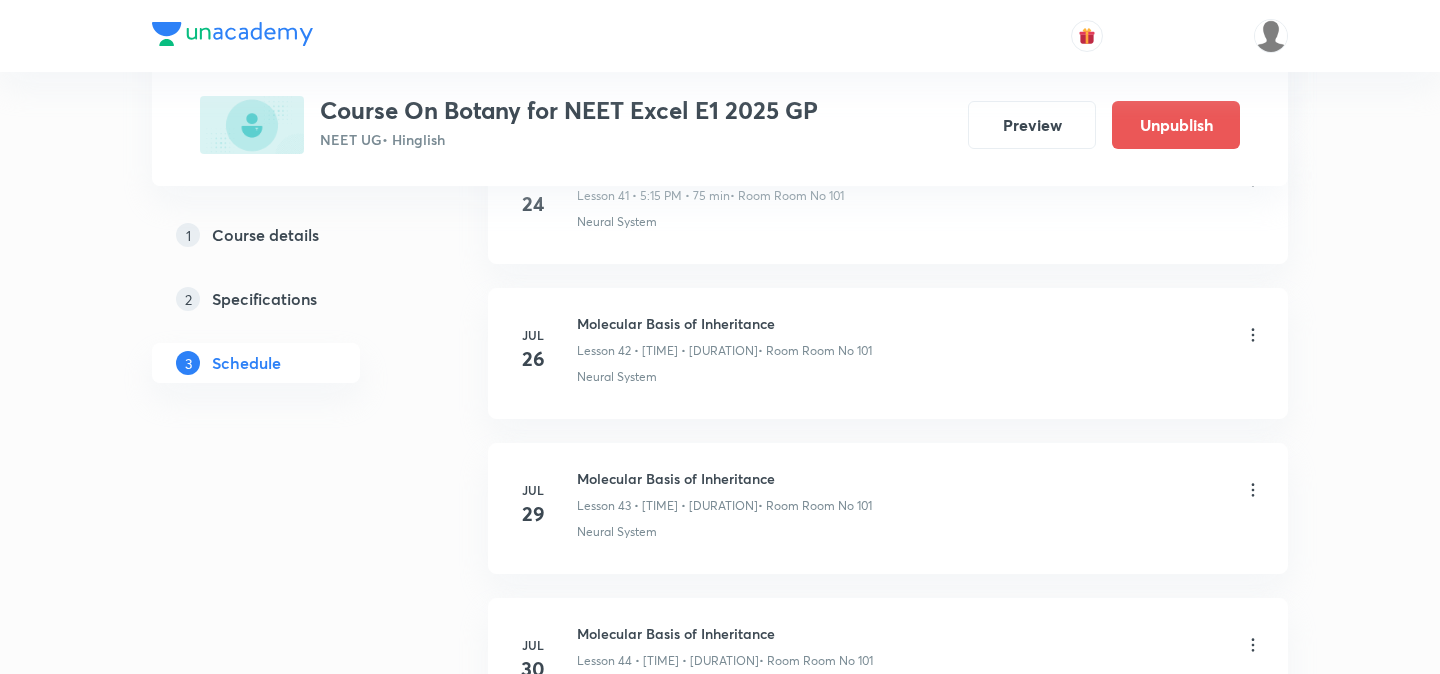 scroll, scrollTop: 7904, scrollLeft: 0, axis: vertical 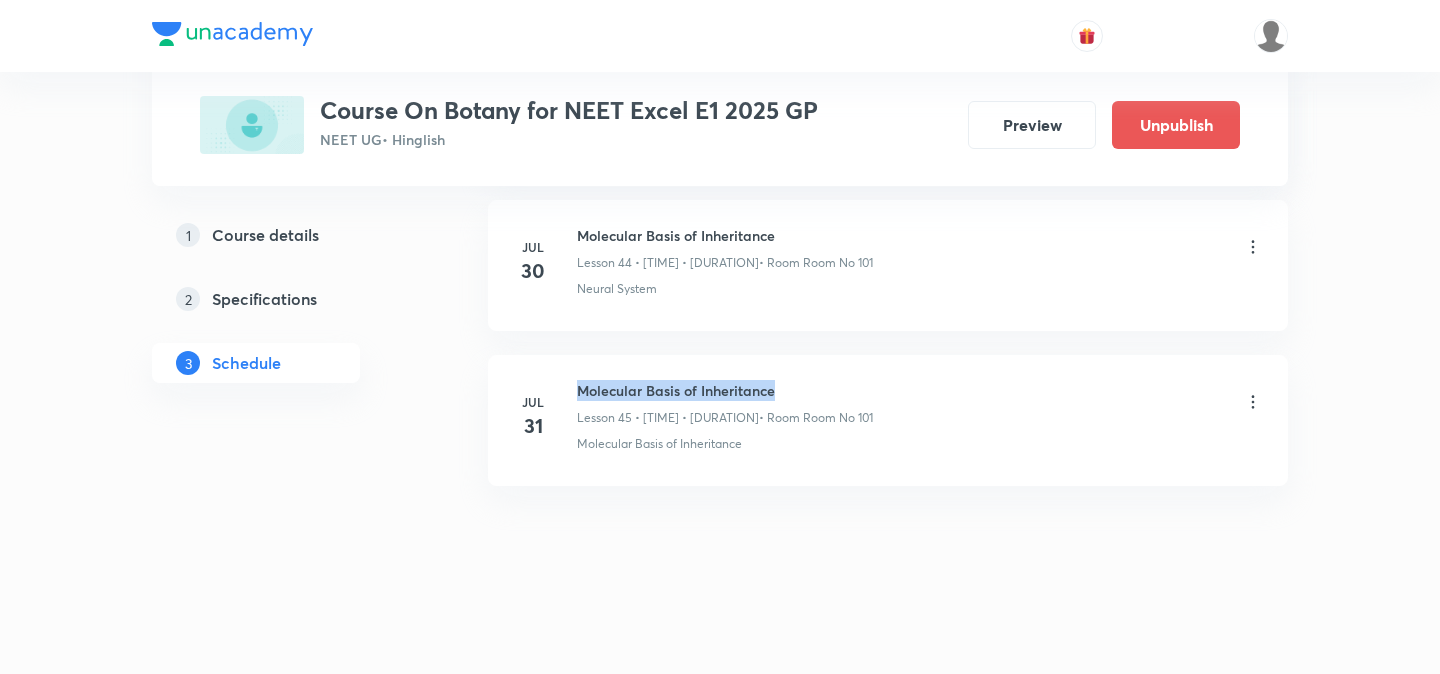 drag, startPoint x: 777, startPoint y: 393, endPoint x: 616, endPoint y: 376, distance: 161.89503 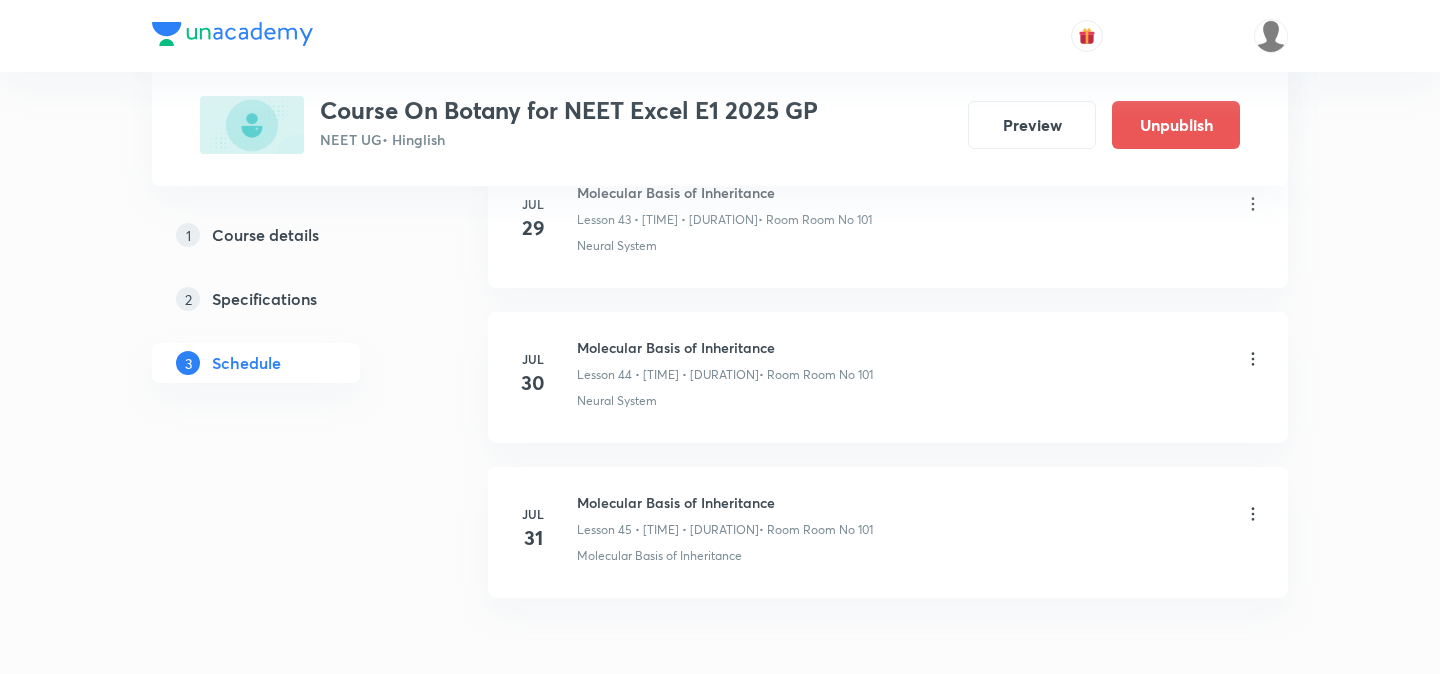 scroll, scrollTop: 7791, scrollLeft: 0, axis: vertical 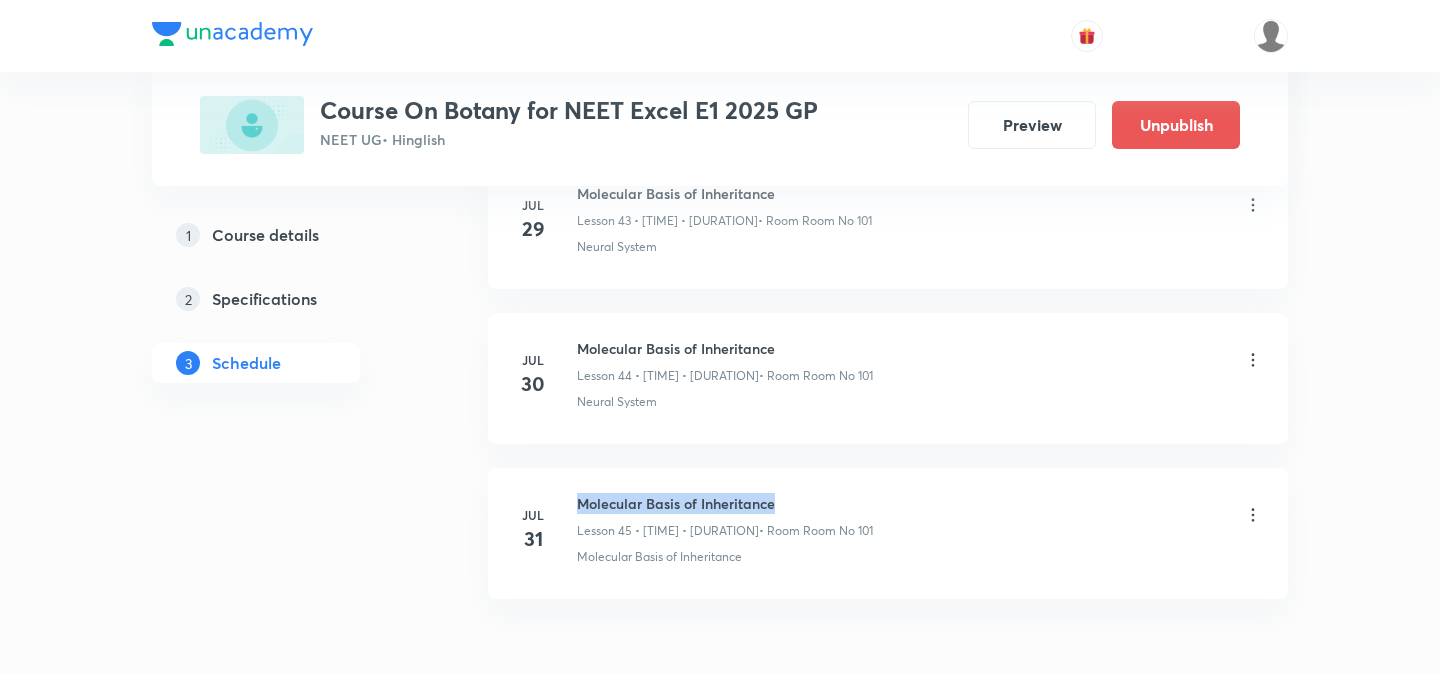 drag, startPoint x: 580, startPoint y: 502, endPoint x: 779, endPoint y: 499, distance: 199.02261 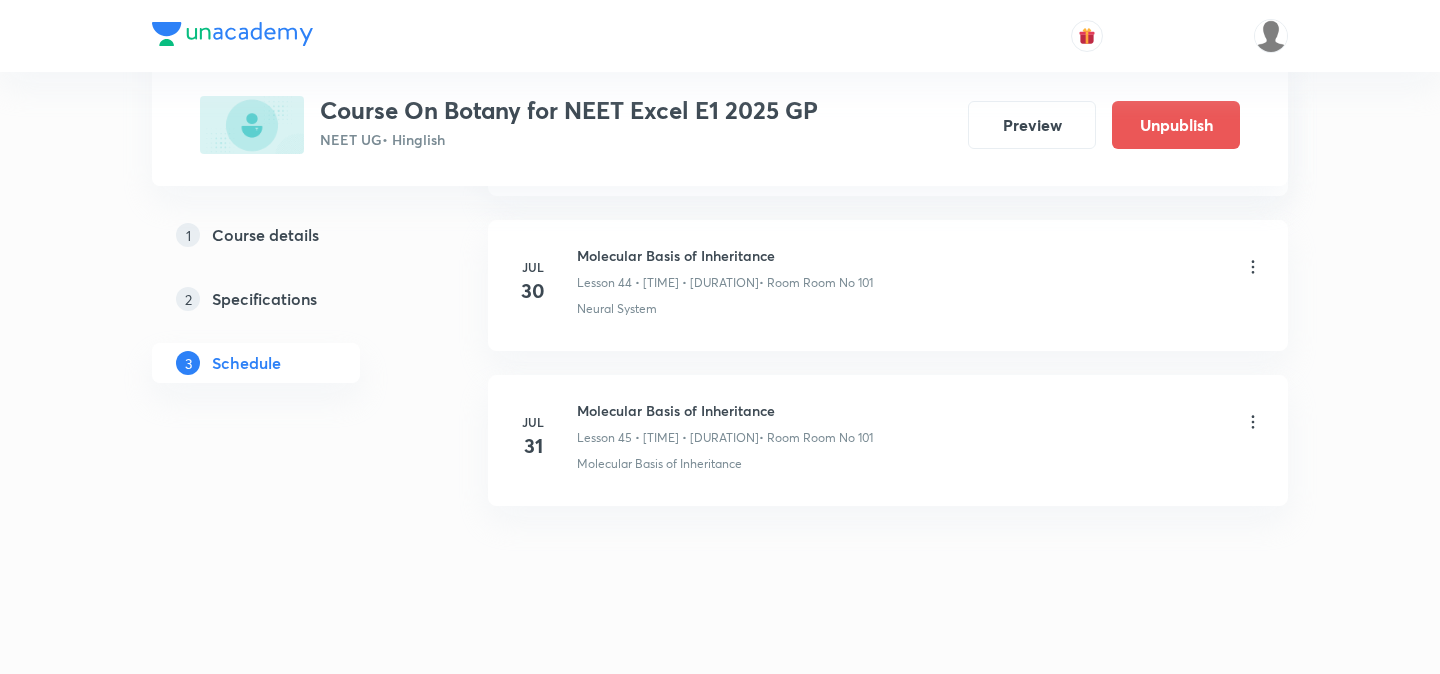 scroll, scrollTop: 7887, scrollLeft: 0, axis: vertical 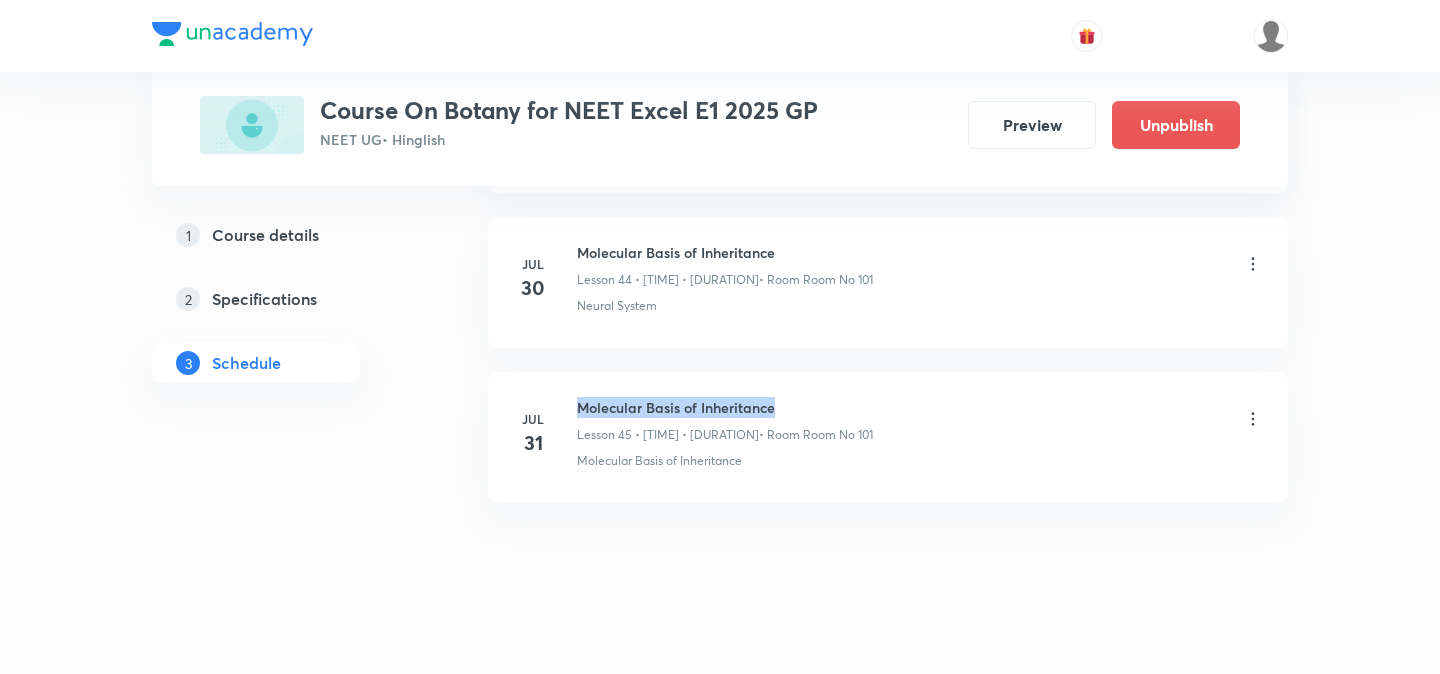 drag, startPoint x: 582, startPoint y: 405, endPoint x: 807, endPoint y: 409, distance: 225.03555 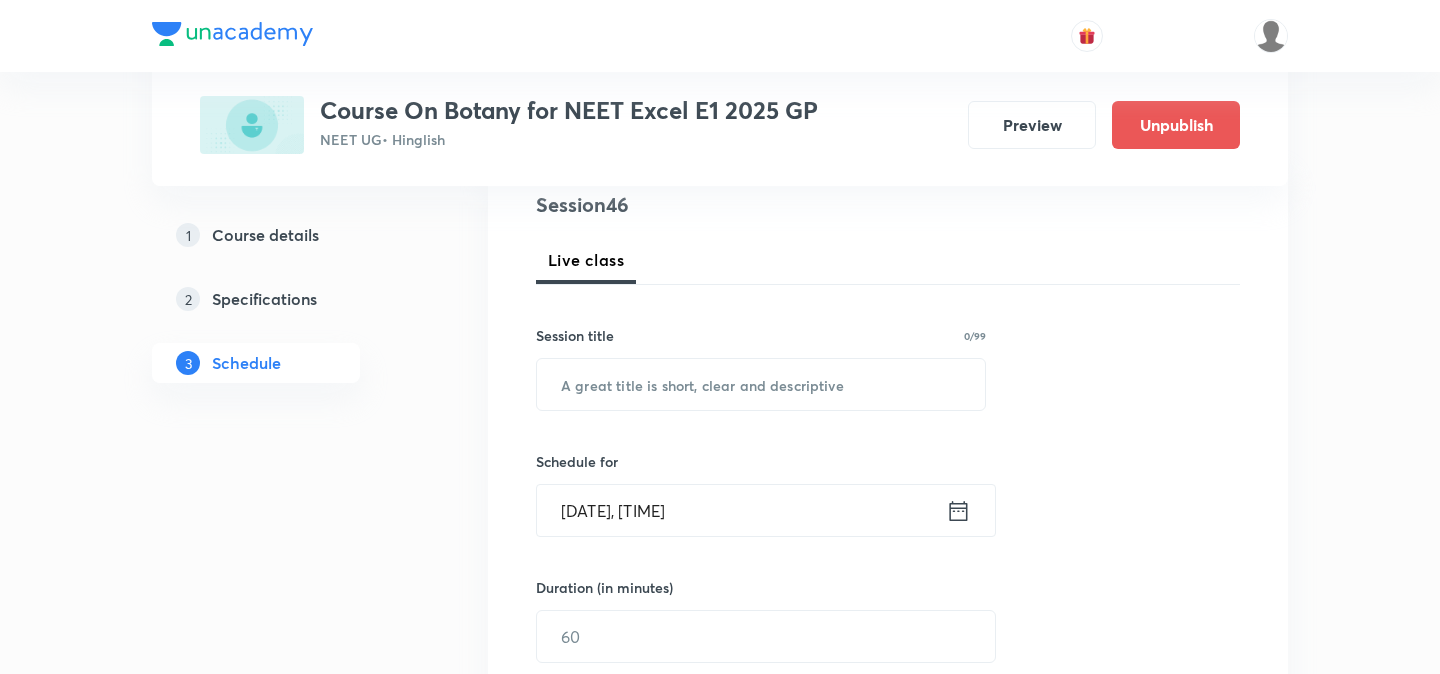 scroll, scrollTop: 274, scrollLeft: 0, axis: vertical 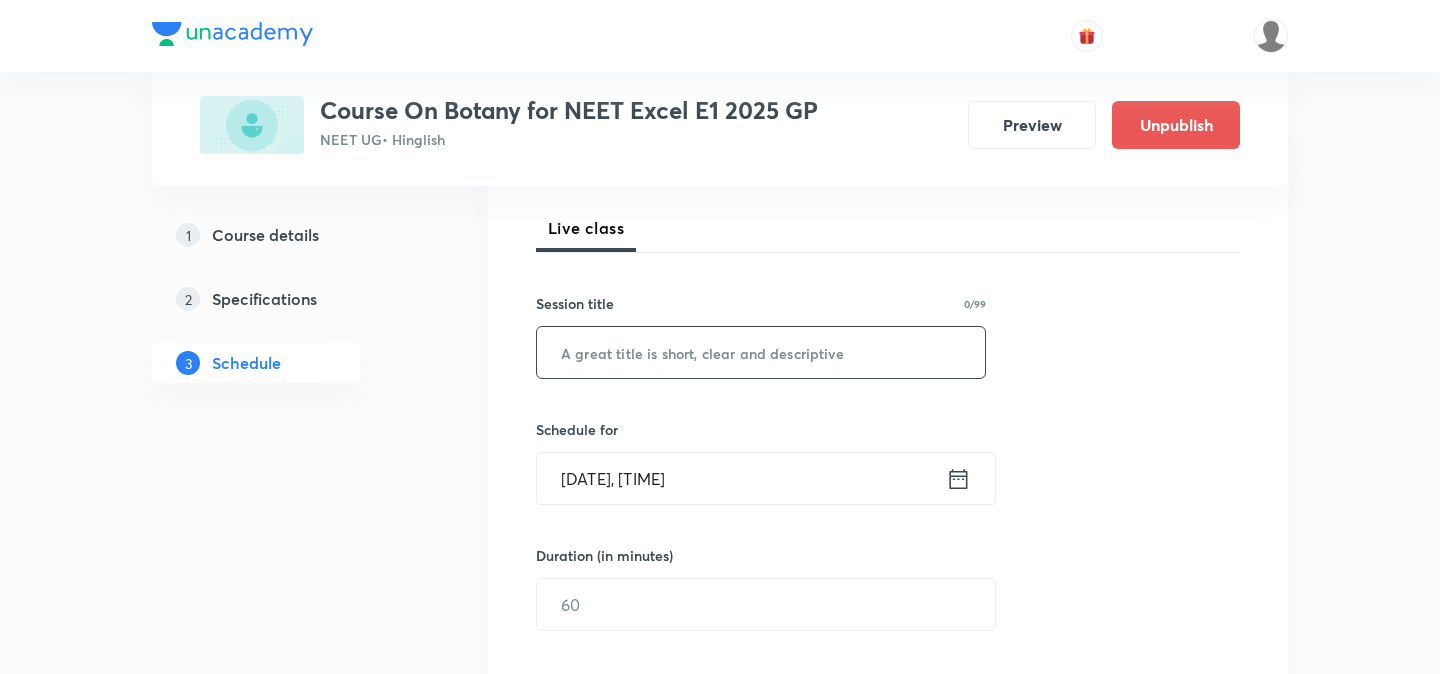 click at bounding box center (761, 352) 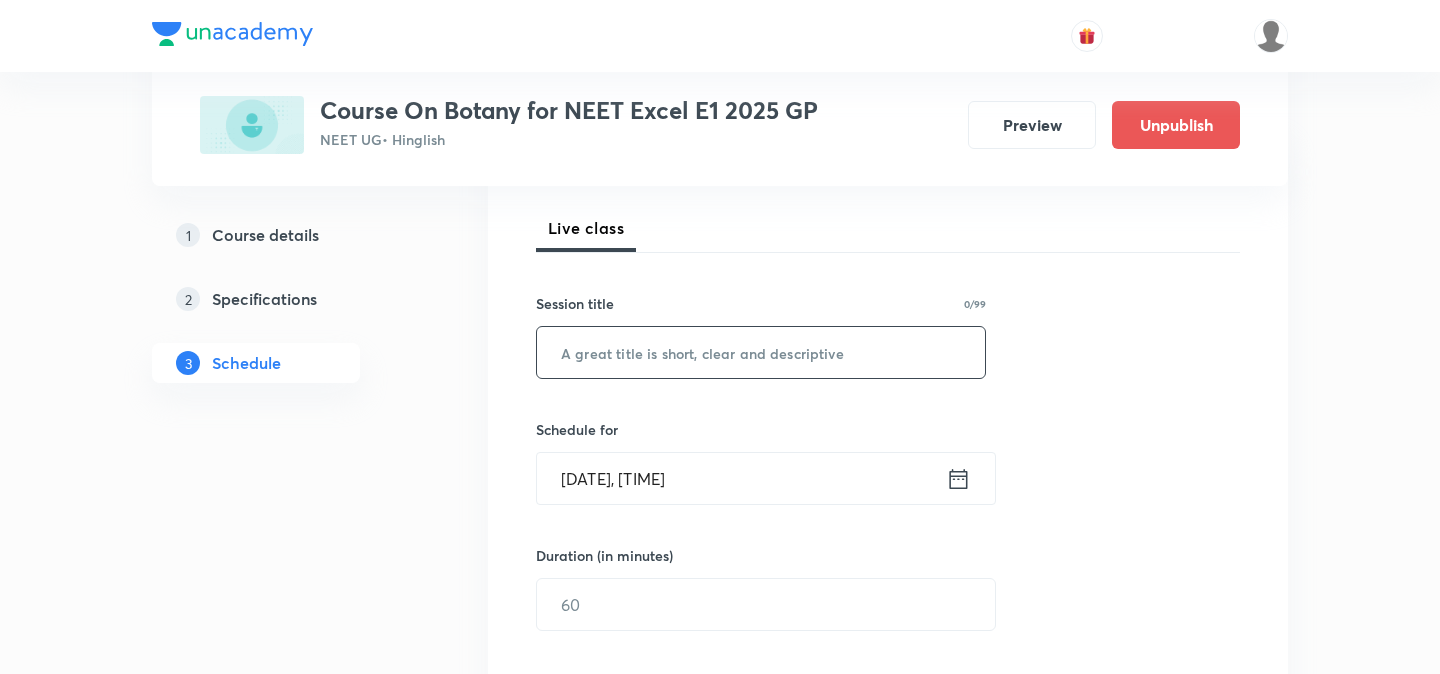 paste on "Molecular Basis of Inheritance" 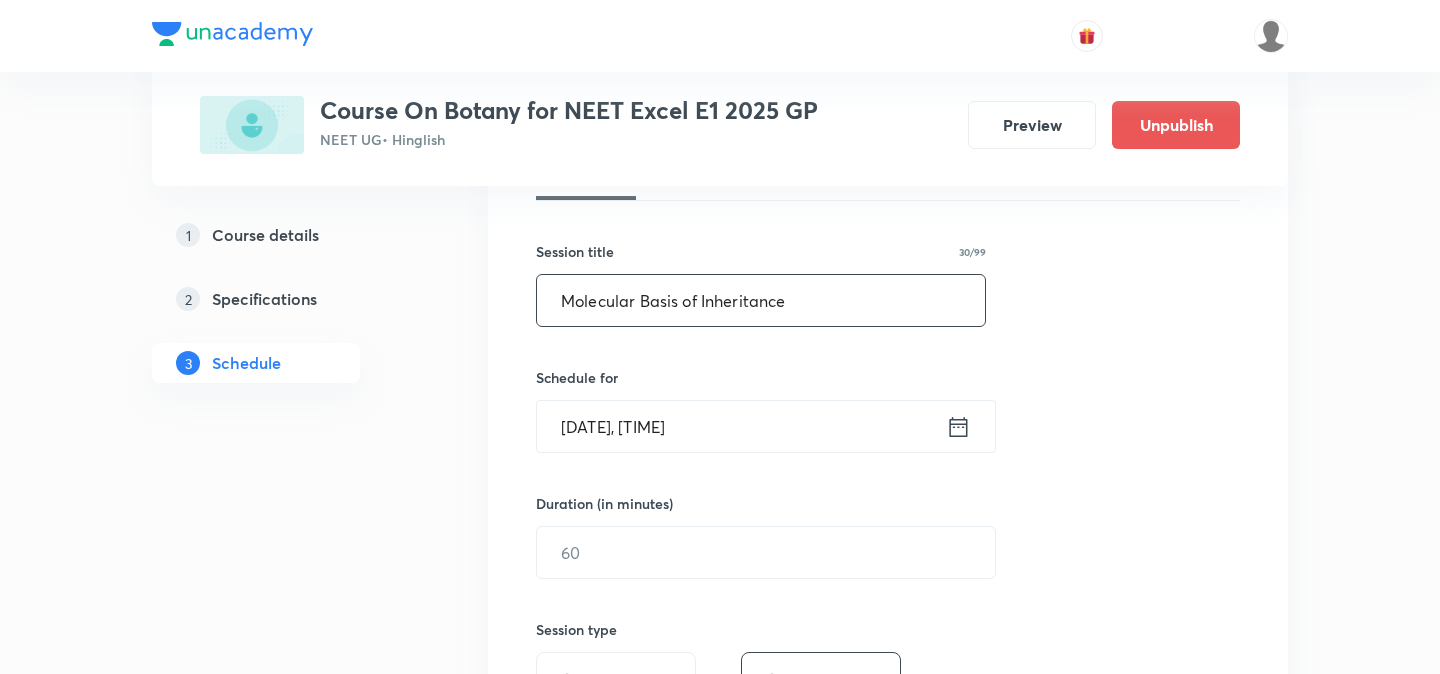 scroll, scrollTop: 336, scrollLeft: 0, axis: vertical 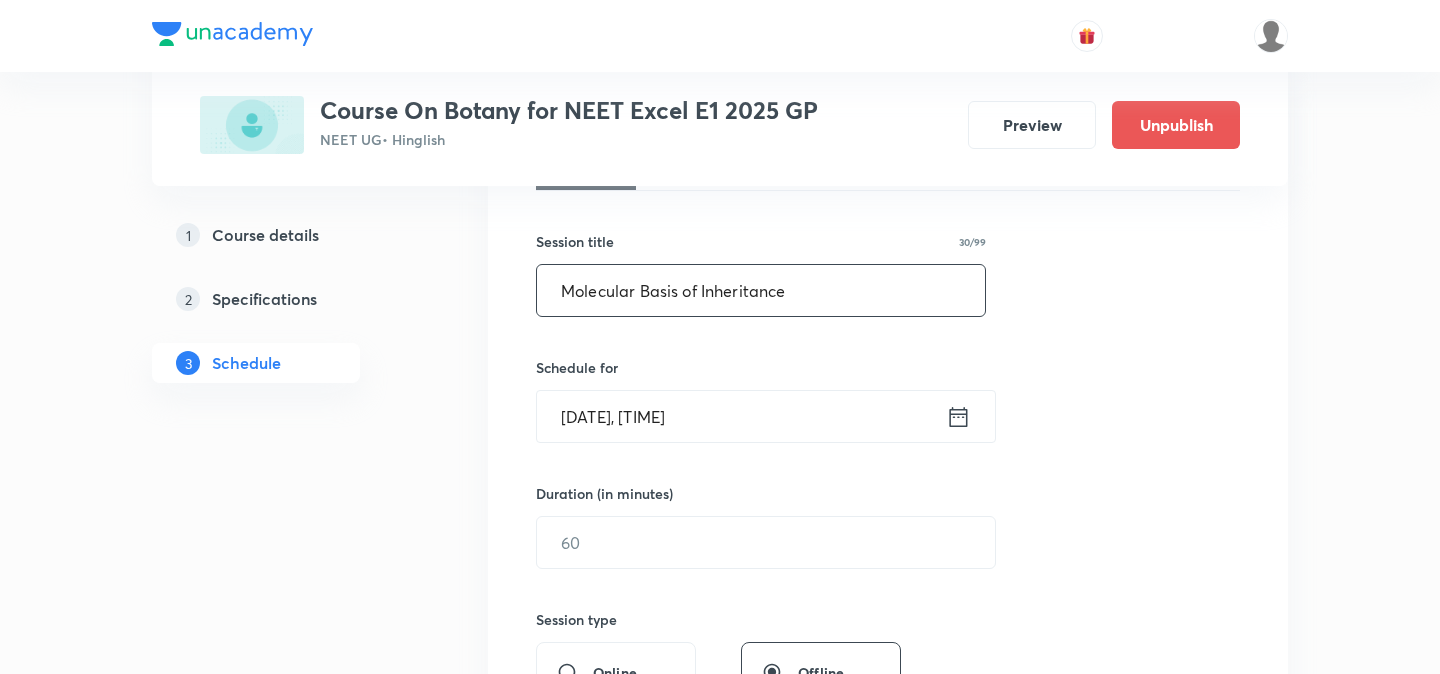 type on "Molecular Basis of Inheritance" 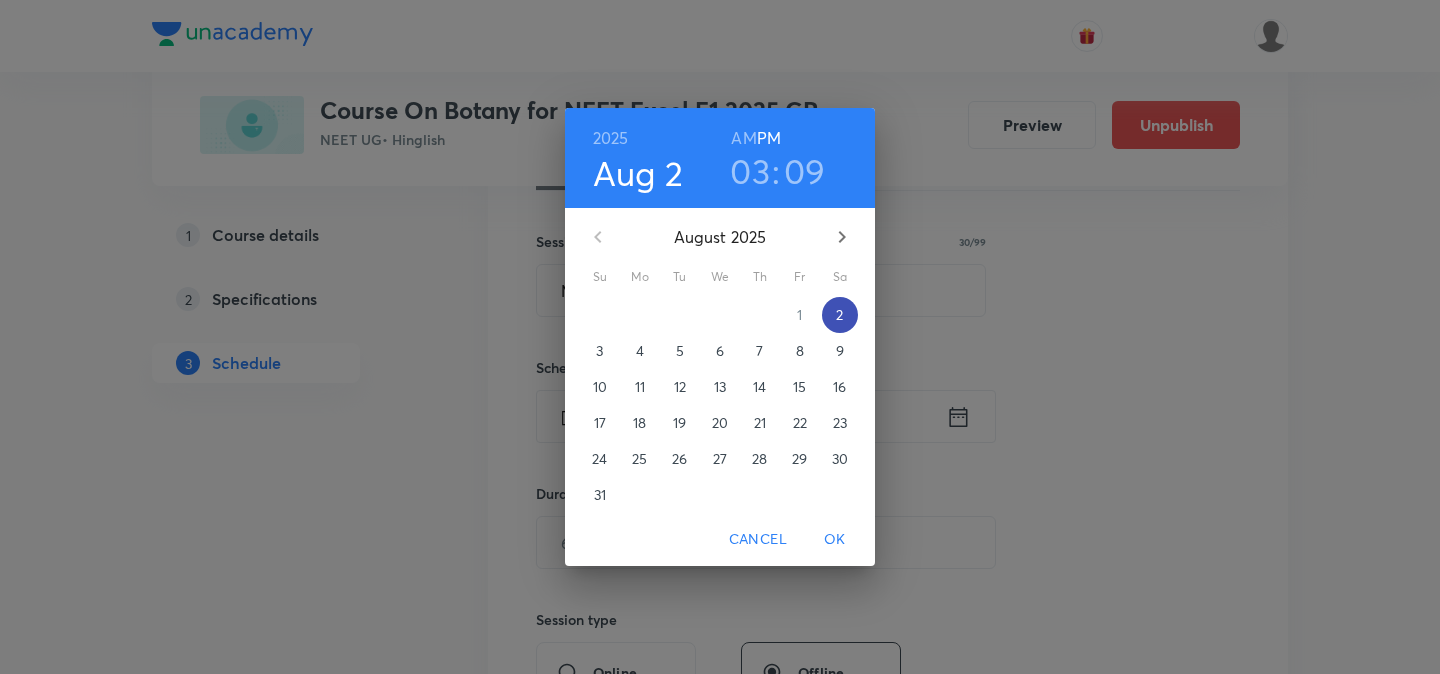 click on "2" at bounding box center (839, 315) 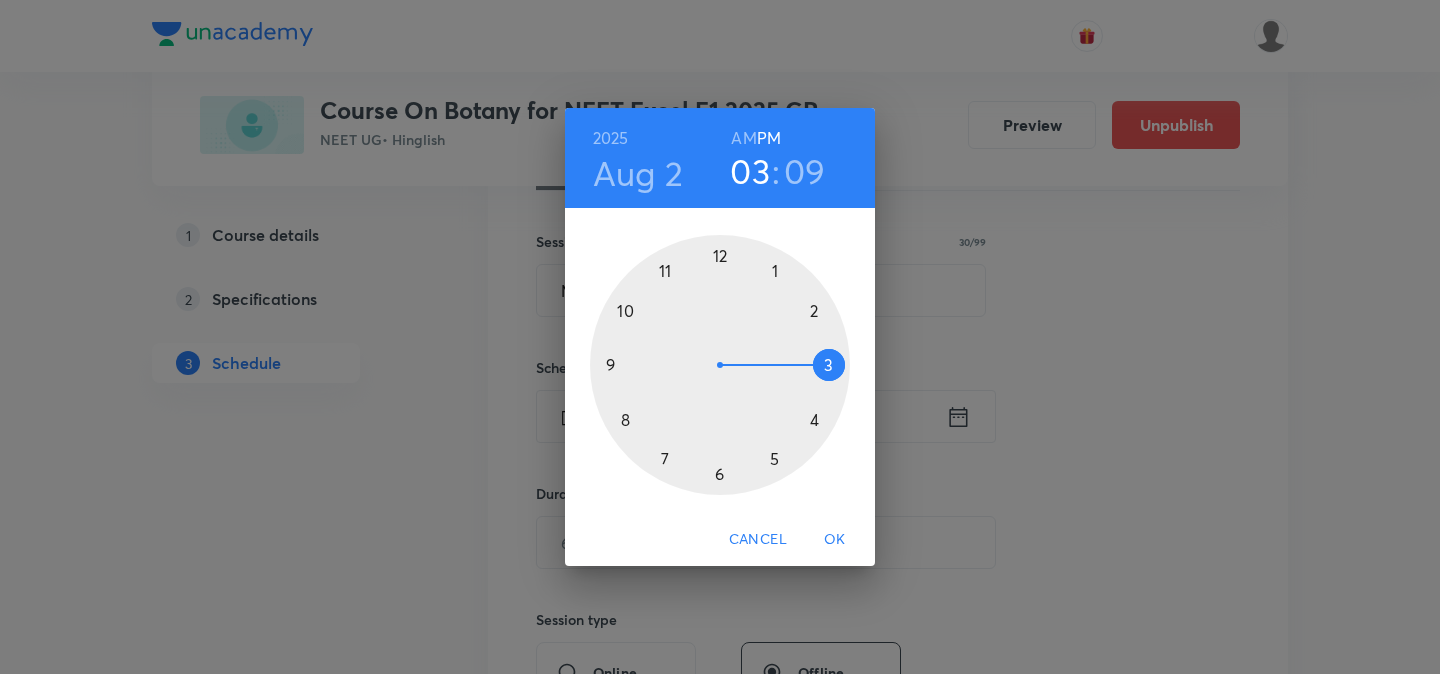 click at bounding box center (720, 365) 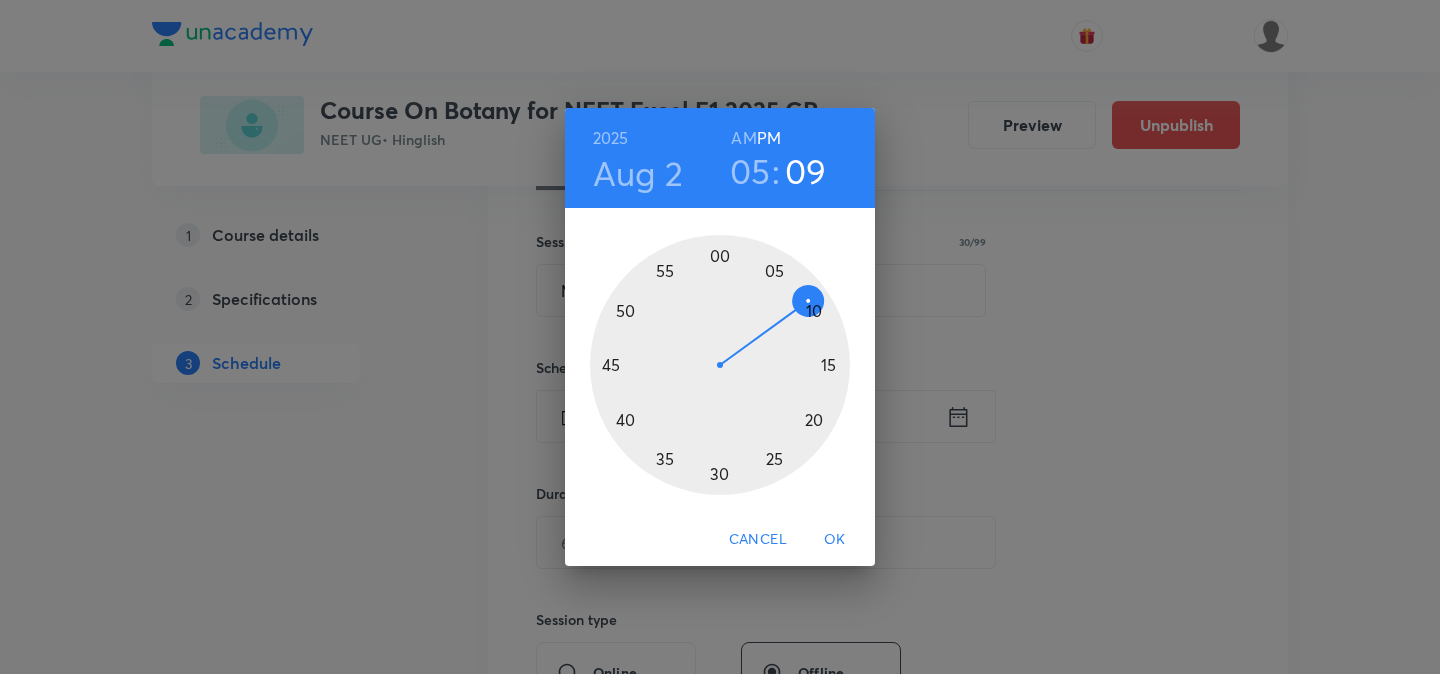 click at bounding box center [720, 365] 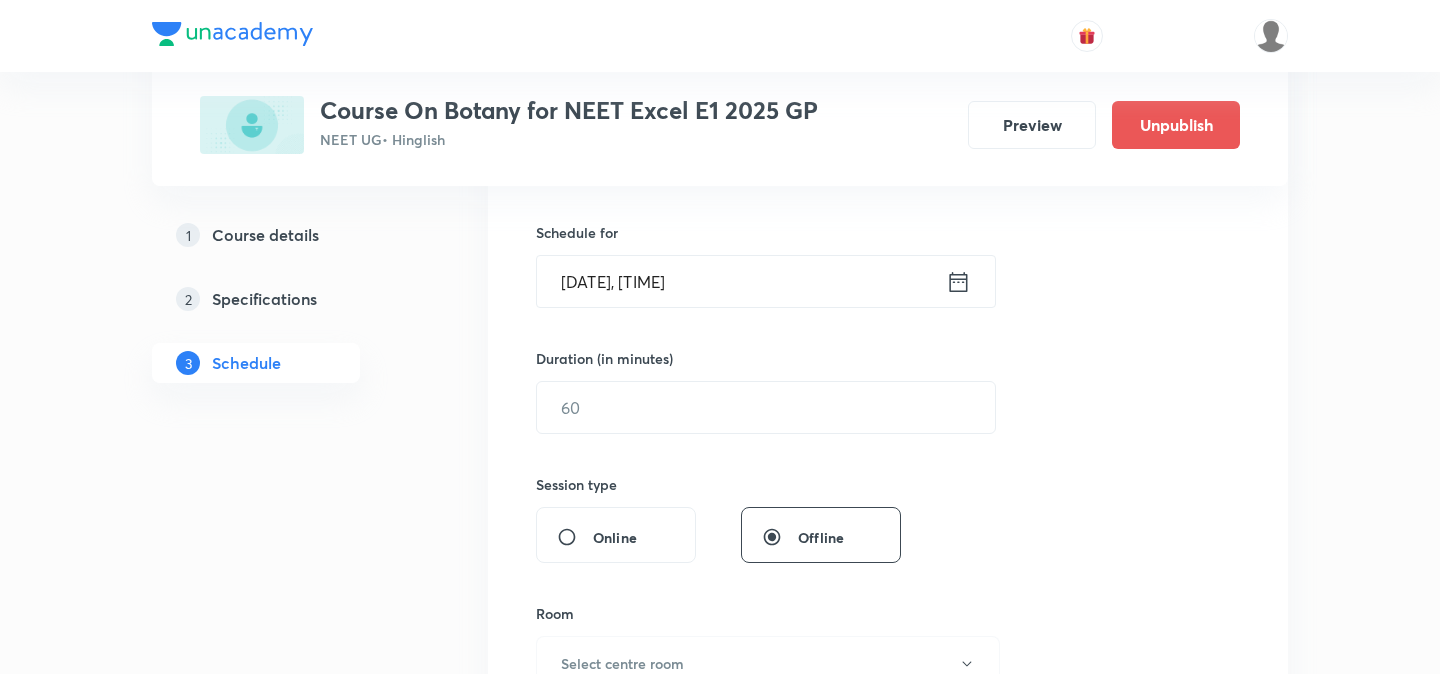 scroll, scrollTop: 411, scrollLeft: 0, axis: vertical 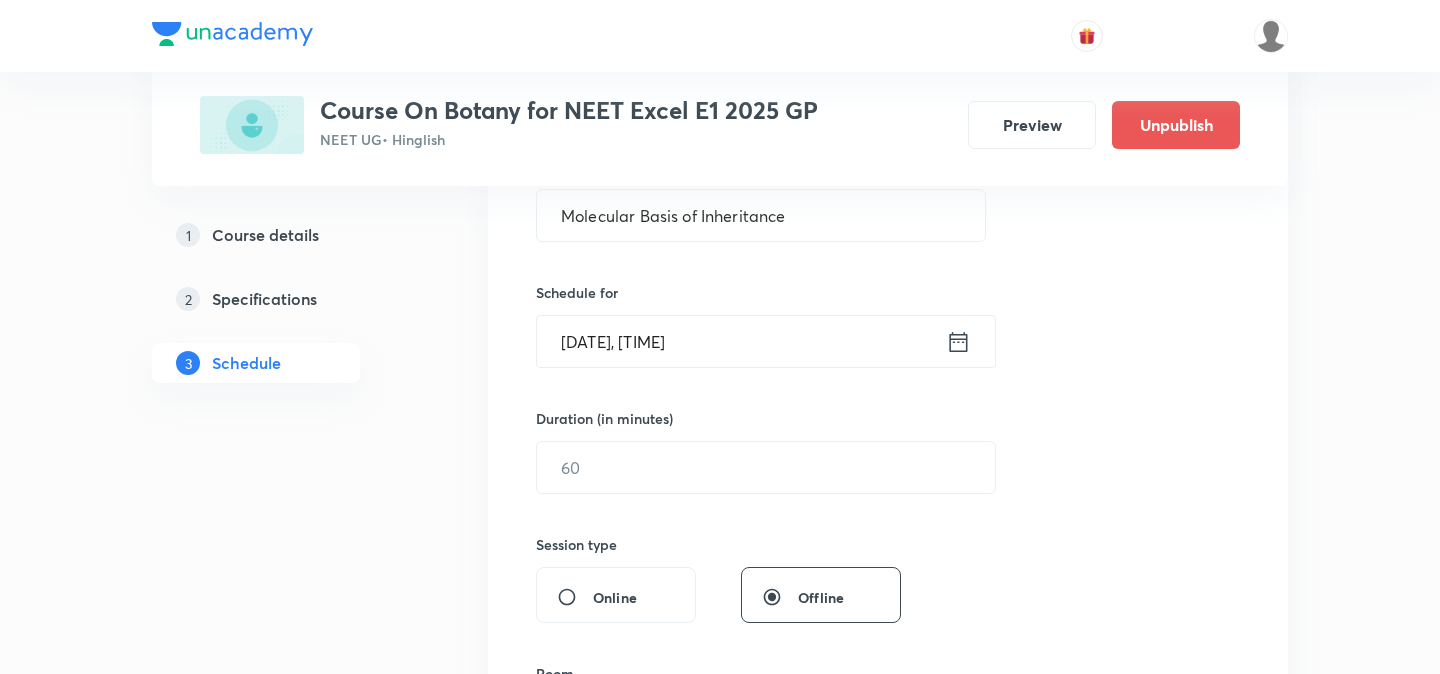 click 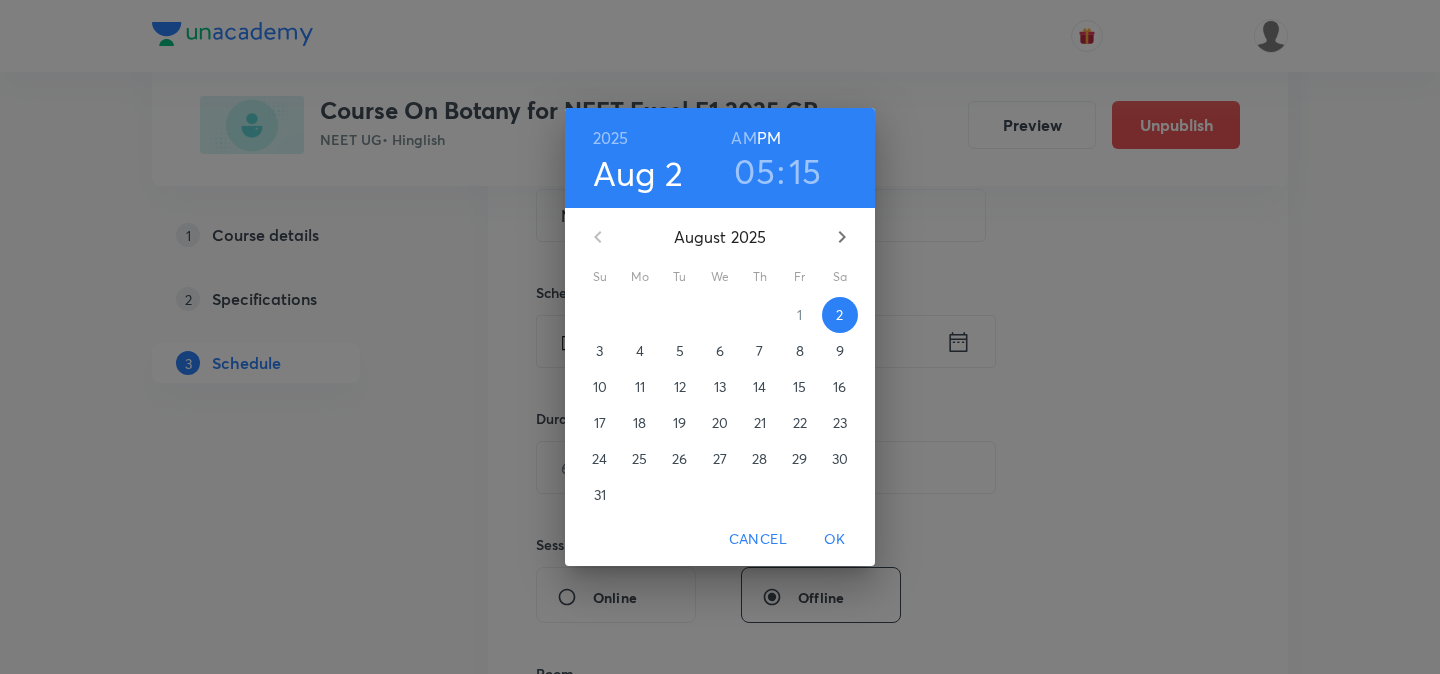 click on "05" at bounding box center (754, 171) 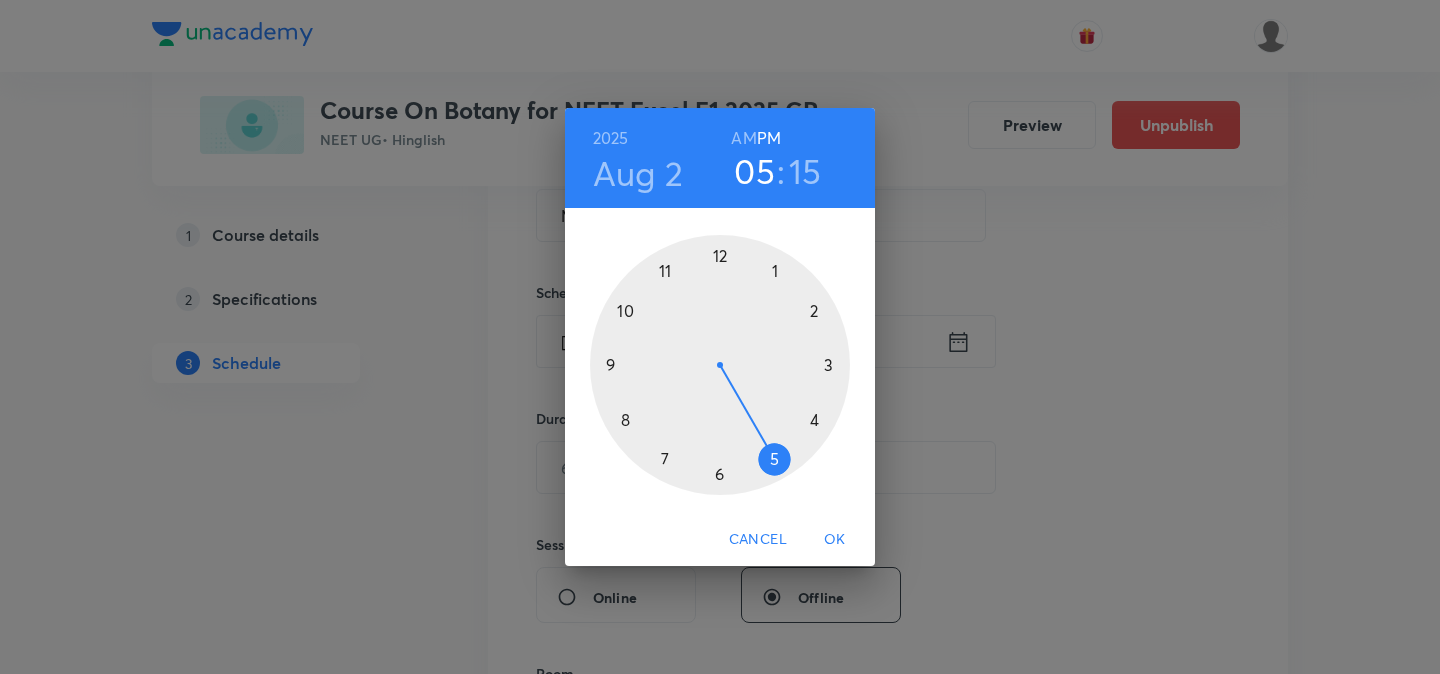click at bounding box center [720, 365] 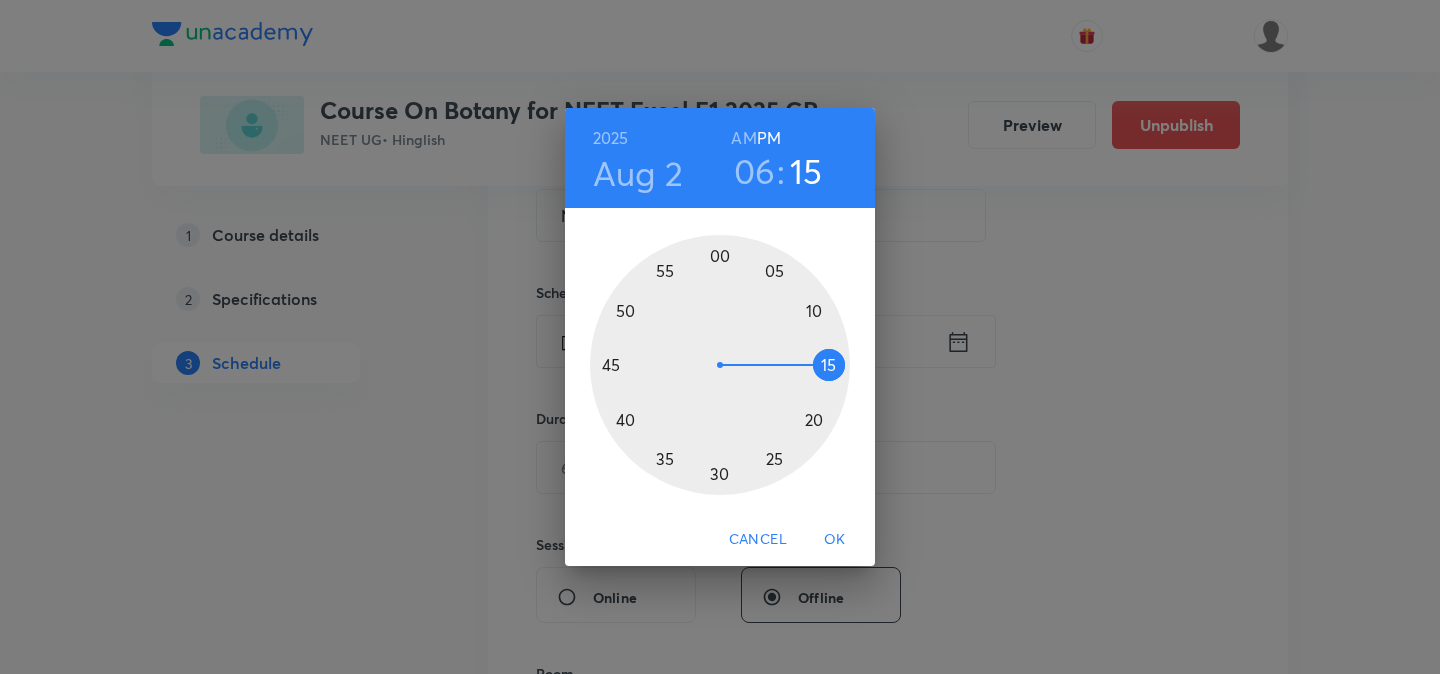 click at bounding box center (720, 365) 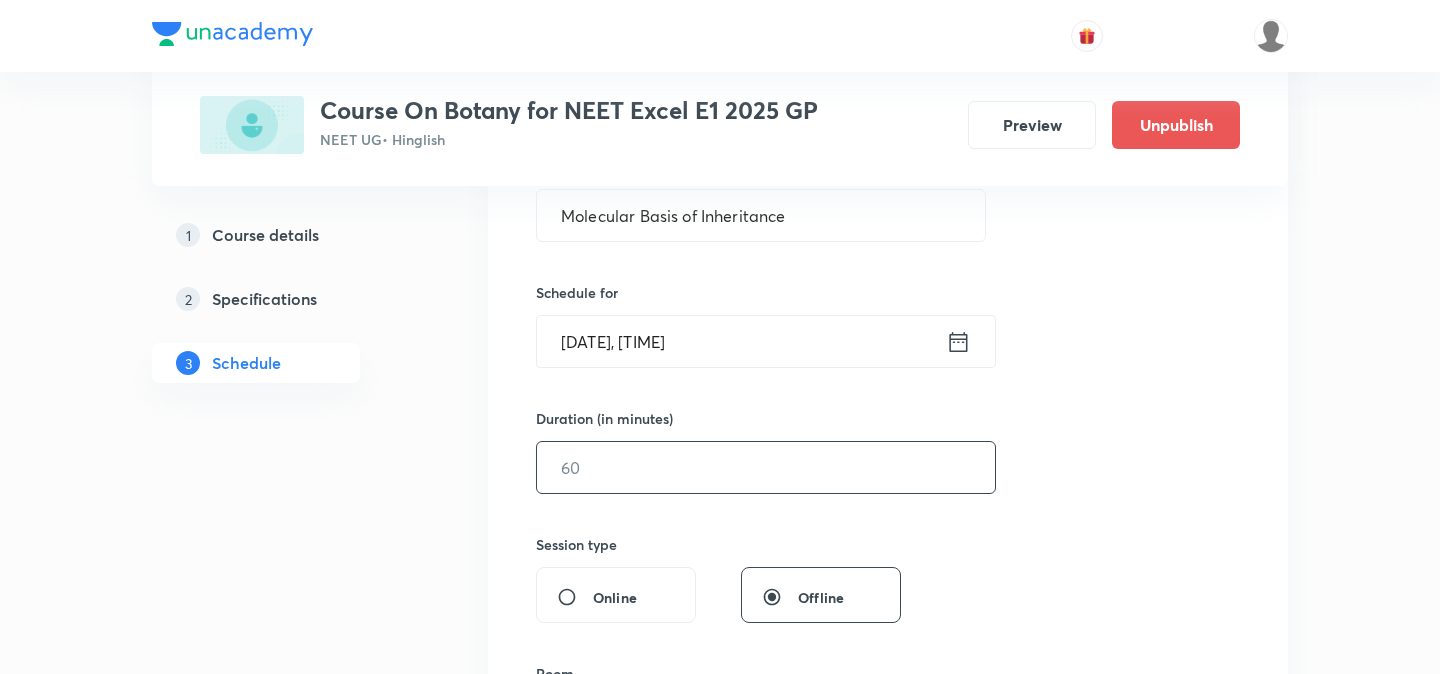 click at bounding box center [766, 467] 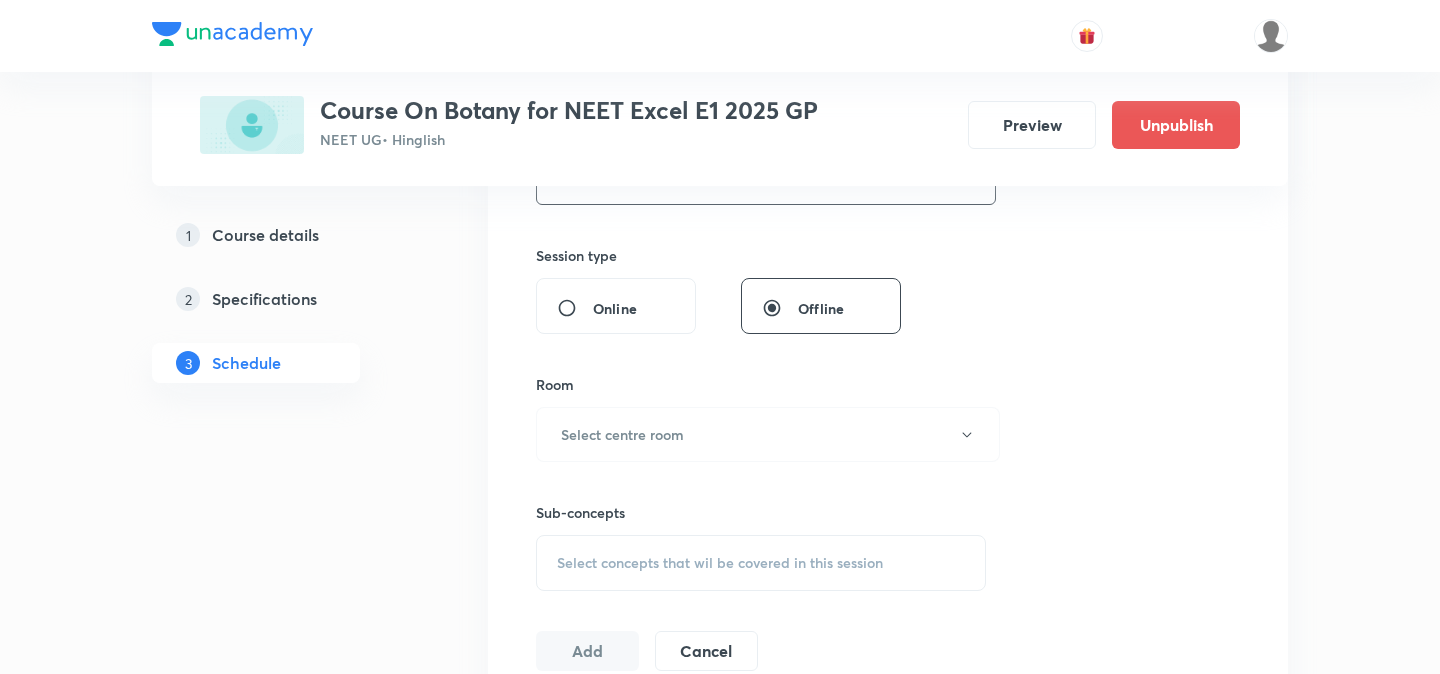 scroll, scrollTop: 751, scrollLeft: 0, axis: vertical 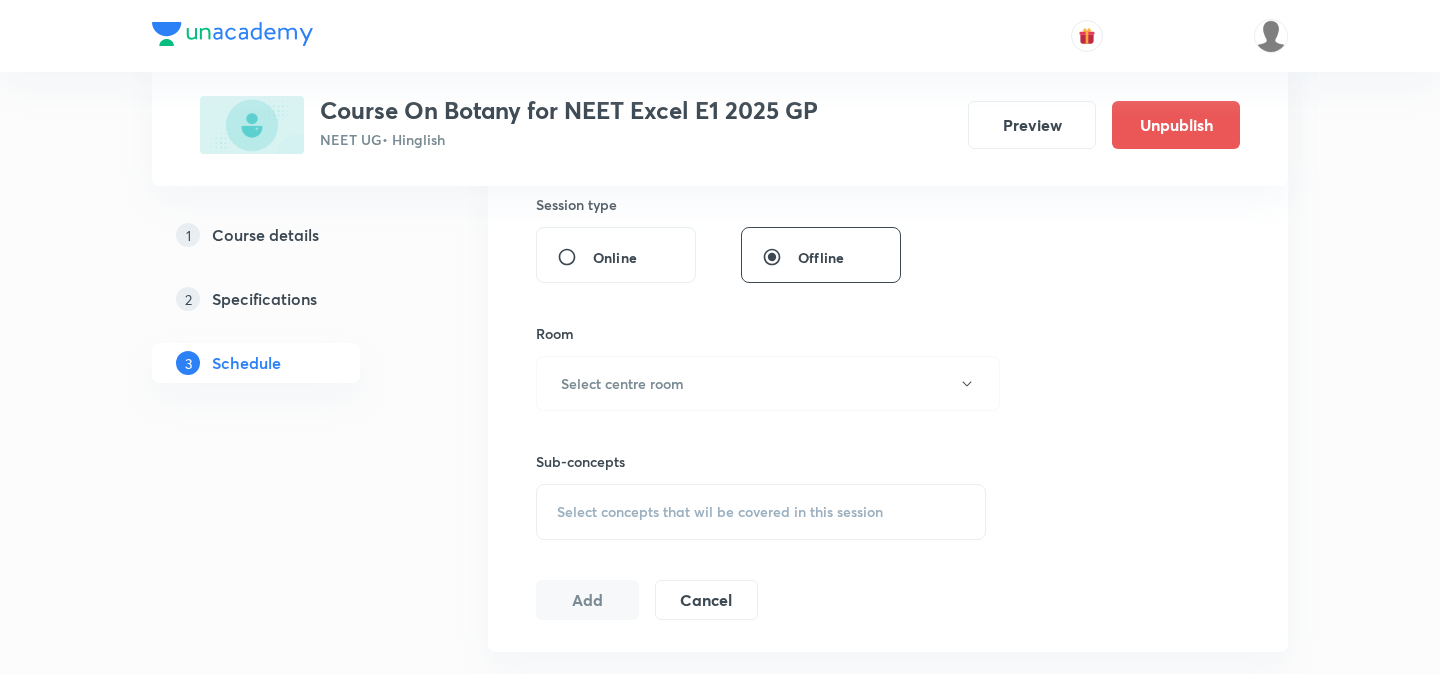 type on "45" 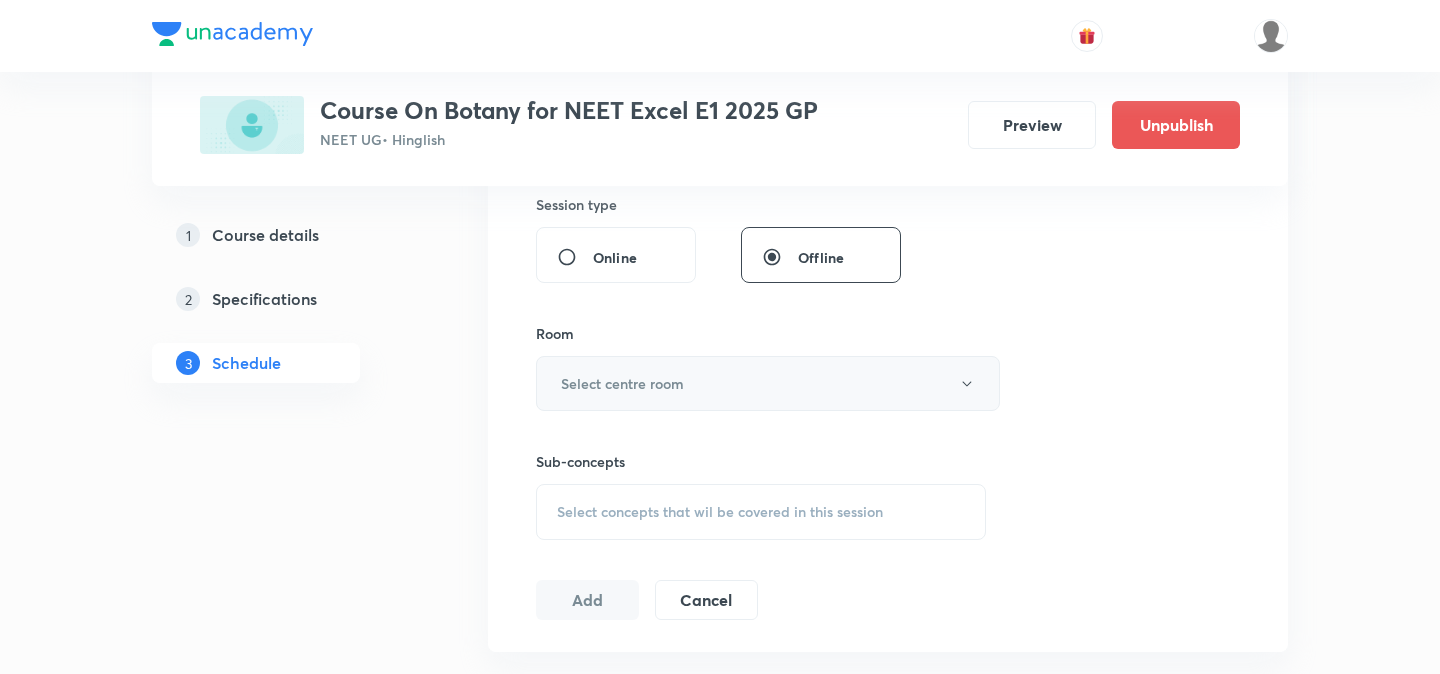 click on "Select centre room" at bounding box center [622, 383] 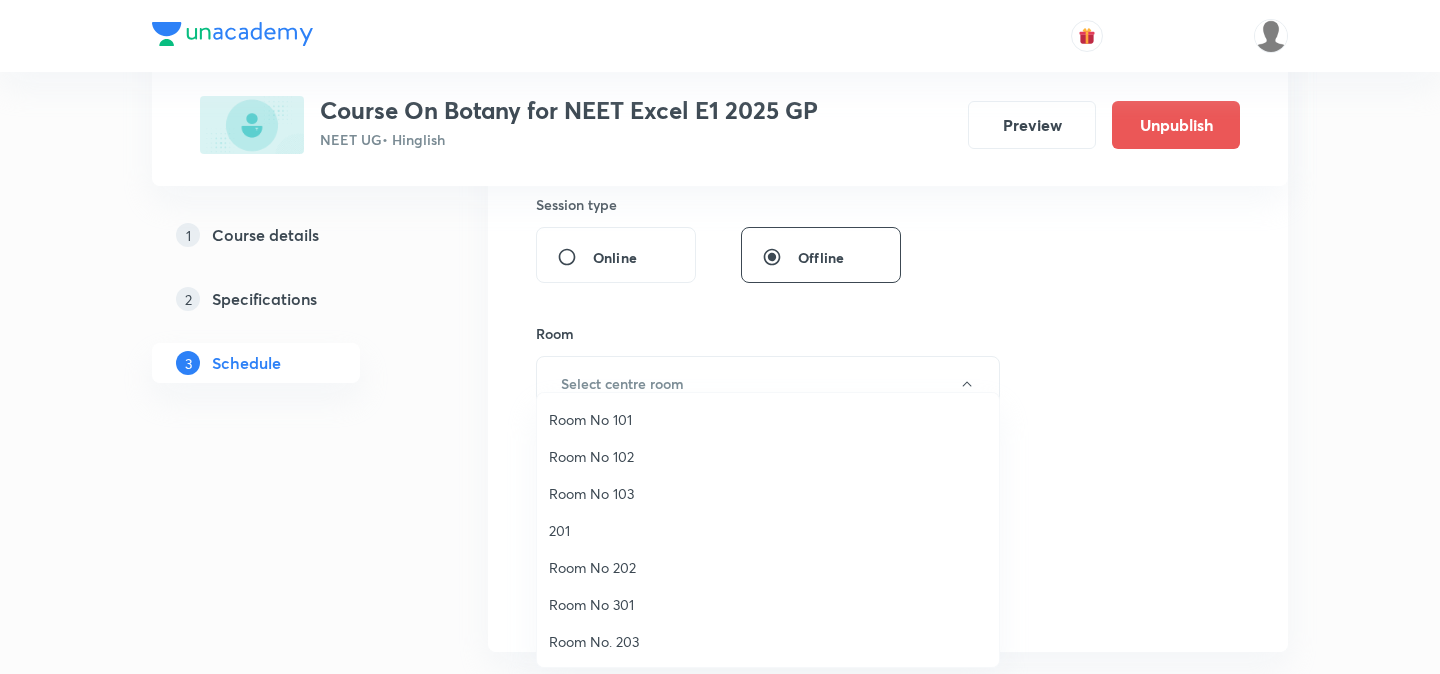 click on "Room No 101" at bounding box center (768, 419) 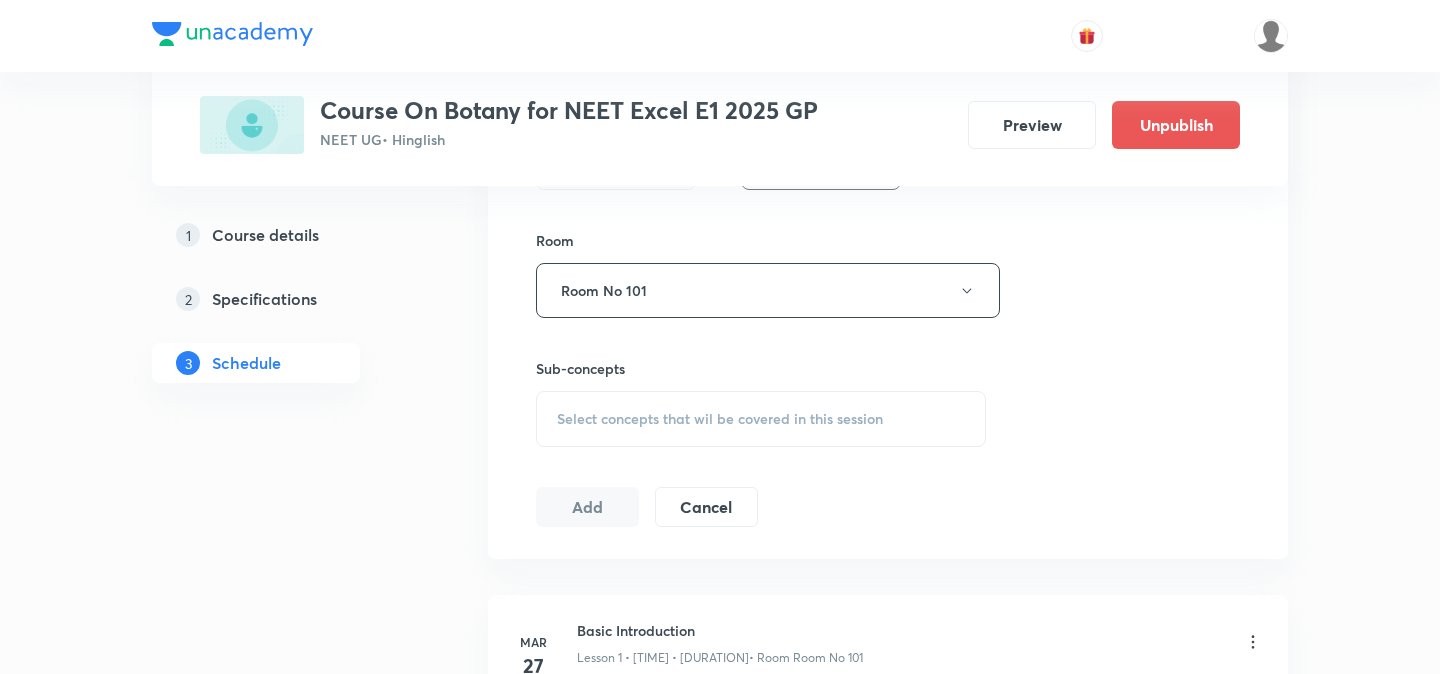 scroll, scrollTop: 874, scrollLeft: 0, axis: vertical 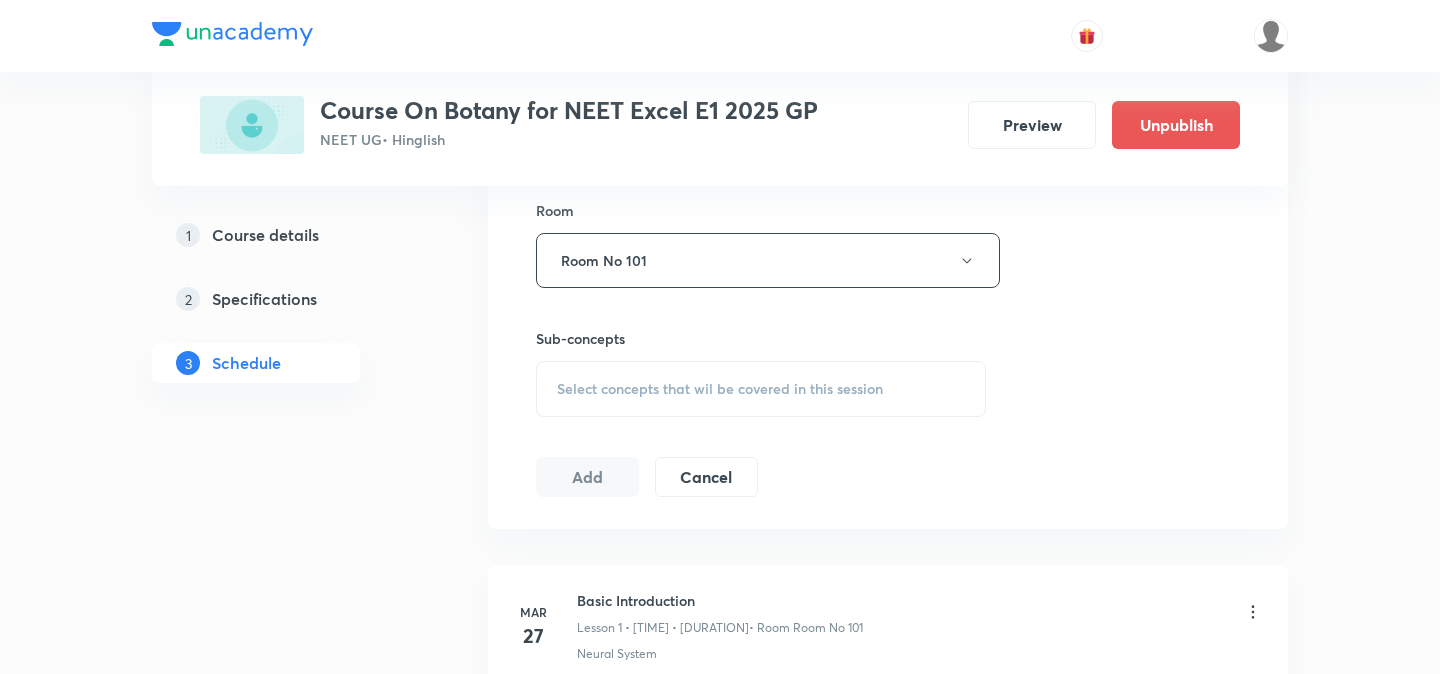 click on "Select concepts that wil be covered in this session" at bounding box center [761, 389] 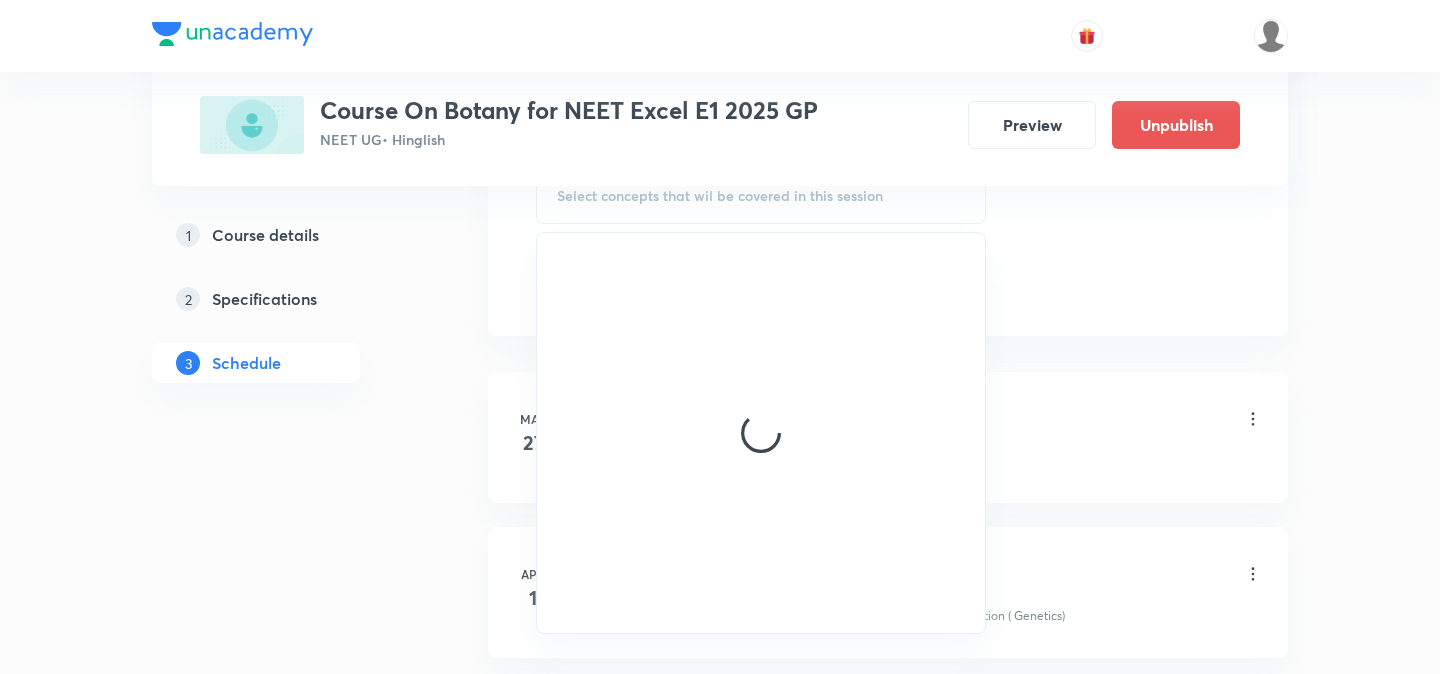 scroll, scrollTop: 1050, scrollLeft: 0, axis: vertical 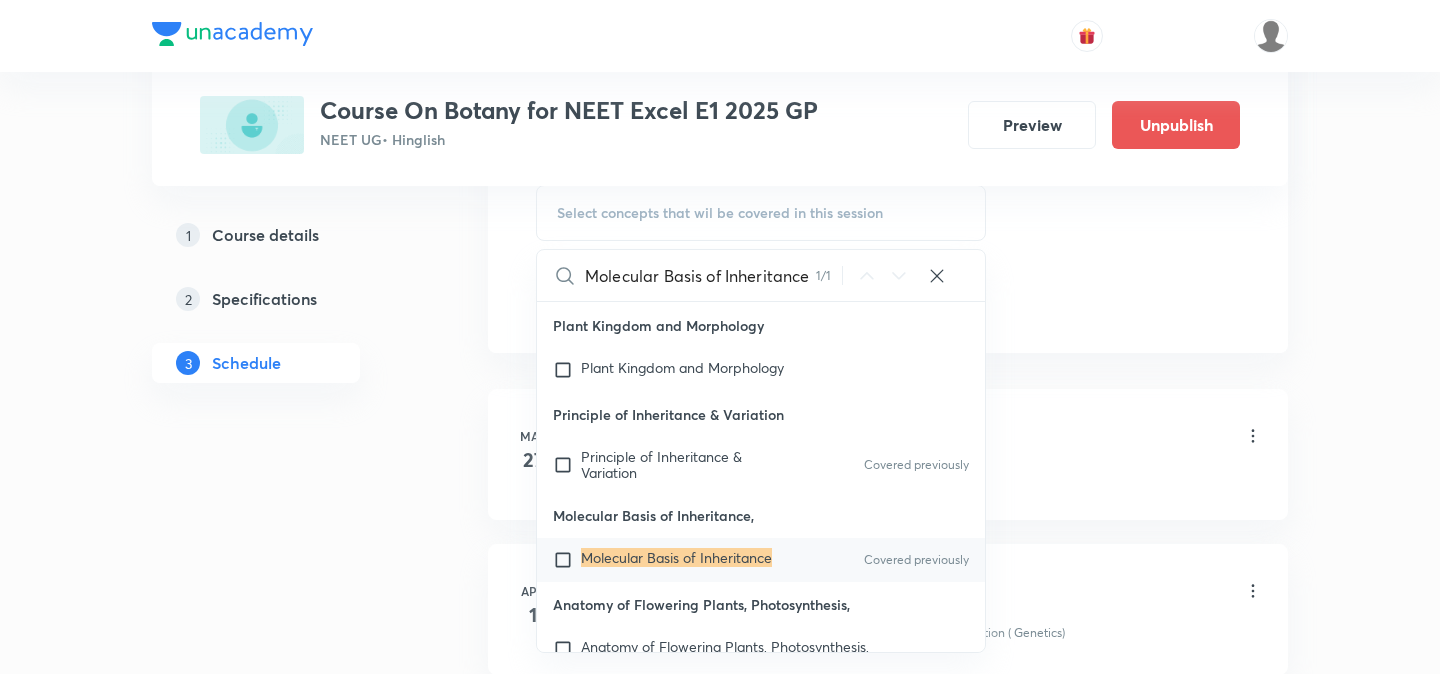type on "Molecular Basis of Inheritance" 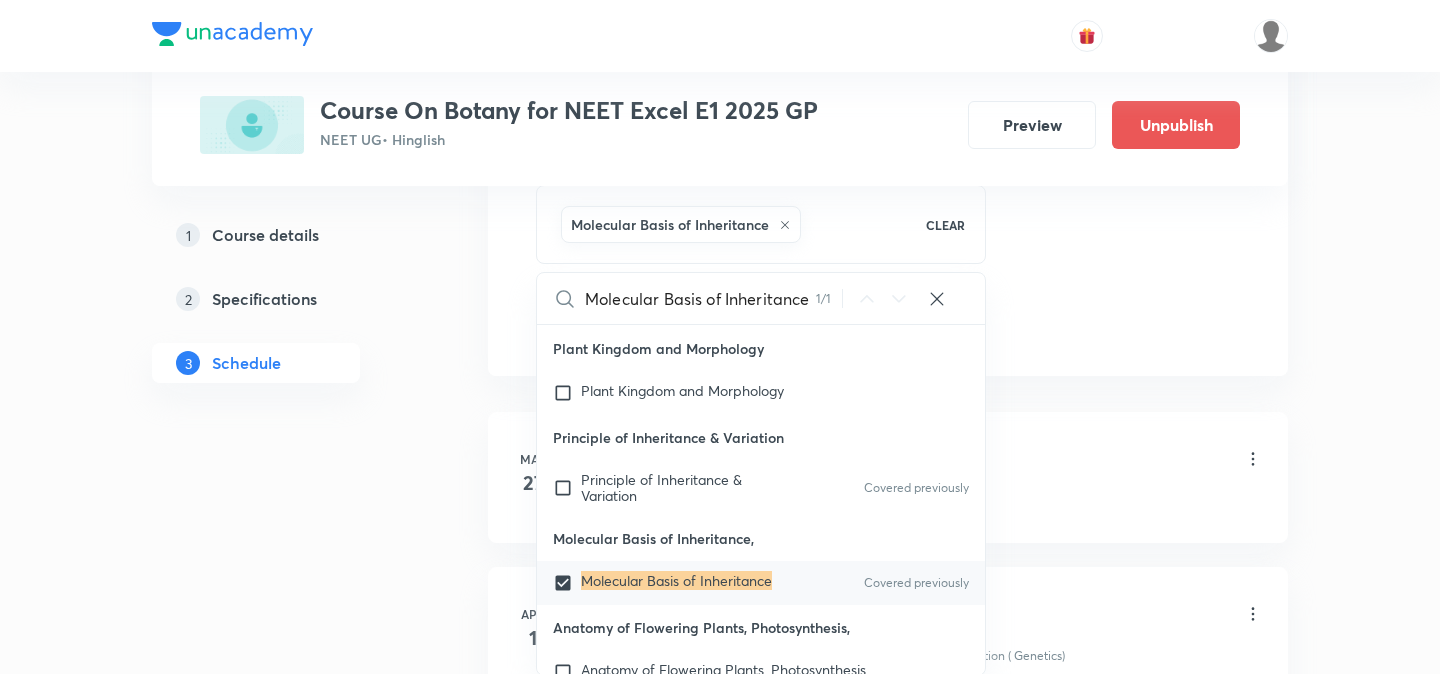 click on "Plus Courses Course On Botany for NEET Excel E1 2025 GP NEET UG  • Hinglish Preview Unpublish 1 Course details 2 Specifications 3 Schedule Schedule 45  classes Session  46 Live class Session title 30/99 Molecular Basis of Inheritance ​ Schedule for Aug 2, 2025, 6:46 PM ​ Duration (in minutes) 45 ​   Session type Online Offline Room Room No 101 Sub-concepts Molecular Basis of Inheritance CLEAR Molecular Basis of Inheritance 1 / 1 ​ Neural System Neural System Covered previously Structure of Neuron Structure of Neuron Covered previously Myelinogenesis (Myelin Formation) Myelinogenesis (Myelin Formation) Types of Neurons Types of Neurons Generation and Conduction of Nerve Impulse Generation and Conduction of Nerve Impulse Saltatory Conduction Saltatory Conduction Transmission of Impulse at Synapse Transmission of Impulse at Synapse Central Neural System Central Neural System Human Brain Human Brain Spinal Cord Spinal Cord Reflex Actions Reflex Actions Autonomic Nervous System (ANS) Human Skeleton Tibia" at bounding box center [720, 3288] 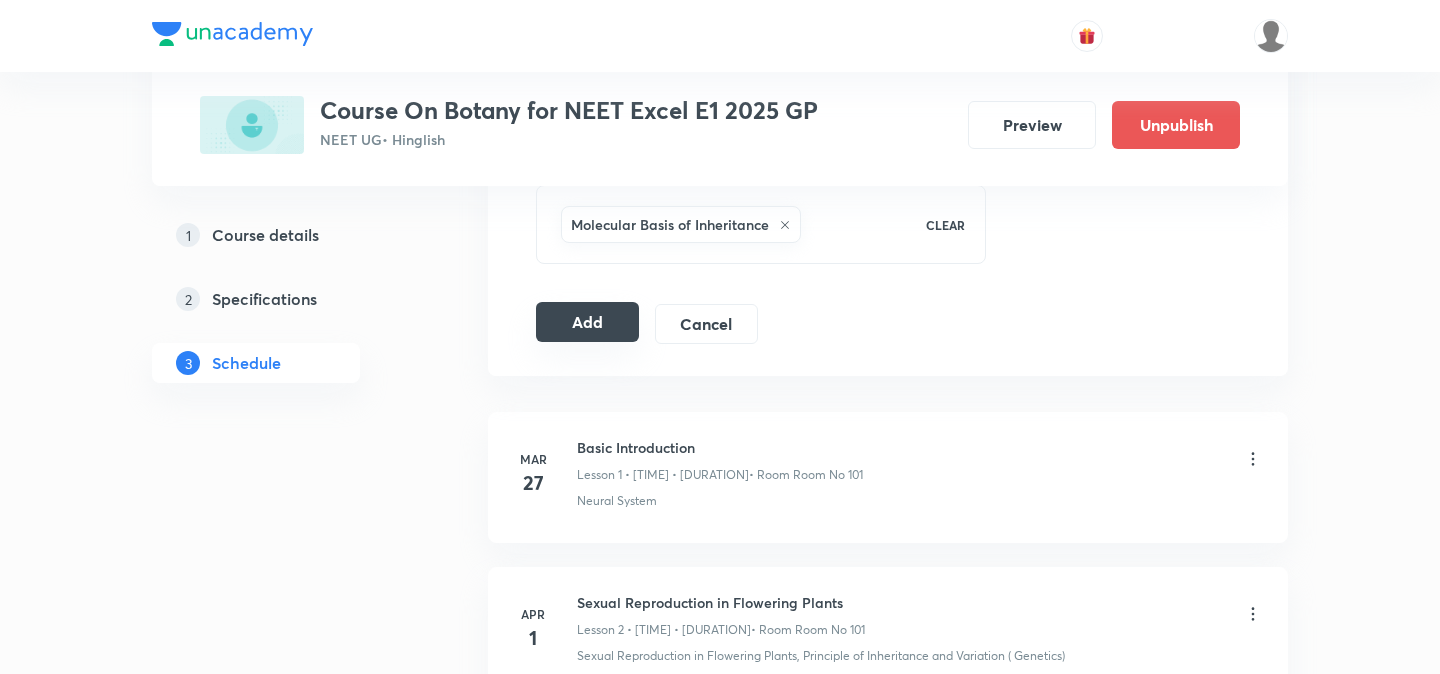 click on "Add" at bounding box center (587, 322) 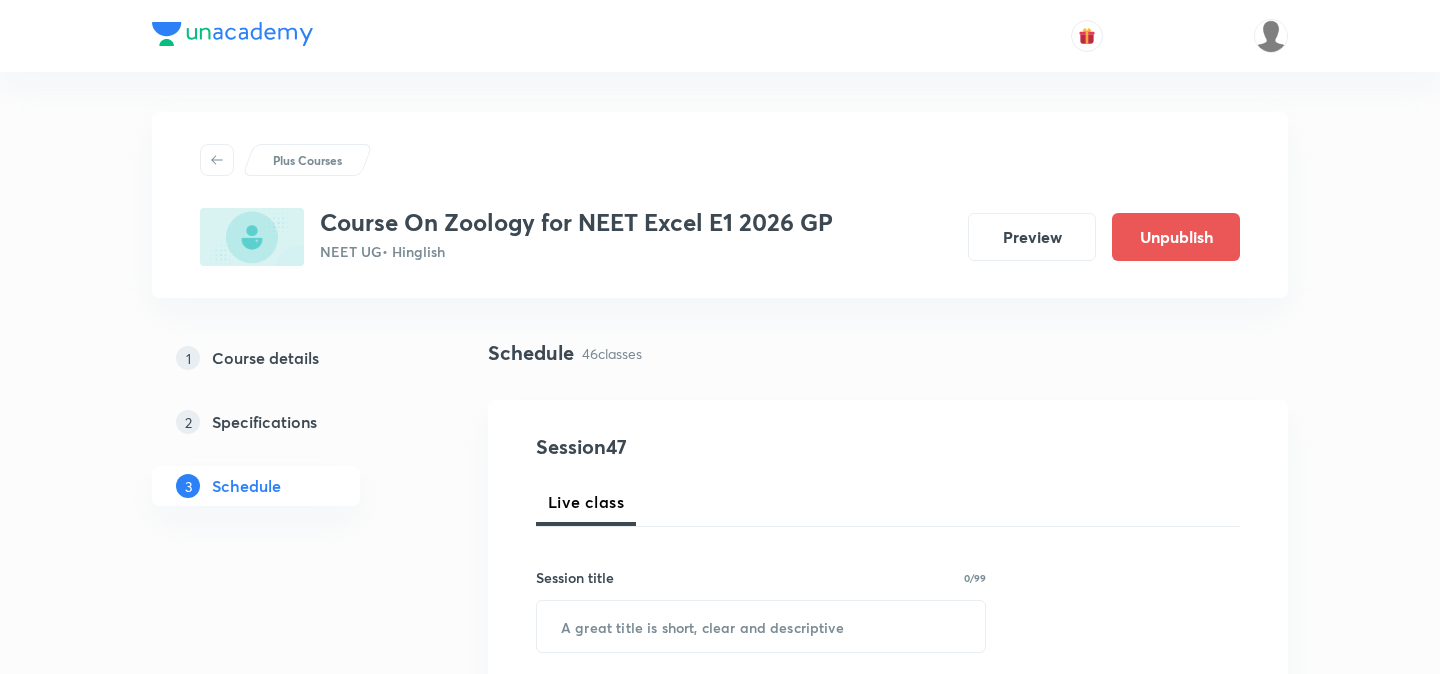 scroll, scrollTop: 0, scrollLeft: 0, axis: both 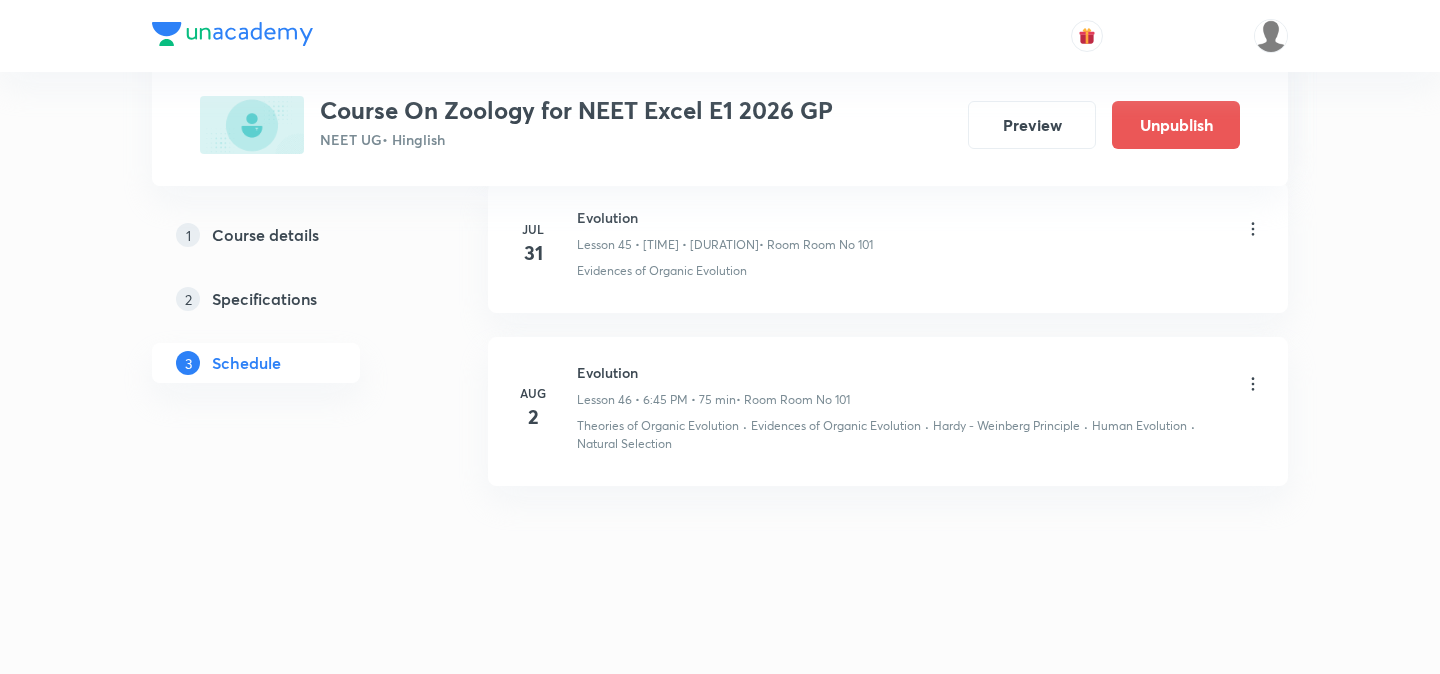 click 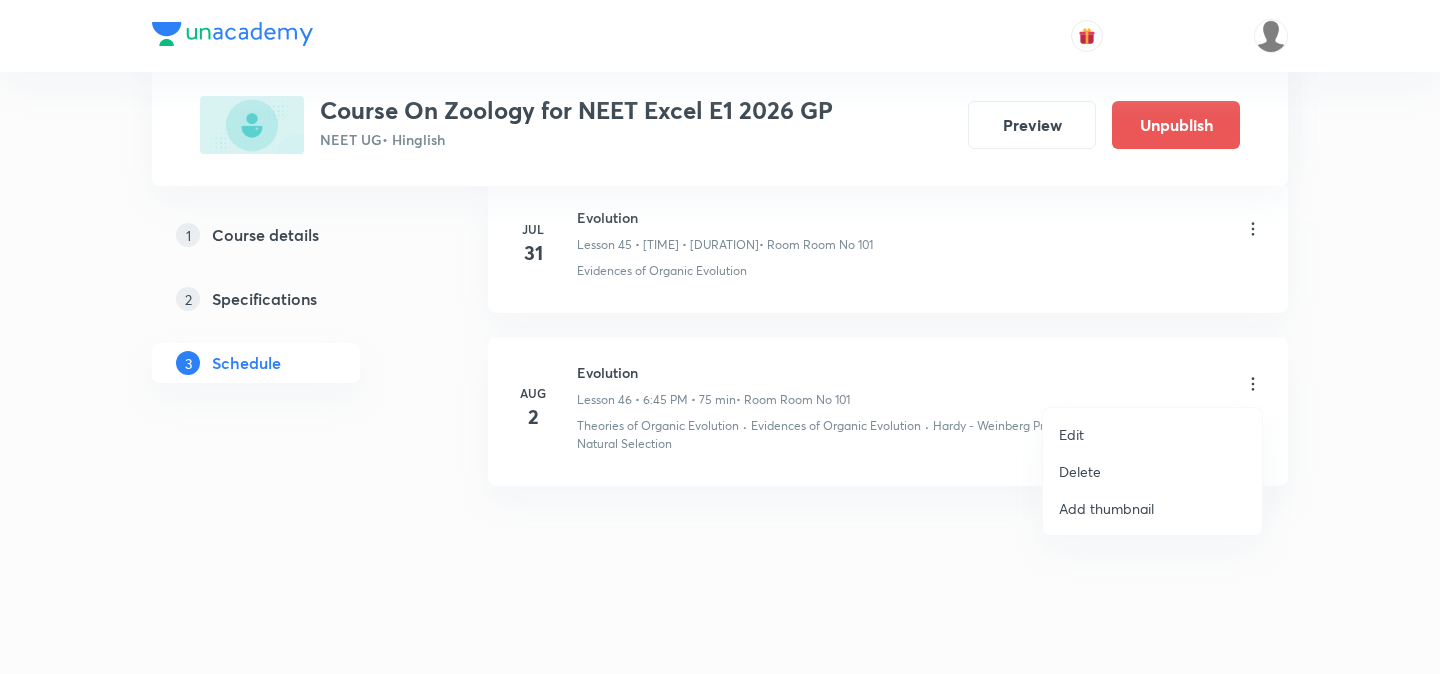 click on "Edit" at bounding box center (1071, 434) 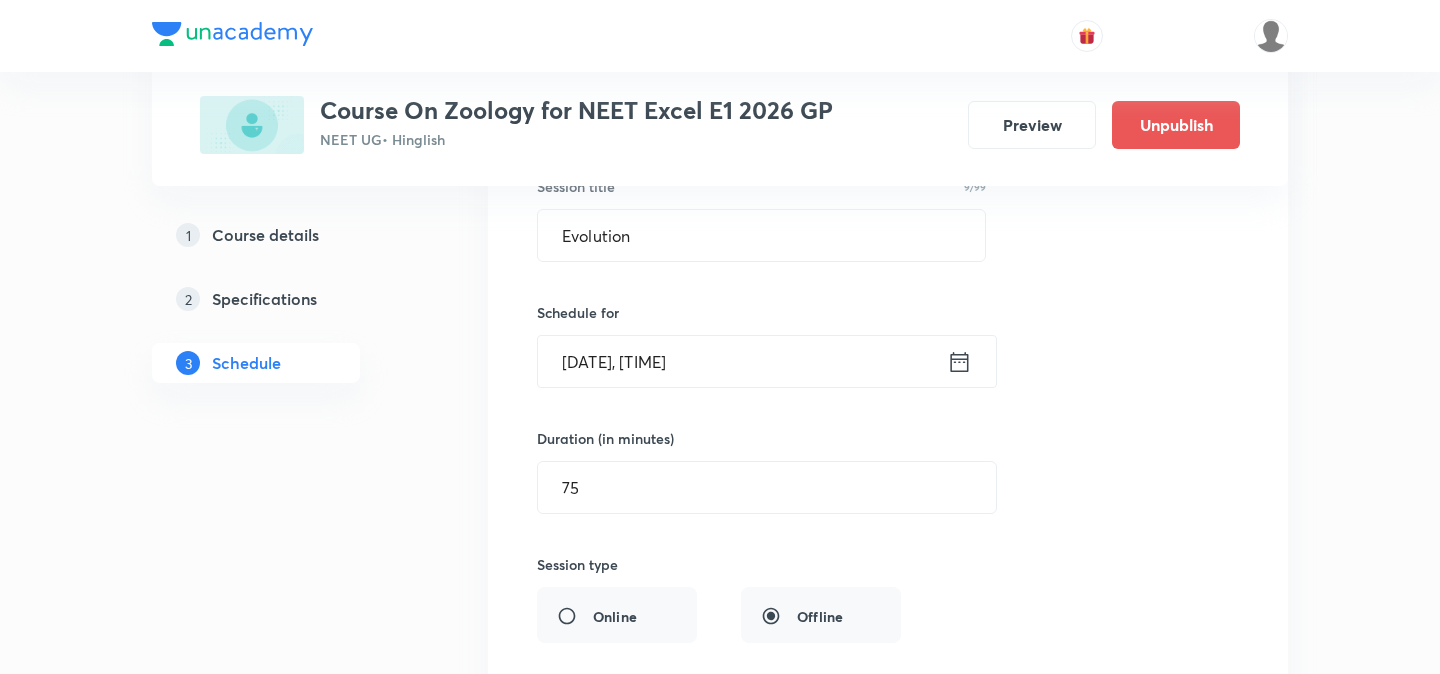 scroll, scrollTop: 7353, scrollLeft: 0, axis: vertical 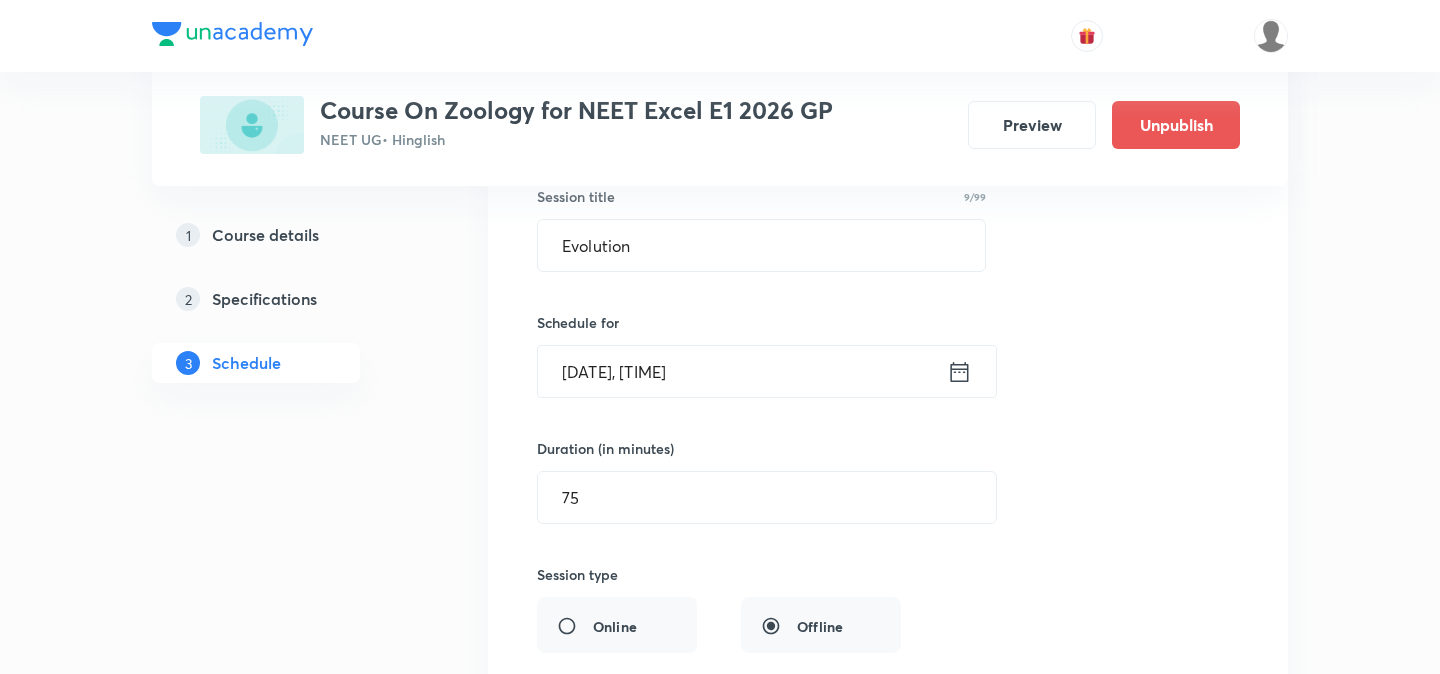 click 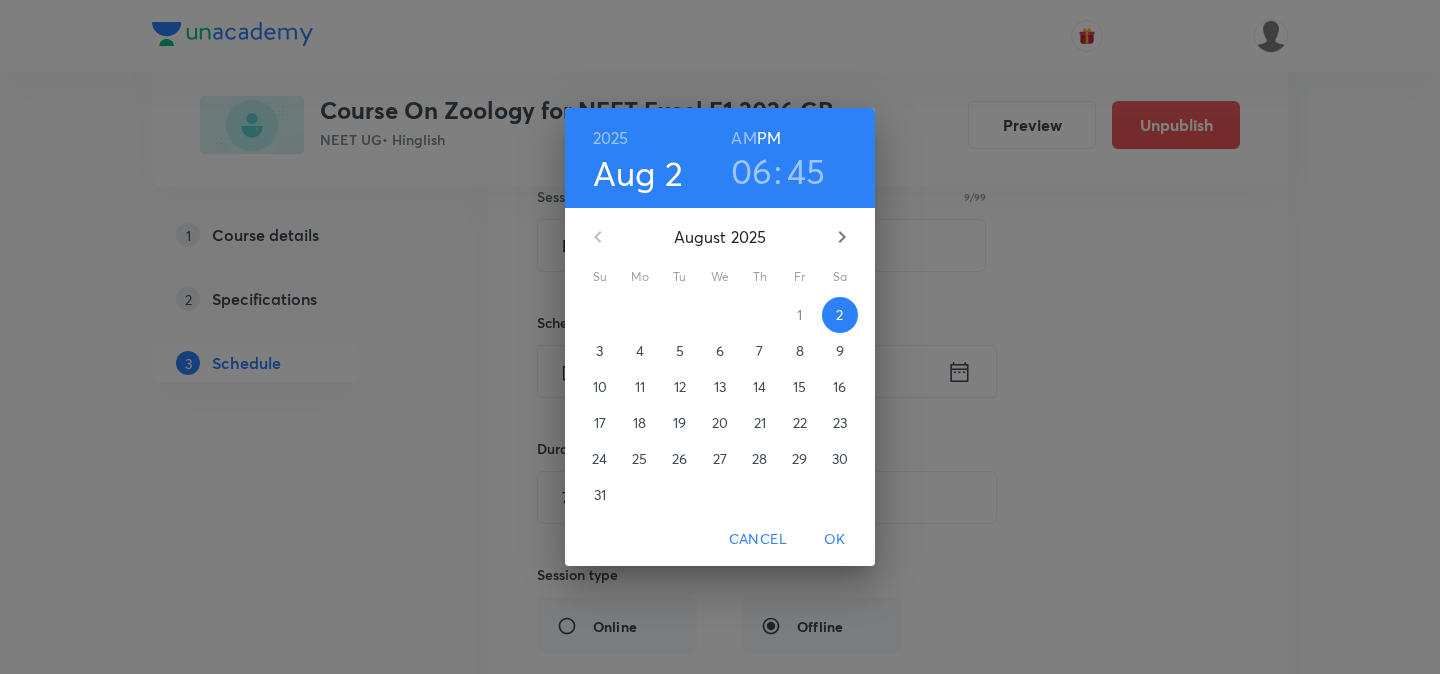 click on "06" at bounding box center [752, 171] 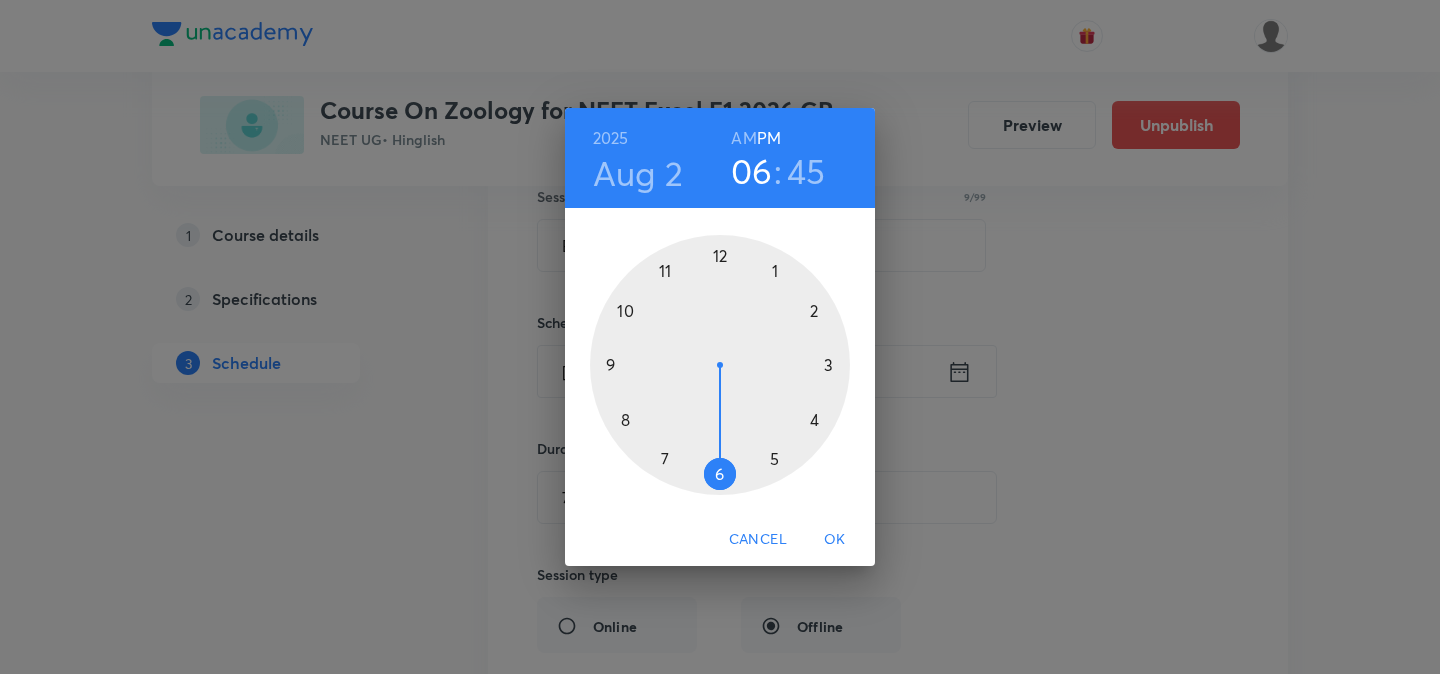 click at bounding box center (720, 365) 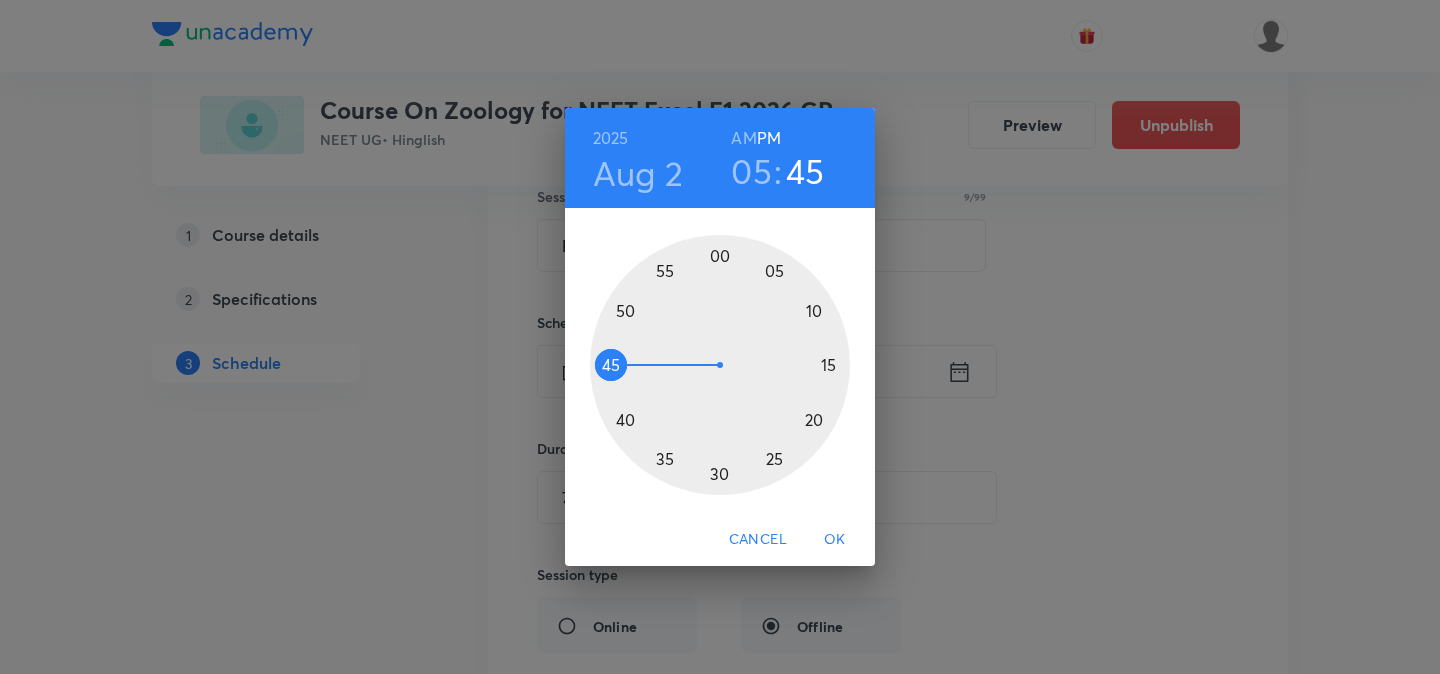 click at bounding box center (720, 365) 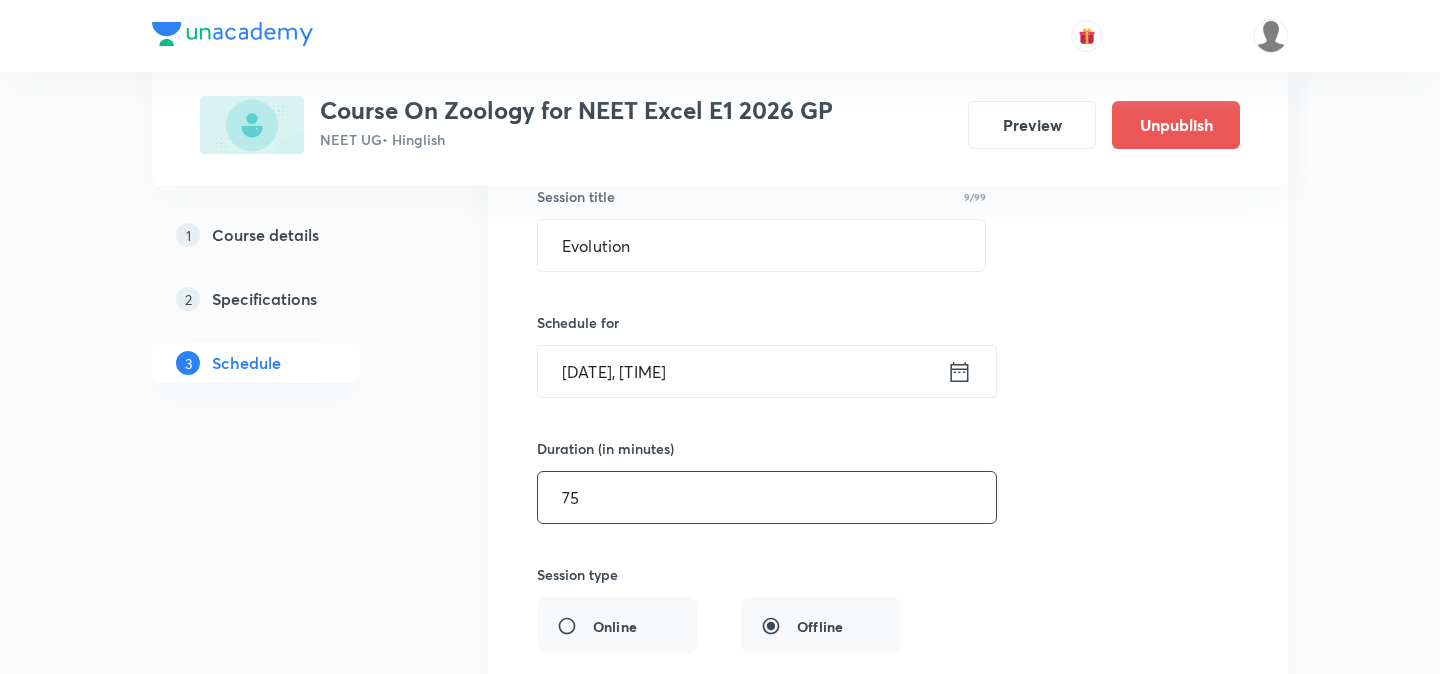 click on "75" at bounding box center [767, 497] 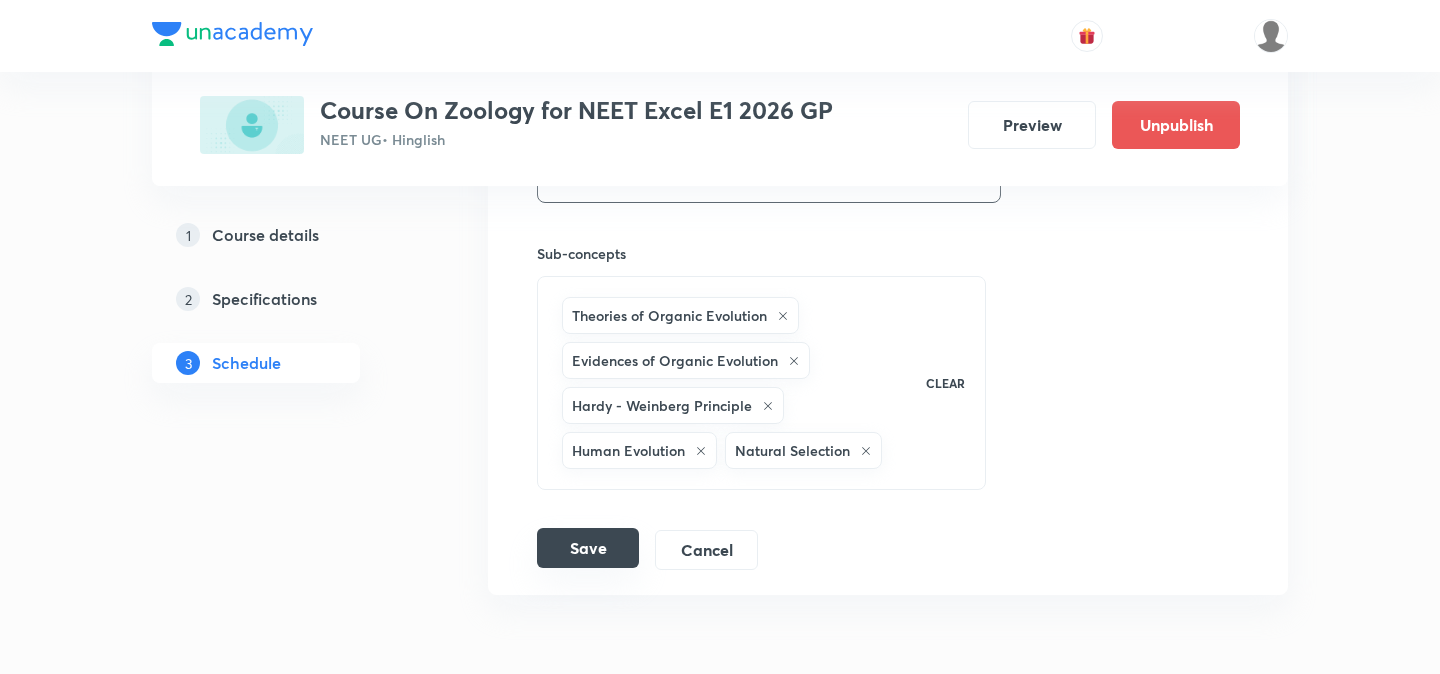 scroll, scrollTop: 7937, scrollLeft: 0, axis: vertical 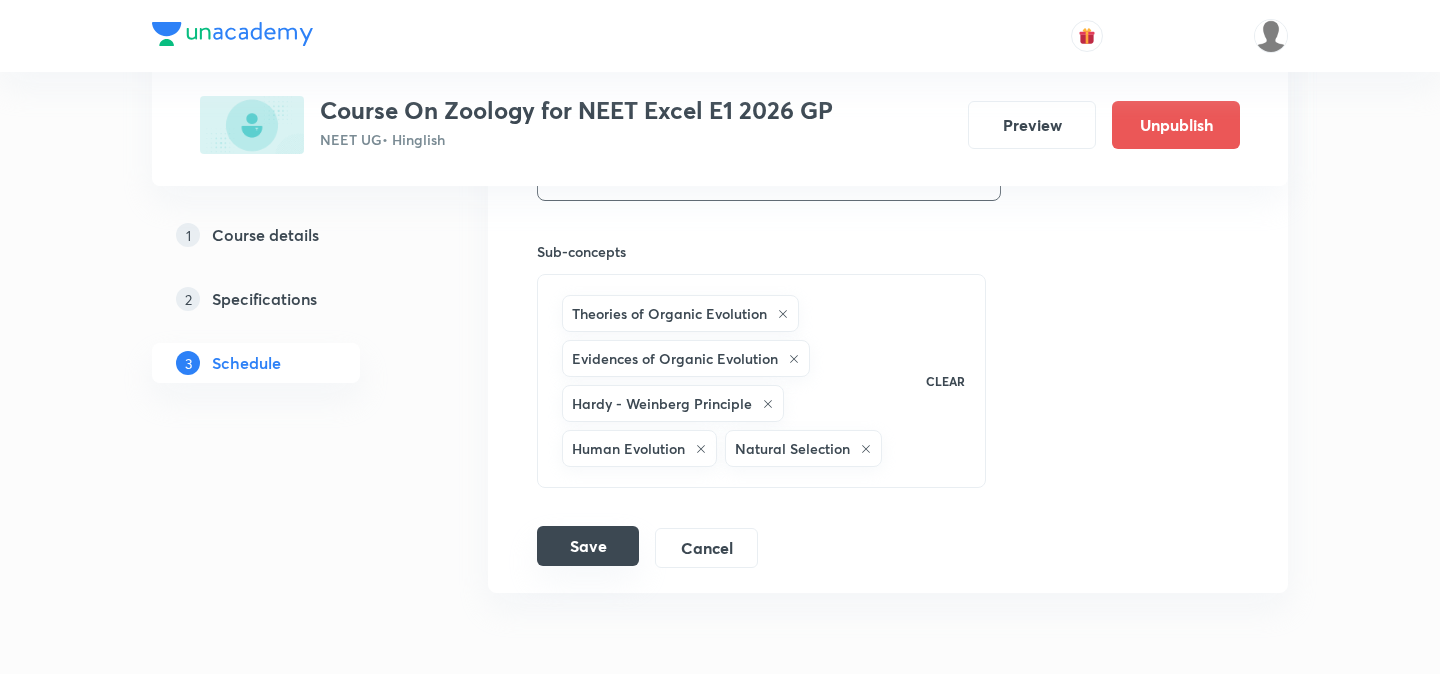 click on "Save" at bounding box center (588, 546) 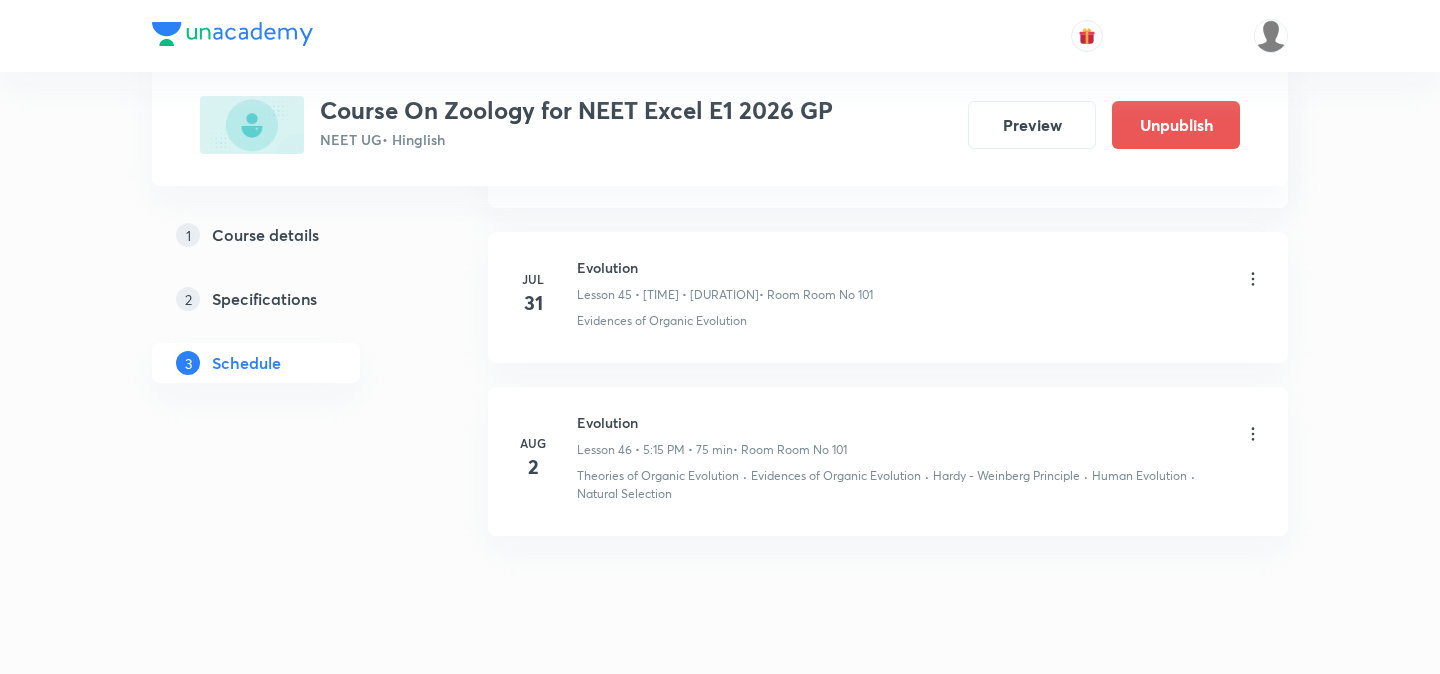 scroll, scrollTop: 7158, scrollLeft: 0, axis: vertical 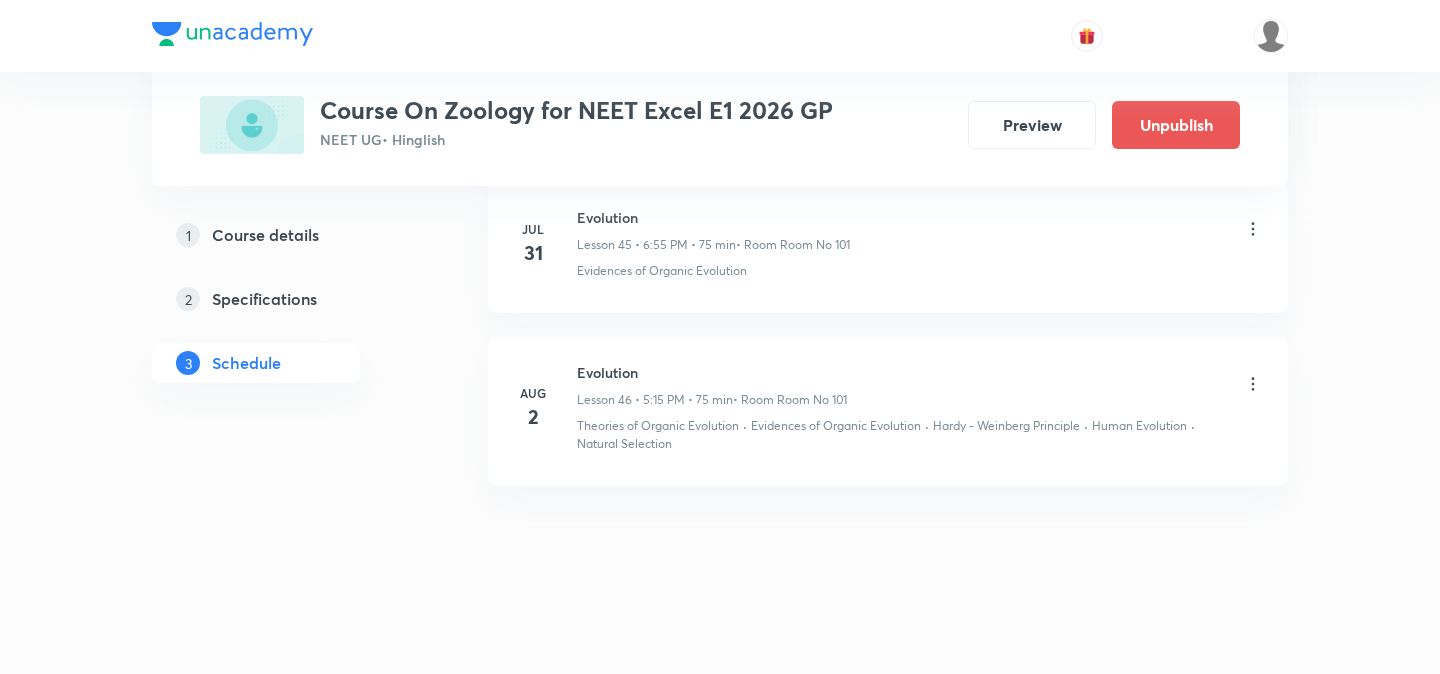 click on "Course details" at bounding box center [265, 235] 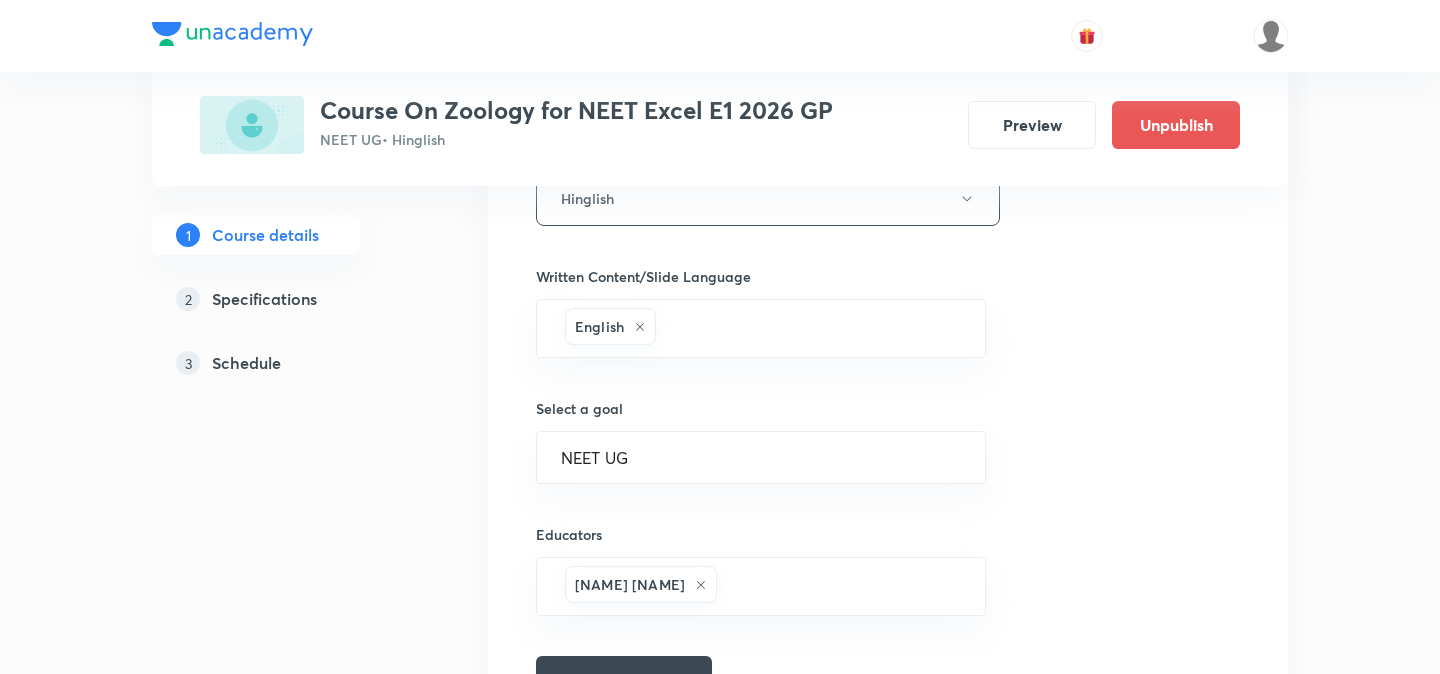 scroll, scrollTop: 1306, scrollLeft: 0, axis: vertical 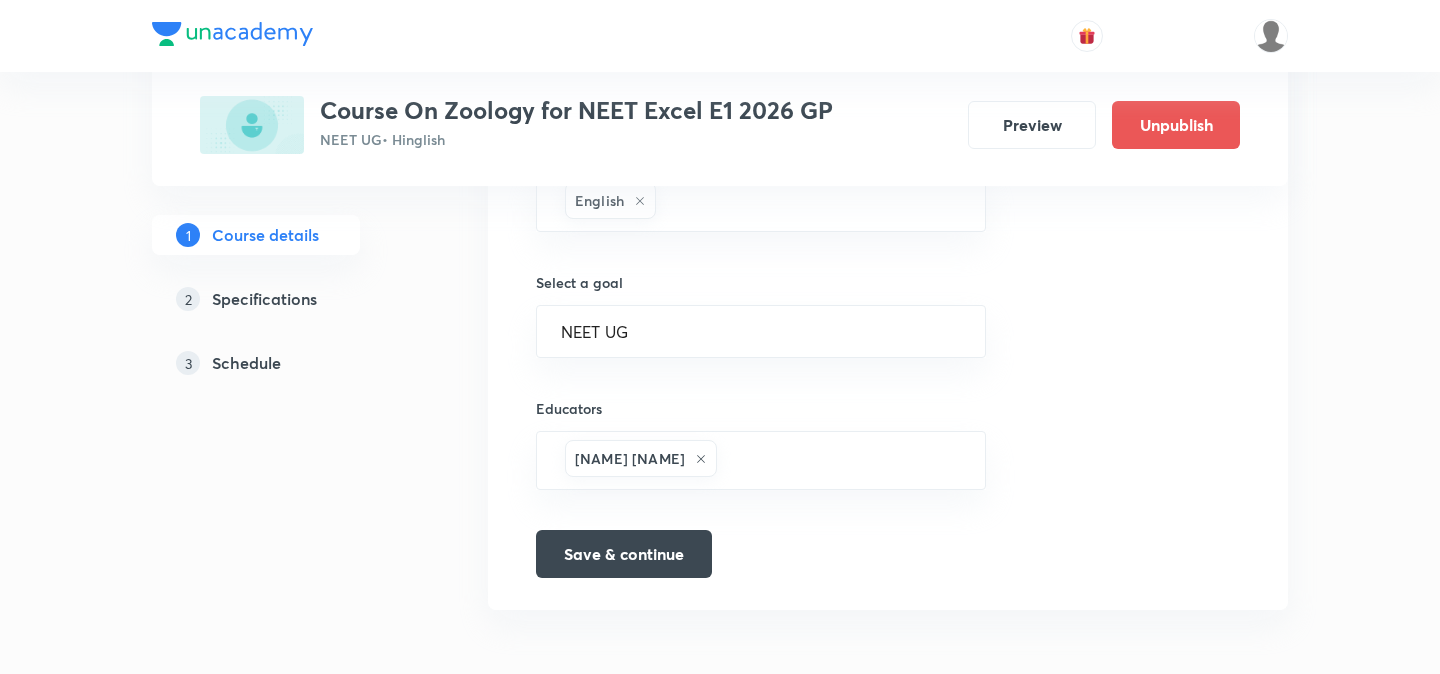 click on "Schedule" at bounding box center (246, 363) 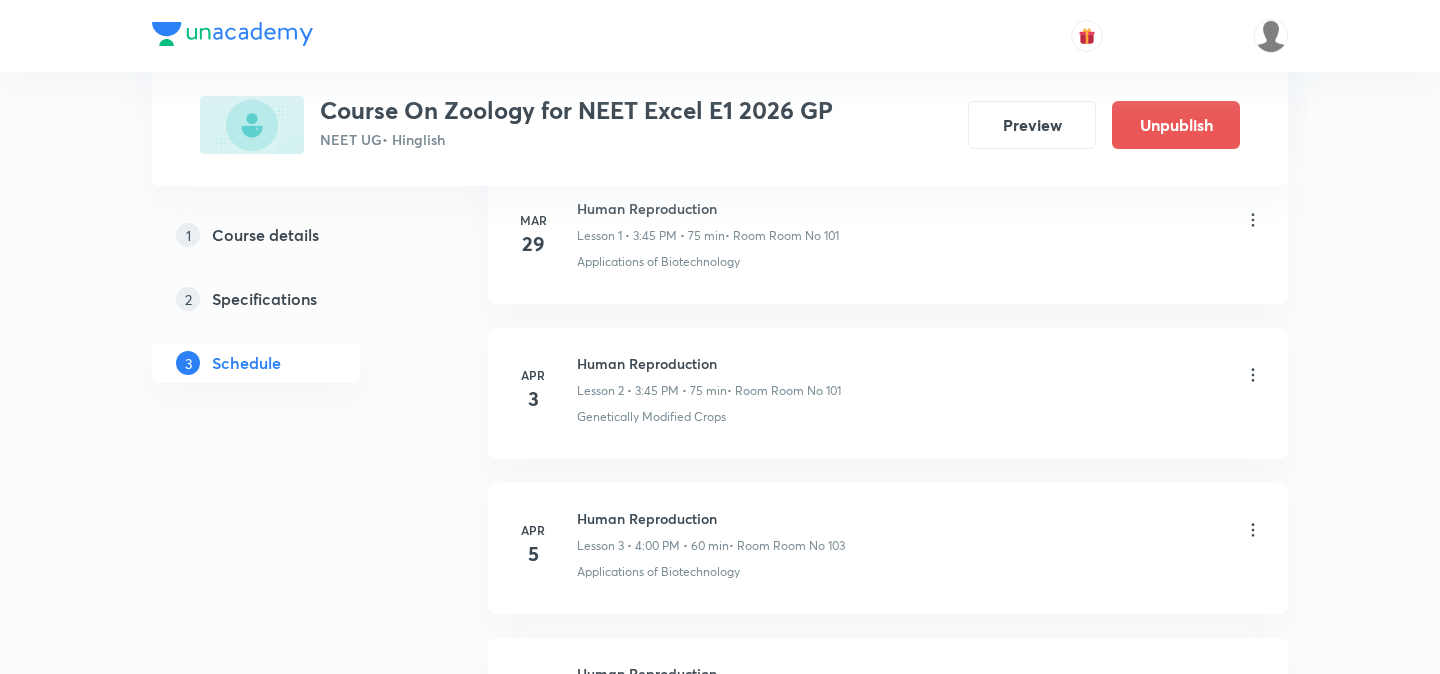 scroll, scrollTop: 8077, scrollLeft: 0, axis: vertical 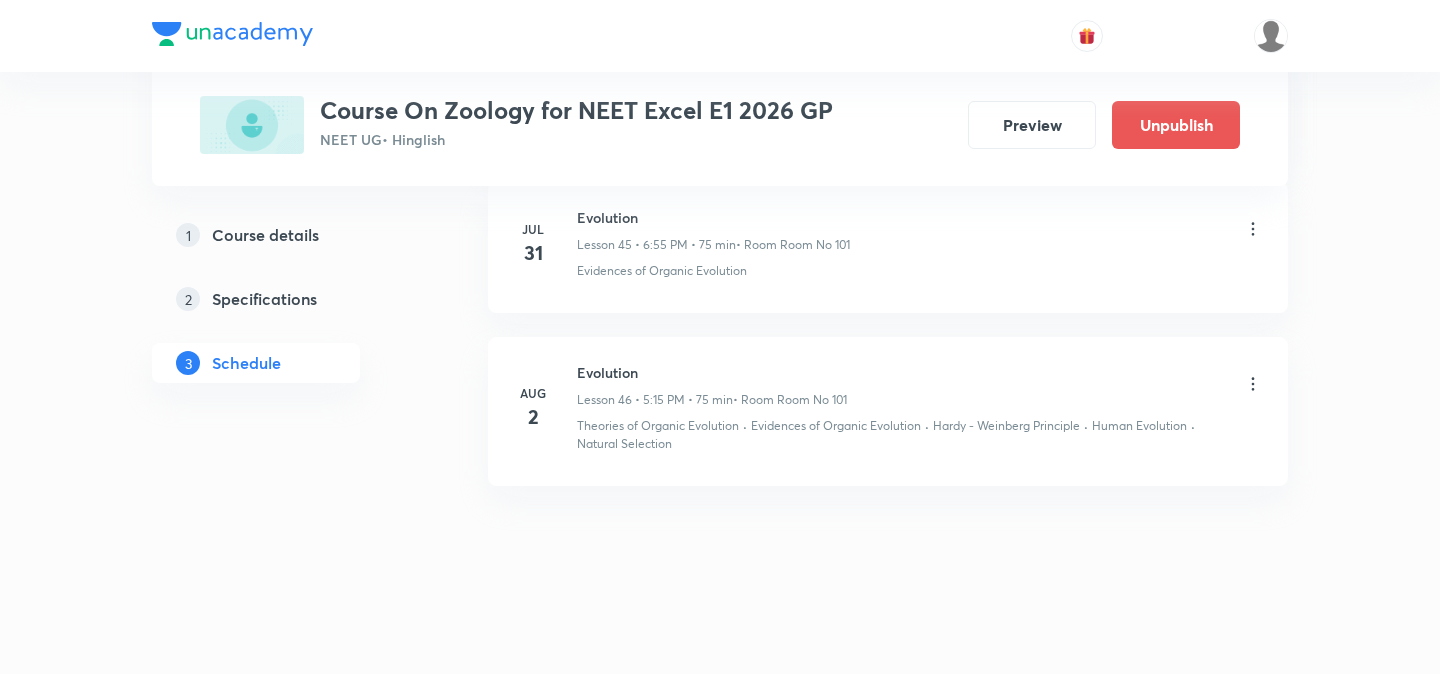 click on "Course details" at bounding box center (265, 235) 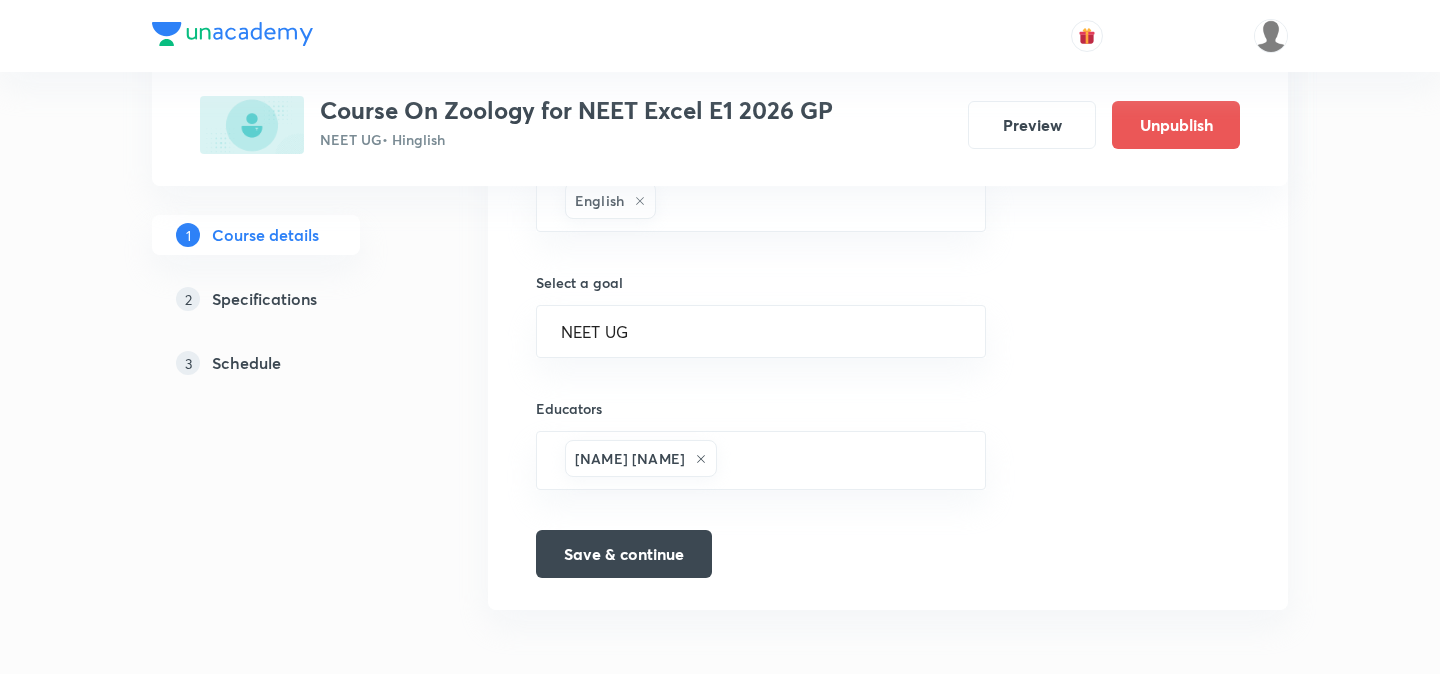 scroll, scrollTop: 0, scrollLeft: 0, axis: both 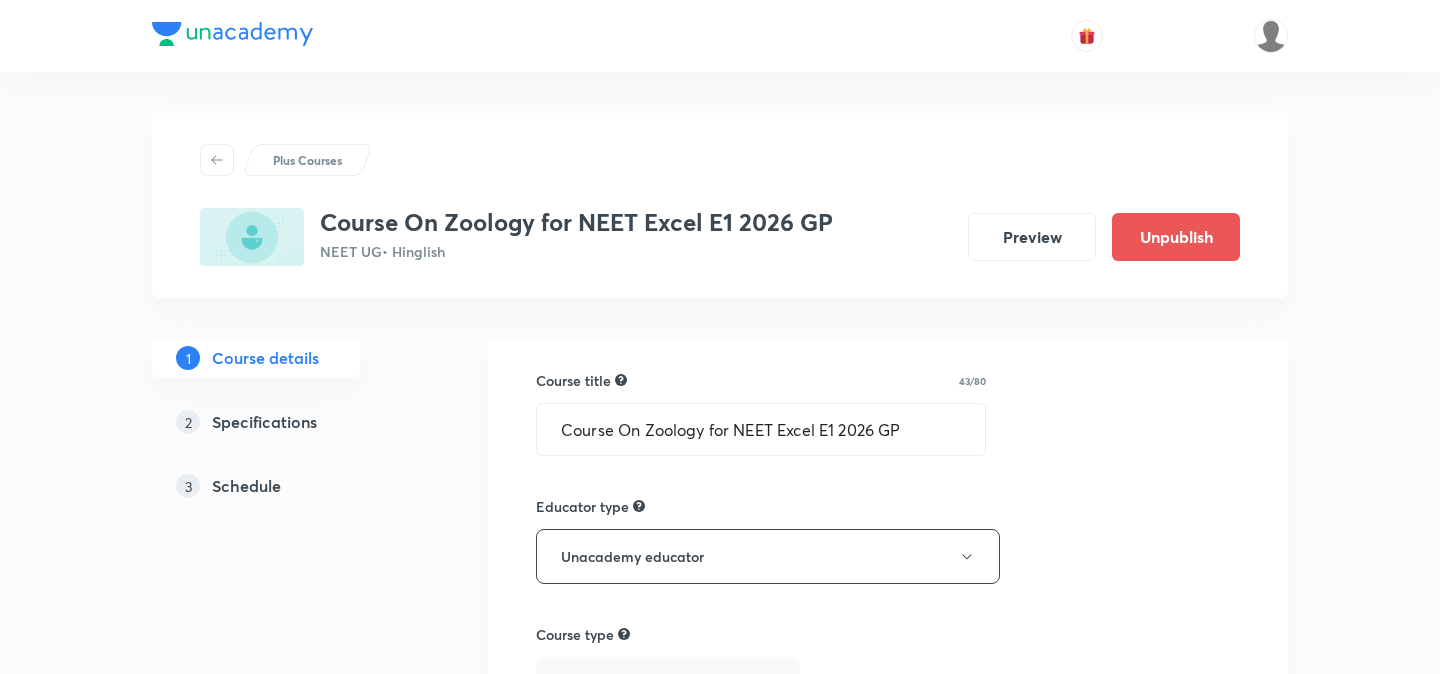 click on "Course title 43/80 Course On Zoology for NEET Excel E1 2026 GP ​ Educator type Unacademy educator   Course type Online only Hybrid (Unacademy centre) Hybrid (non-offline) Only select if both recorded and live classes would be added to the course City Jaipur Center Gopalpura Centre This is a TA powered course Checking this flag will make this course available to online learners as well Course description 318/500 "In this course, Sanjoli sir will provide in-depth knowledge of Zoology. The course will
be helpful for aspirants preparing for NEET UG. All doubts related to the topic will be
clarified during the doubt-clearing sessions in the course. The course will be covered in Hinglish and the notes will be provided in English" ​ Spoken Language Hinglish Written Content/Slide Language English ​ Select a goal NEET UG ​ Educators Sanjoli Mobar ​ Save & continue" at bounding box center (888, 1127) 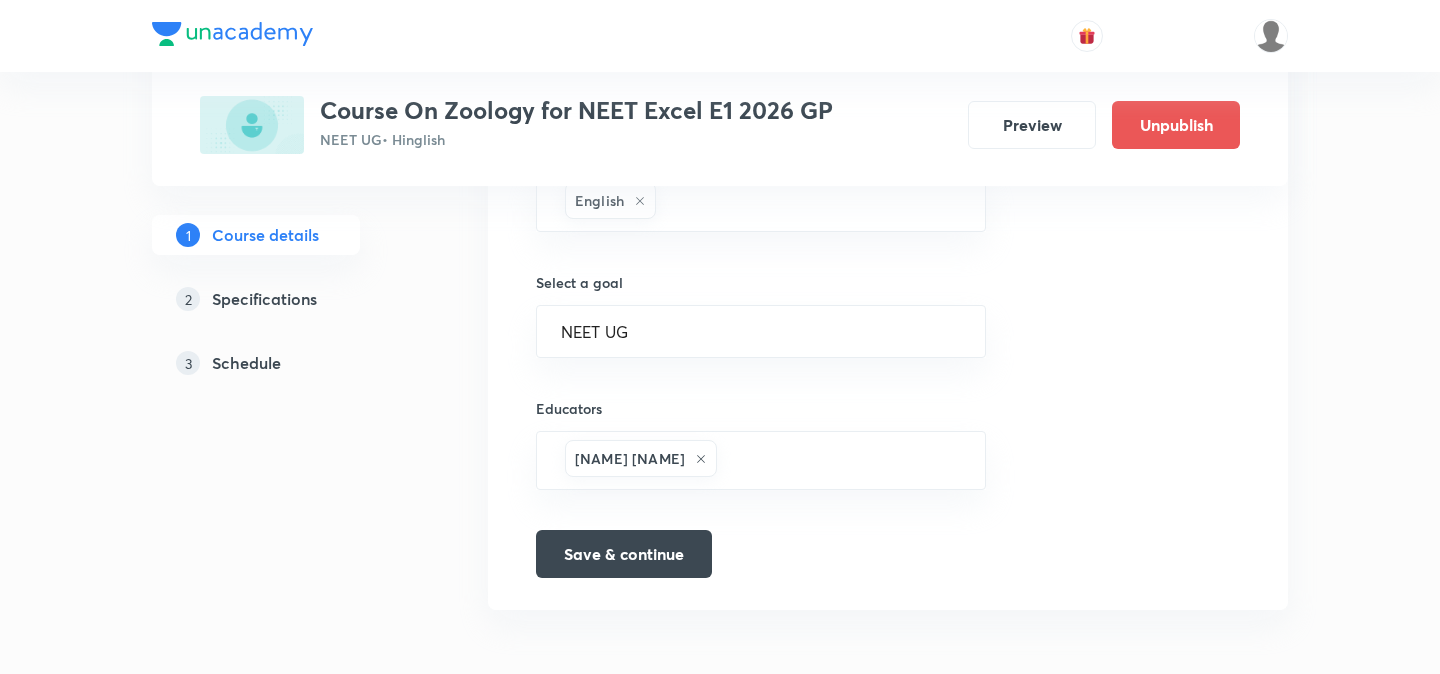 click on "3 Schedule" at bounding box center [292, 363] 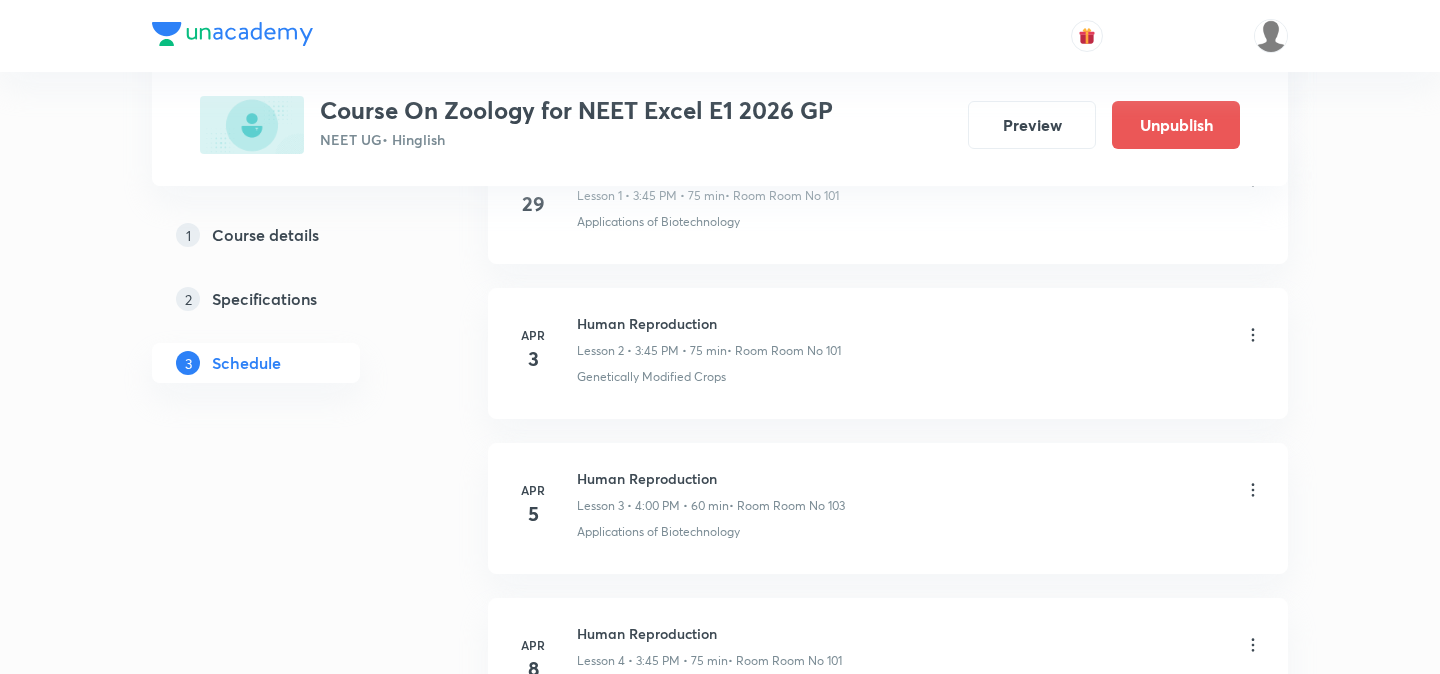 scroll, scrollTop: 0, scrollLeft: 0, axis: both 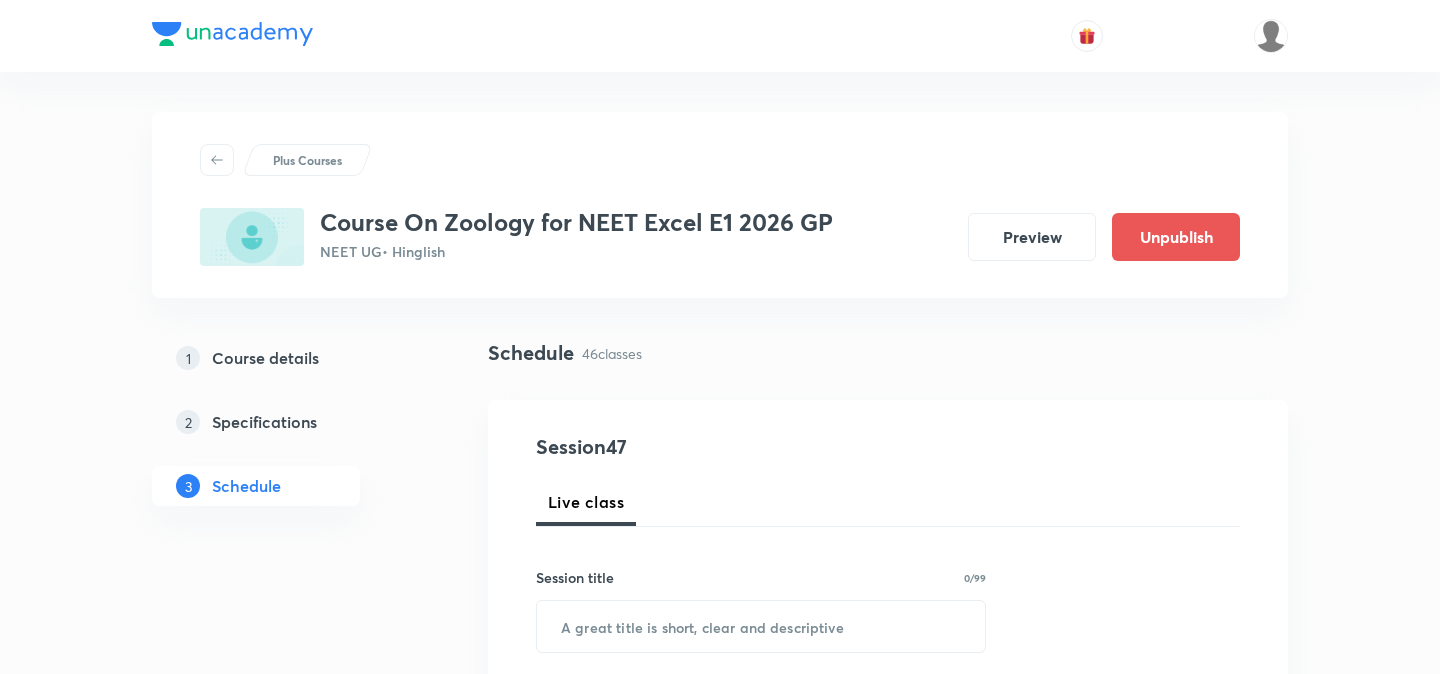 click on "Plus Courses Course On Zoology for NEET Excel E1 2026 GP NEET UG  • Hinglish Preview Unpublish 1 Course details 2 Specifications 3 Schedule Schedule 46  classes Session  47 Live class Session title 0/99 ​ Schedule for Aug 2, 2025, 3:13 PM ​ Duration (in minutes) ​   Session type Online Offline Room Select centre room Sub-concepts Select concepts that wil be covered in this session Add Cancel Mar 29 Human Reproduction Lesson 1 • 3:45 PM • 75 min  • Room Room No 101 Applications of Biotechnology Apr 3 Human Reproduction Lesson 2 • 3:45 PM • 75 min  • Room Room No 101 Genetically Modified Crops Apr 5 Human Reproduction Lesson 3 • 4:00 PM • 60 min  • Room Room No 103 Applications of Biotechnology Apr 8 Human Reproduction Lesson 4 • 3:45 PM • 75 min  • Room Room No 101 Applications of Biotechnology Apr 12 Human Reproduction Lesson 5 • 5:15 PM • 75 min  • Room Room No 102 Applications of Biotechnology Apr 15 Human Reproduction Lesson 6 • 3:45 PM • 75 min Apr 17 Apr 22" at bounding box center [720, 4413] 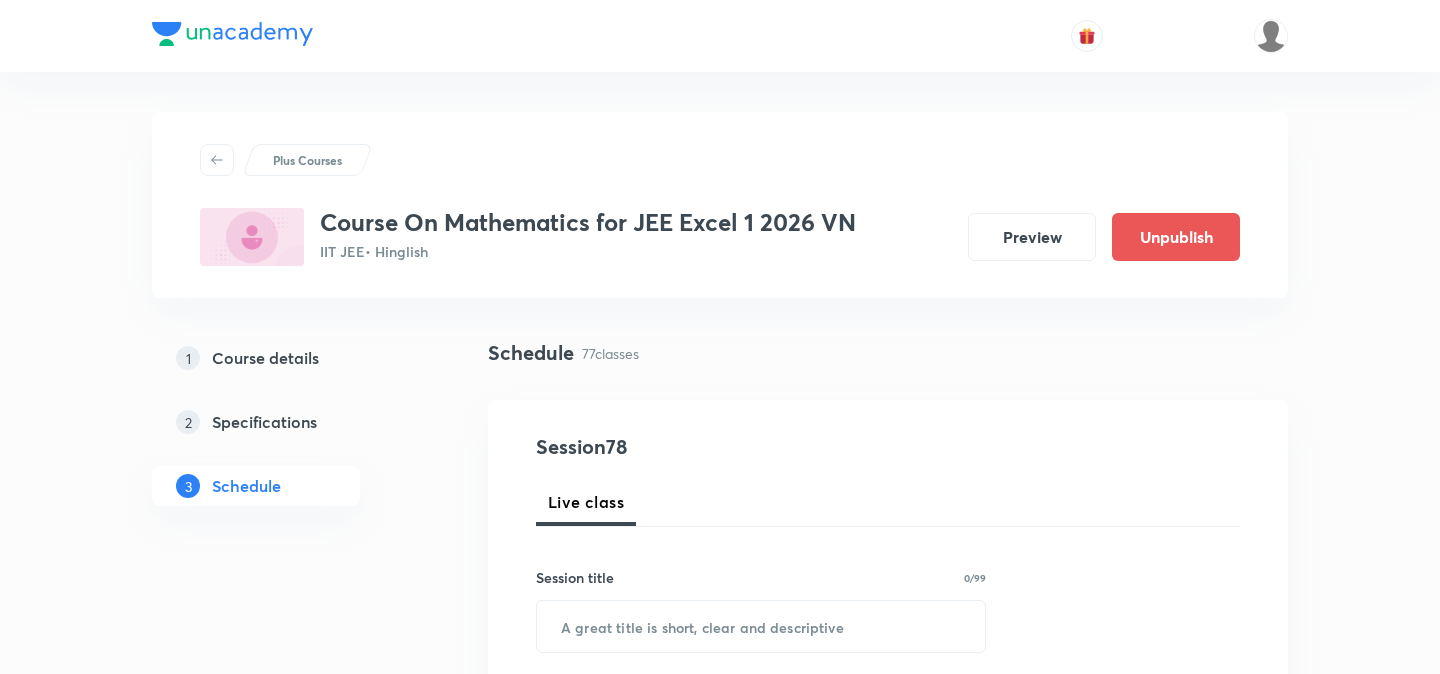 scroll, scrollTop: 0, scrollLeft: 0, axis: both 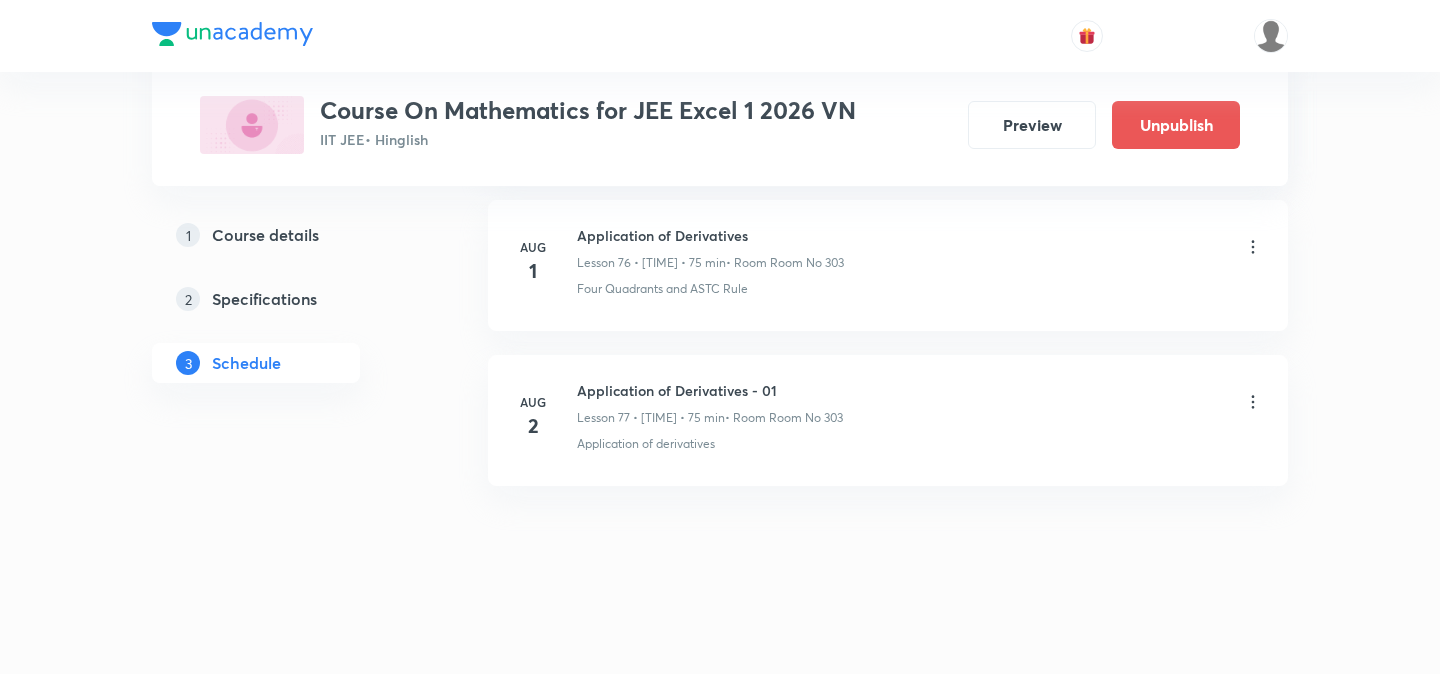 click 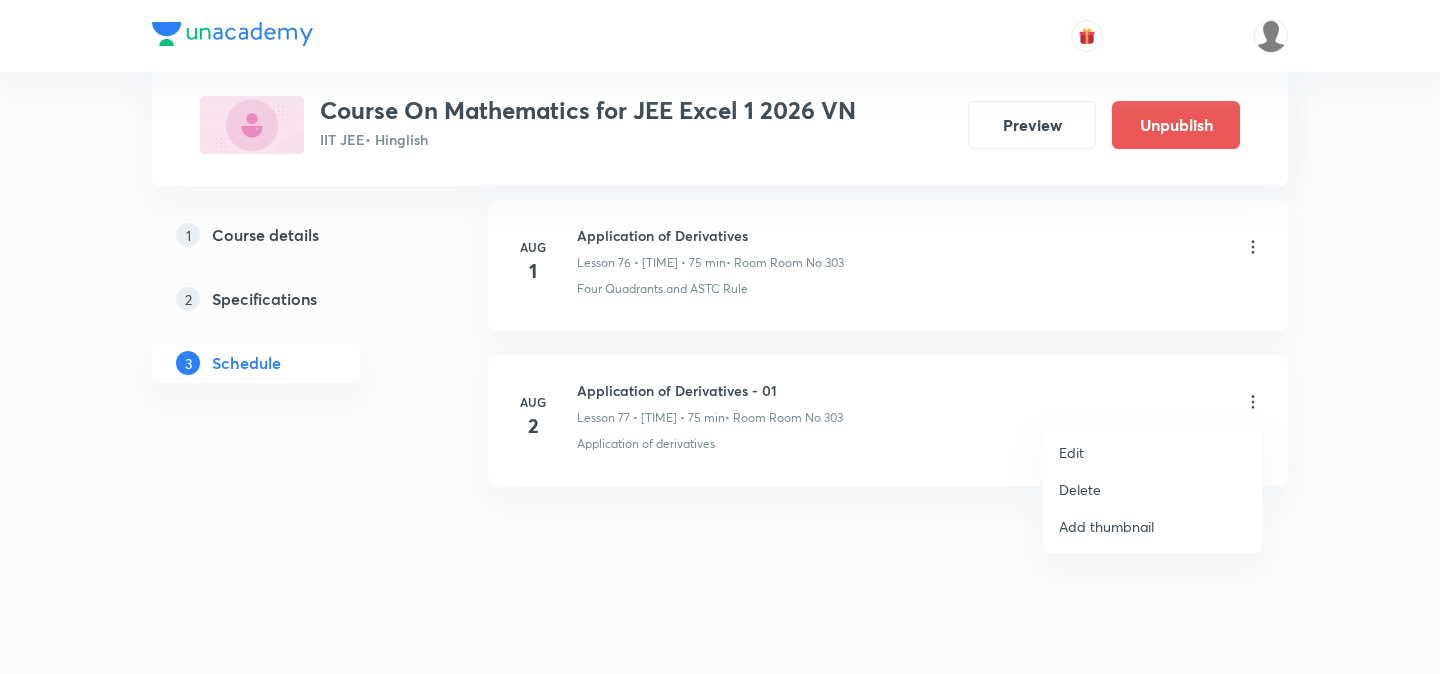 click on "Delete" at bounding box center (1152, 489) 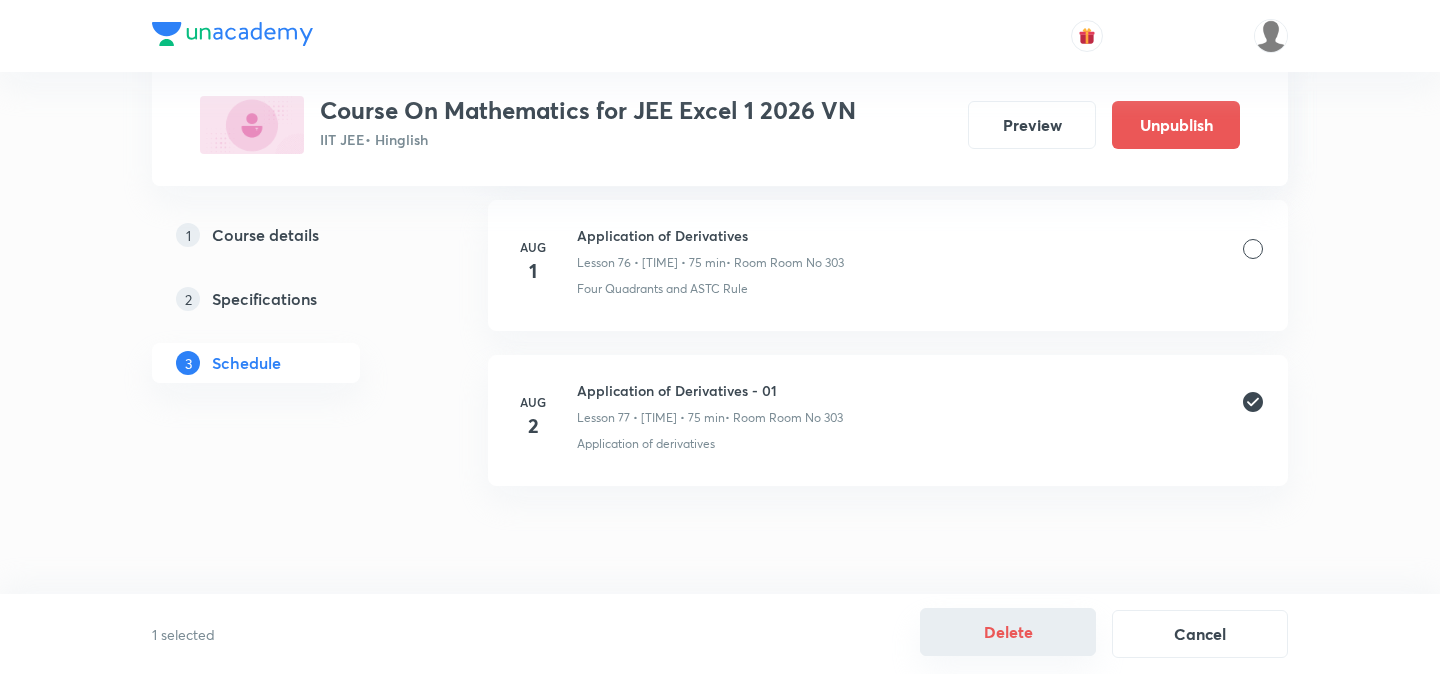 click on "Delete" at bounding box center [1008, 632] 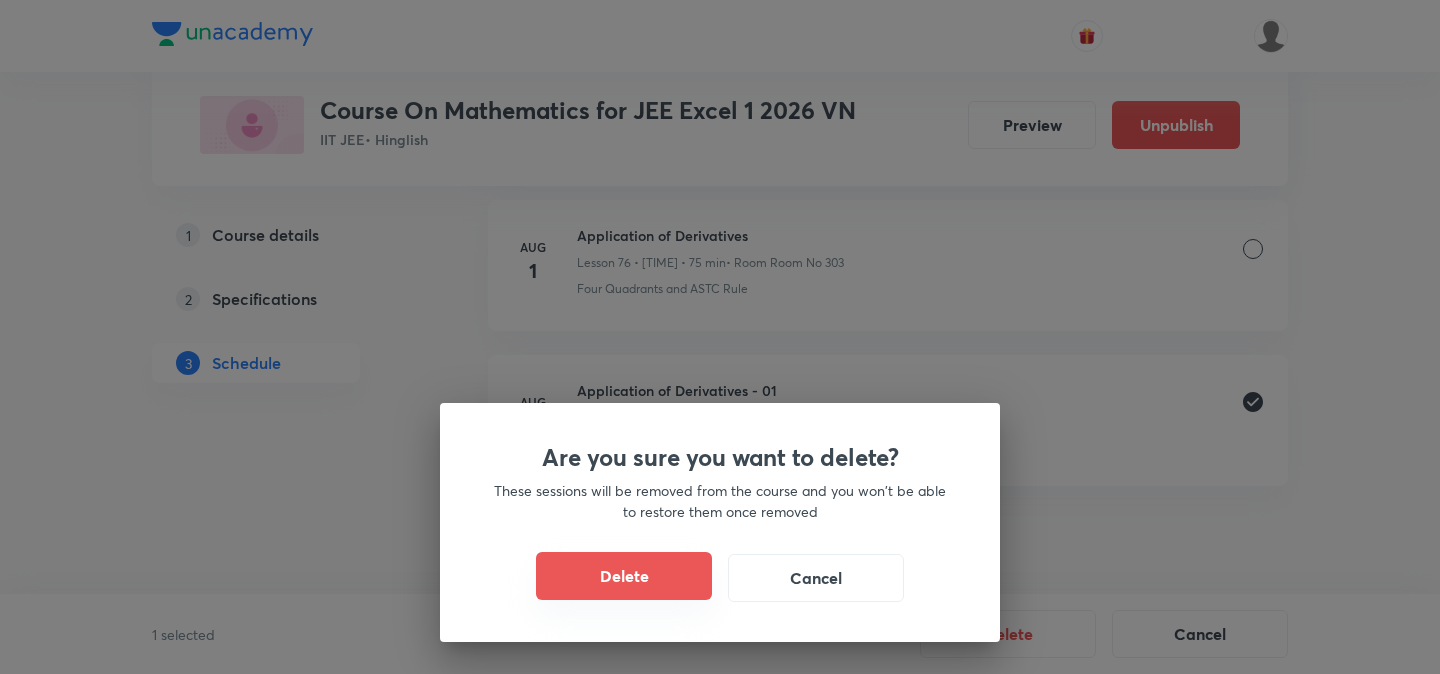 click on "Delete" at bounding box center (624, 576) 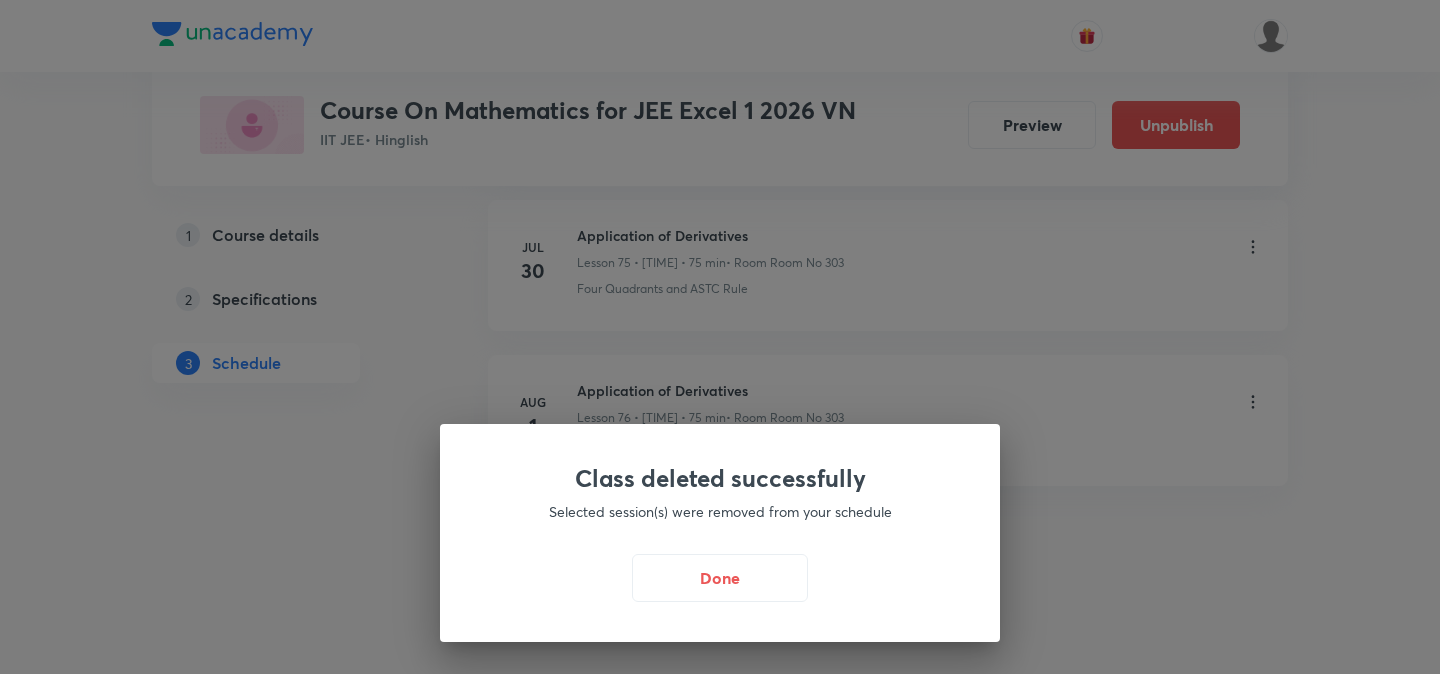 scroll, scrollTop: 12710, scrollLeft: 0, axis: vertical 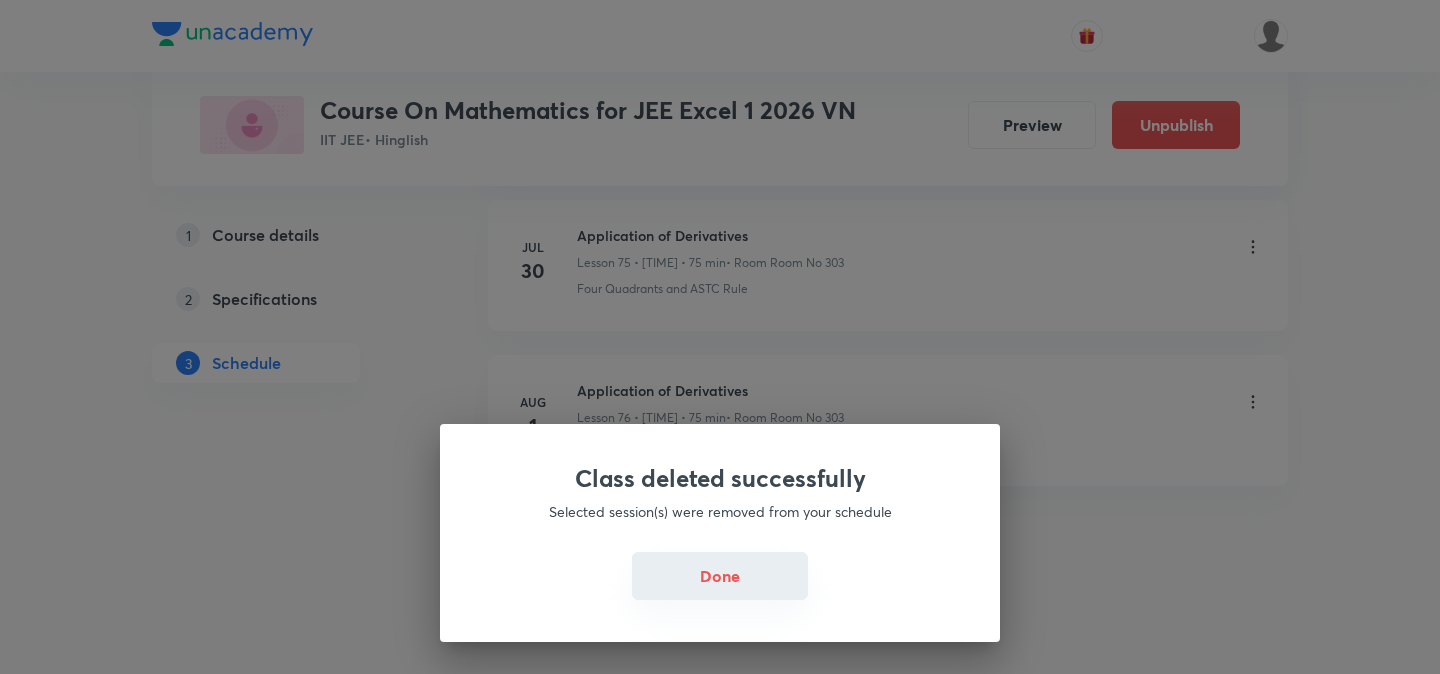 click on "Done" at bounding box center (720, 578) 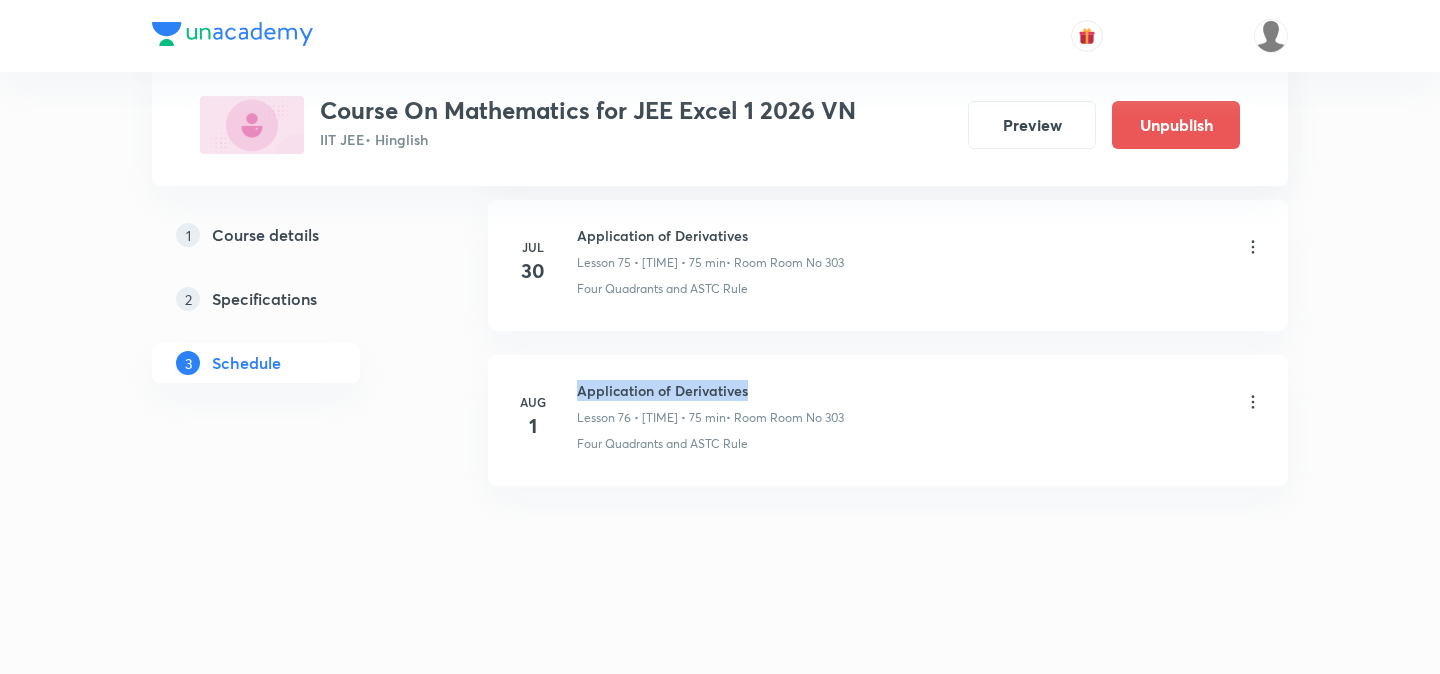 drag, startPoint x: 579, startPoint y: 387, endPoint x: 778, endPoint y: 393, distance: 199.09044 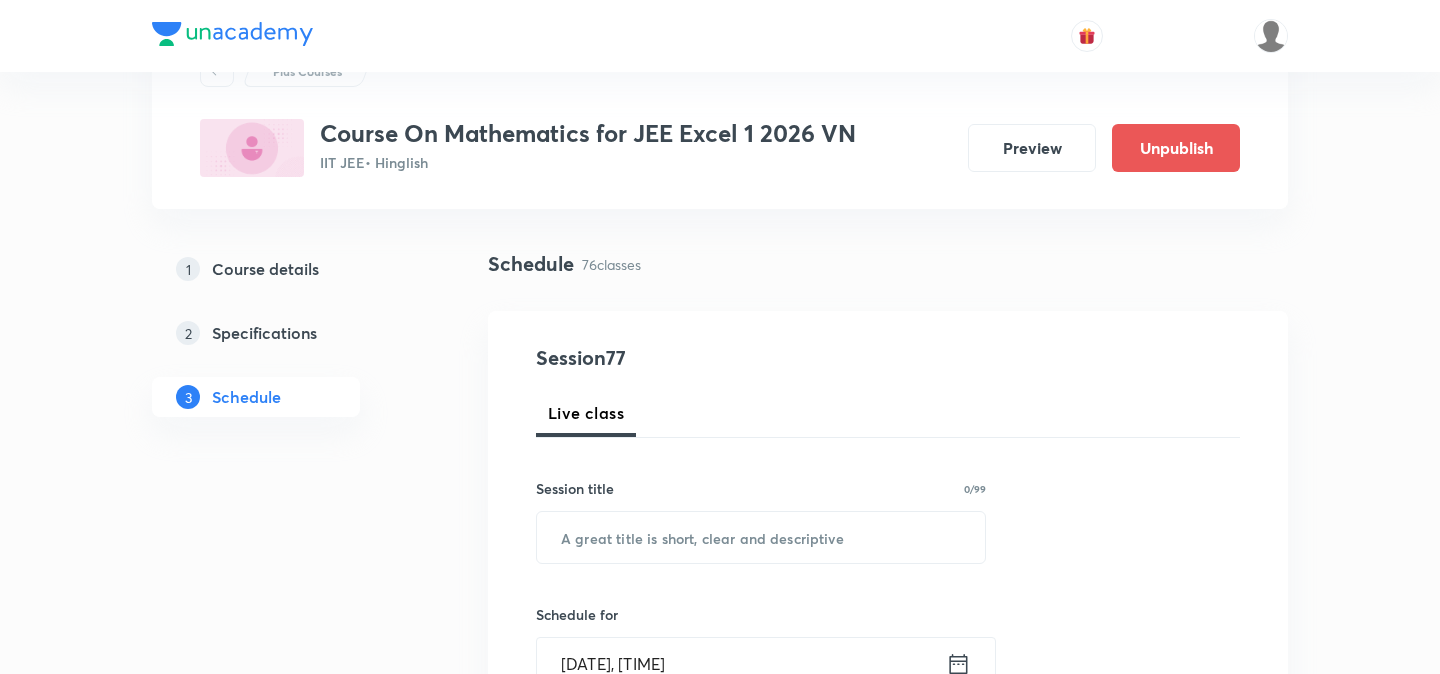 scroll, scrollTop: 65, scrollLeft: 0, axis: vertical 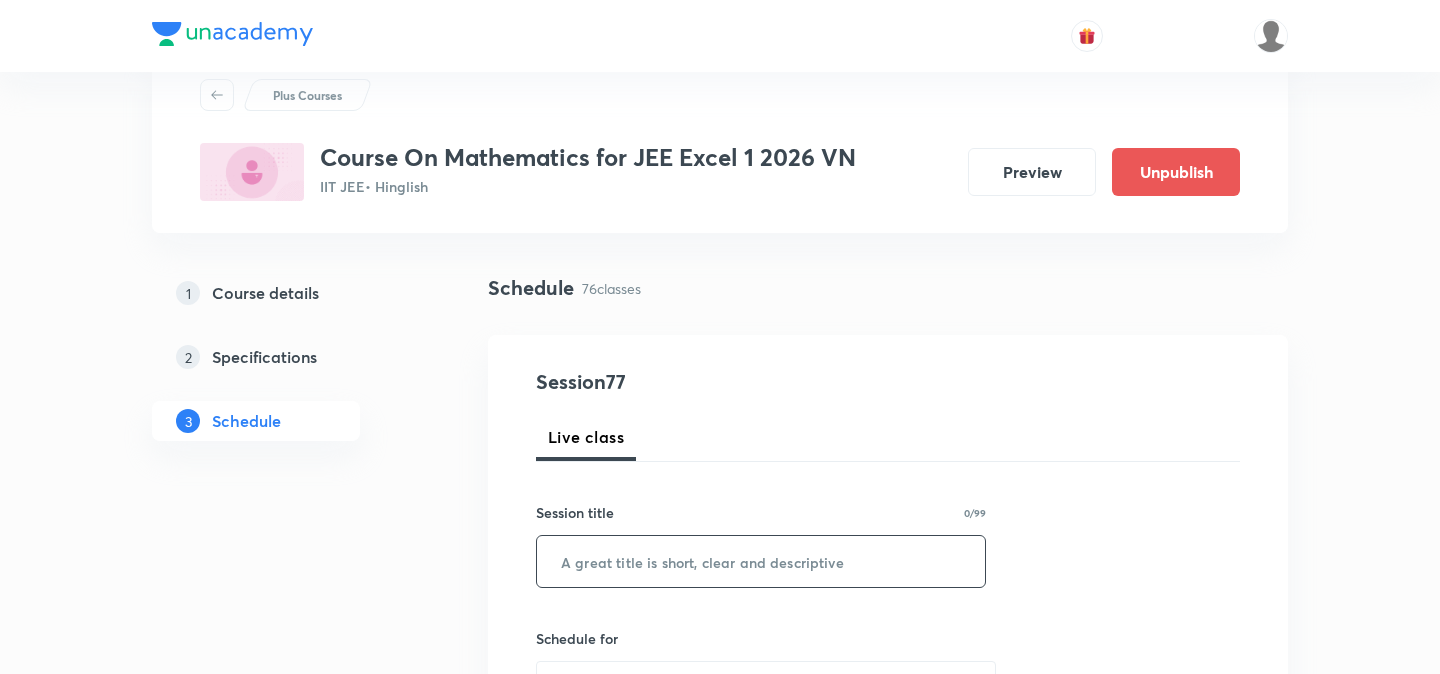 click at bounding box center (761, 561) 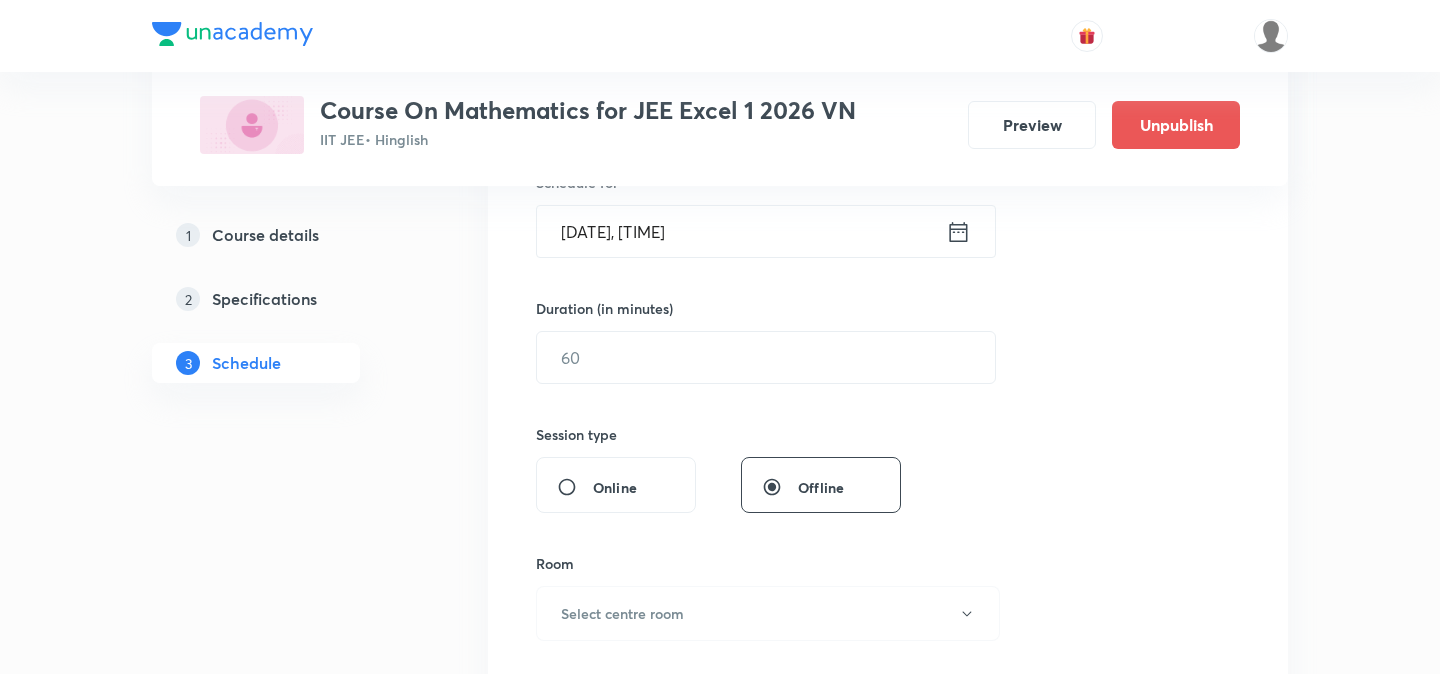 scroll, scrollTop: 494, scrollLeft: 0, axis: vertical 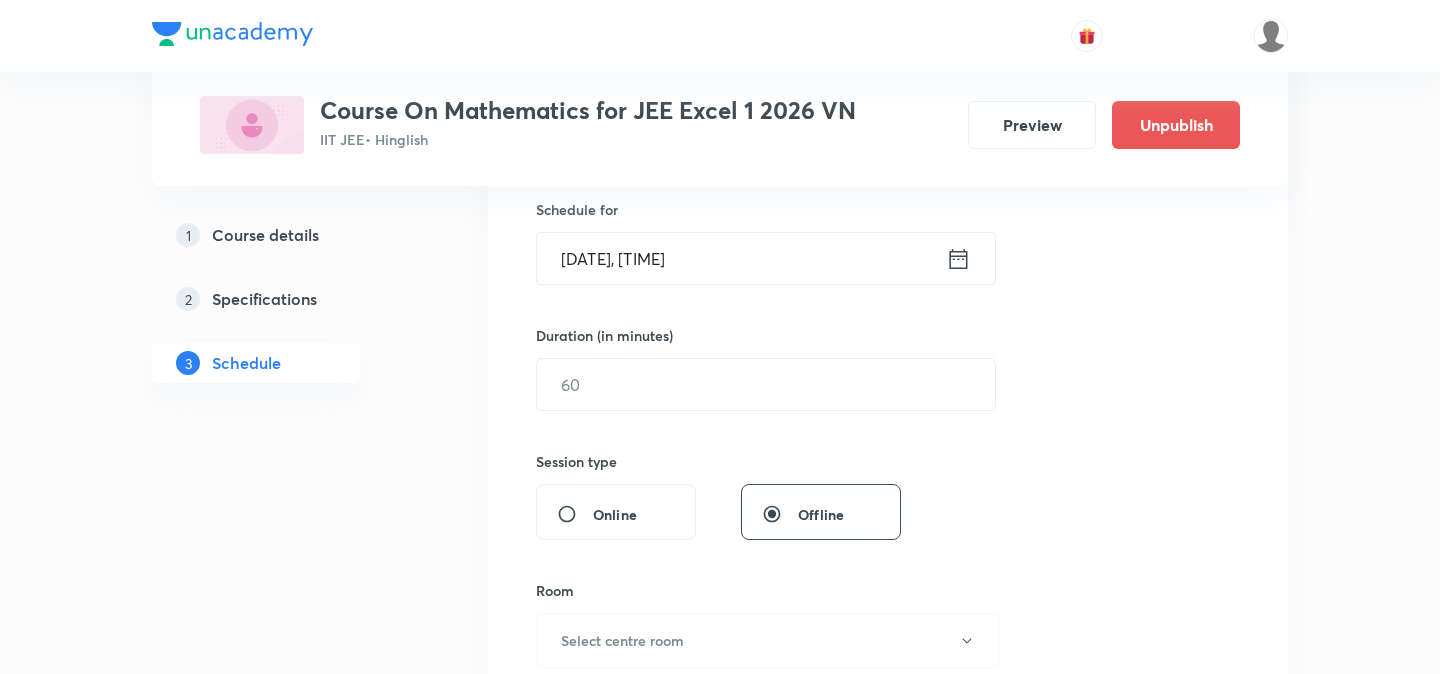 type on "Application of Derivatives" 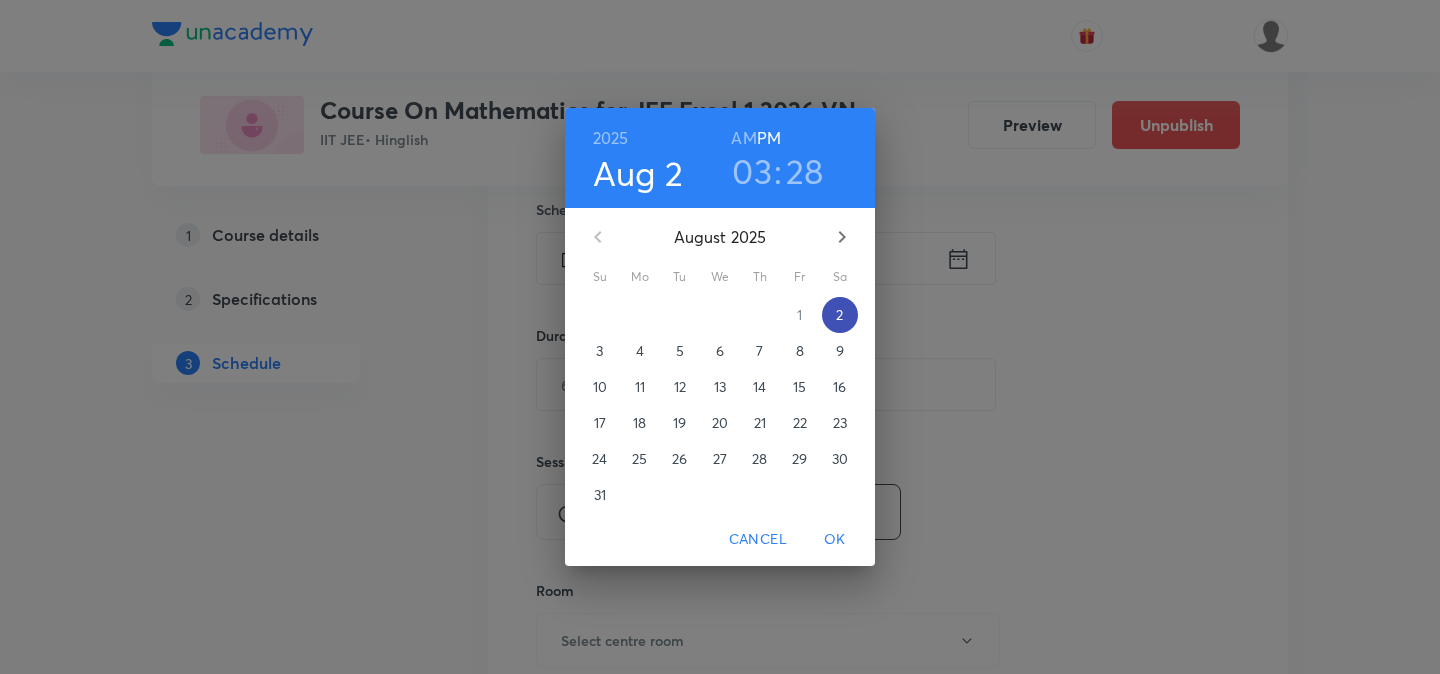 click on "2" at bounding box center (839, 315) 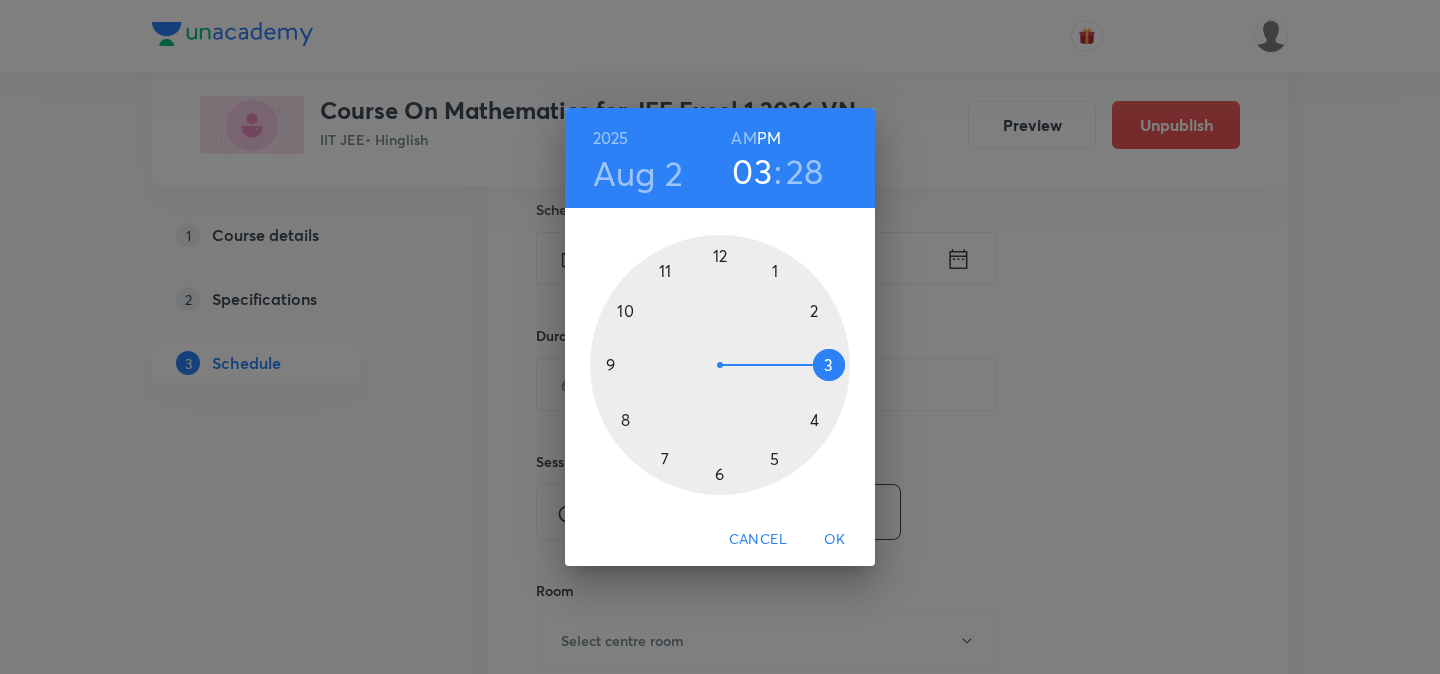 click at bounding box center (720, 365) 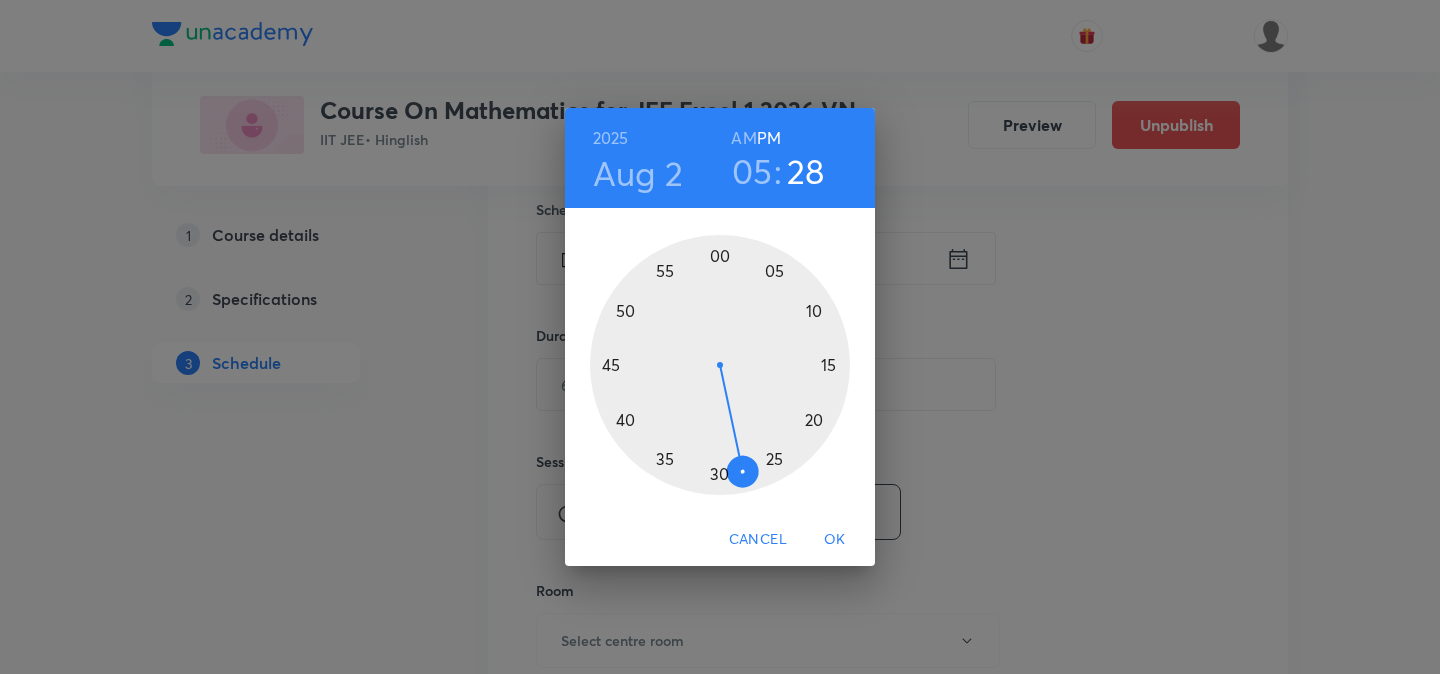 click at bounding box center [720, 365] 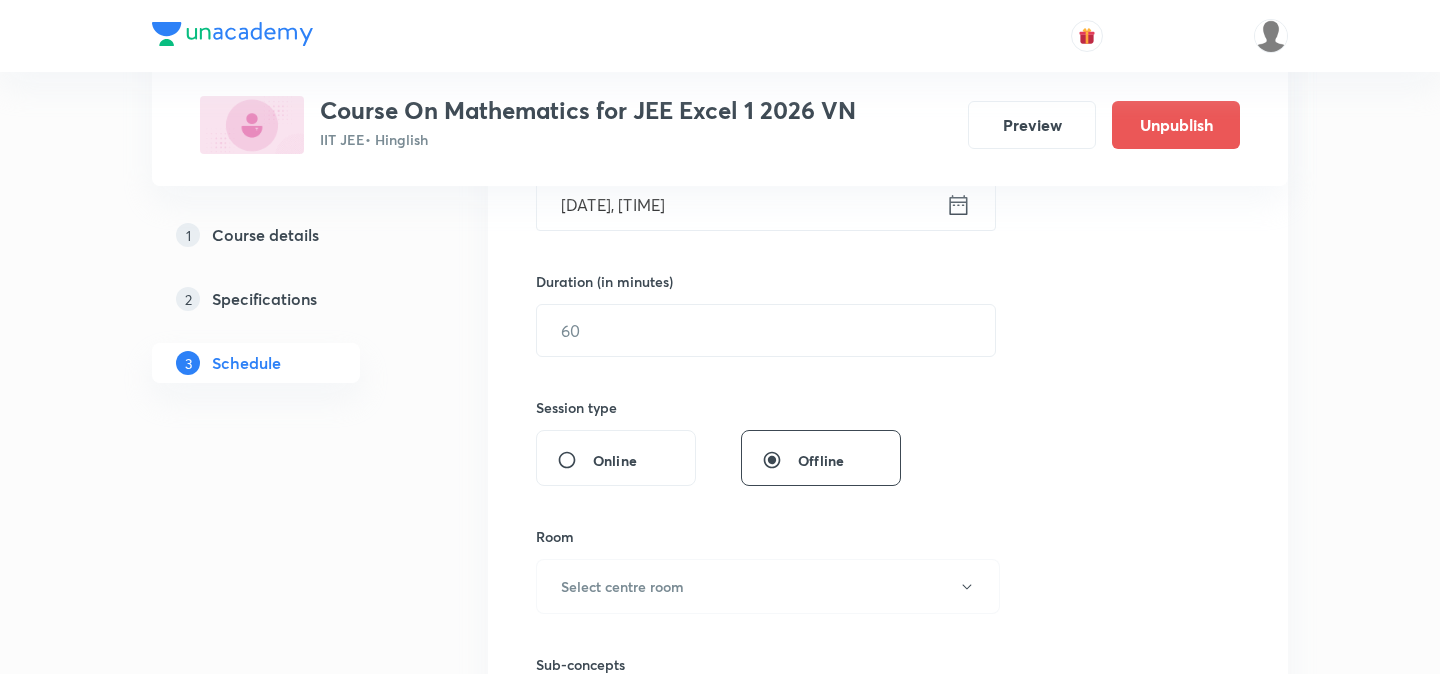 scroll, scrollTop: 549, scrollLeft: 0, axis: vertical 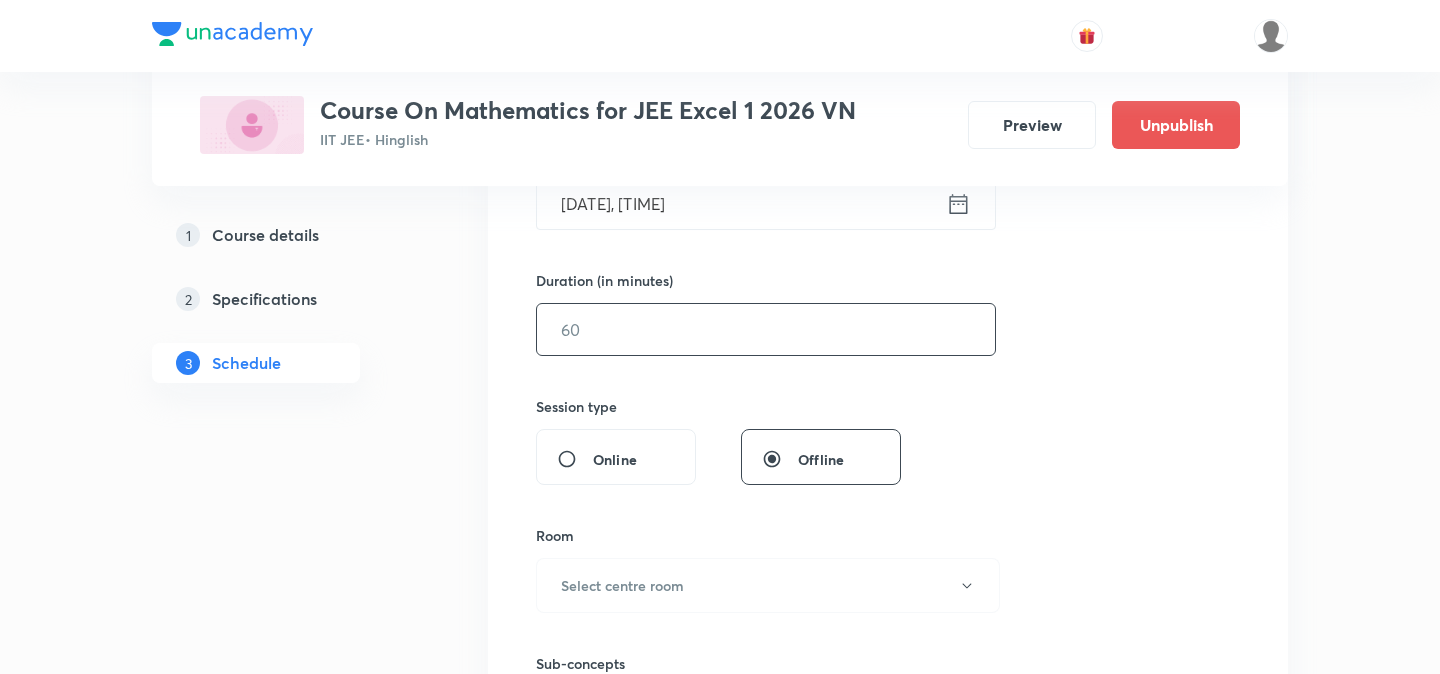click at bounding box center [766, 329] 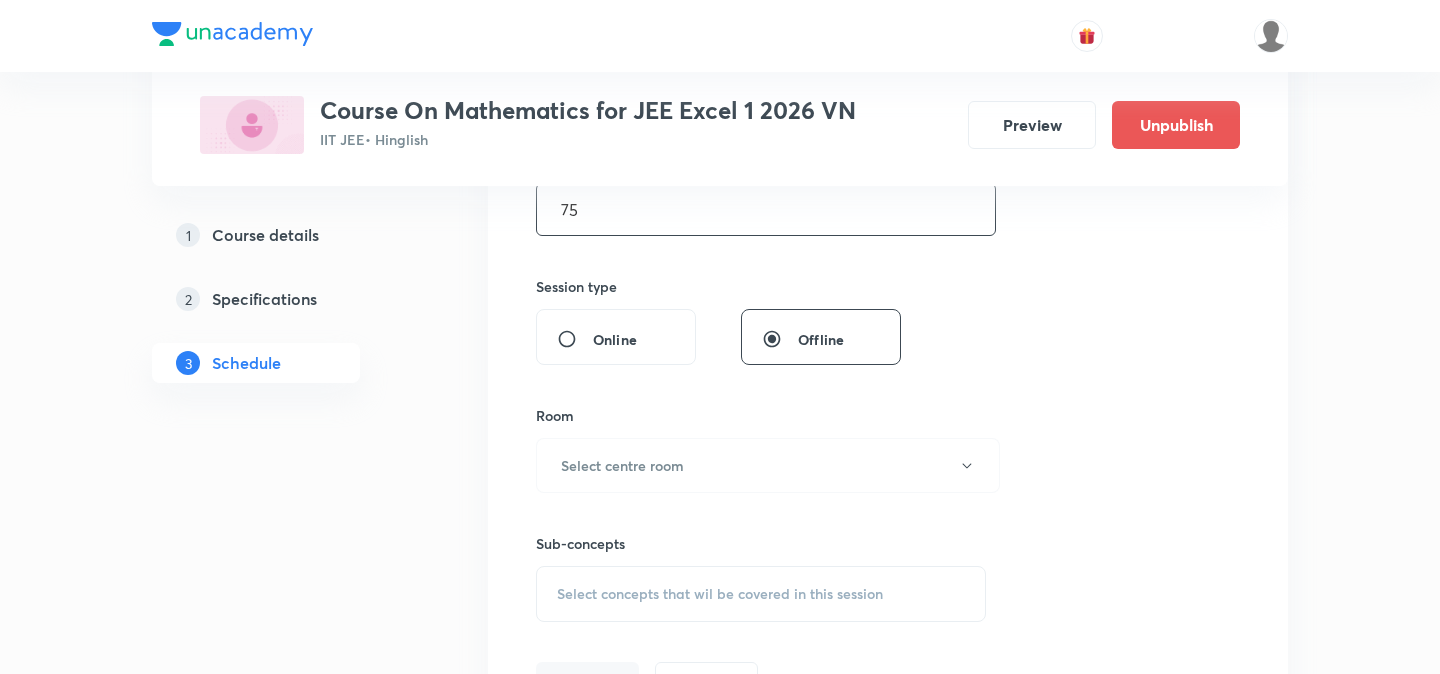scroll, scrollTop: 728, scrollLeft: 0, axis: vertical 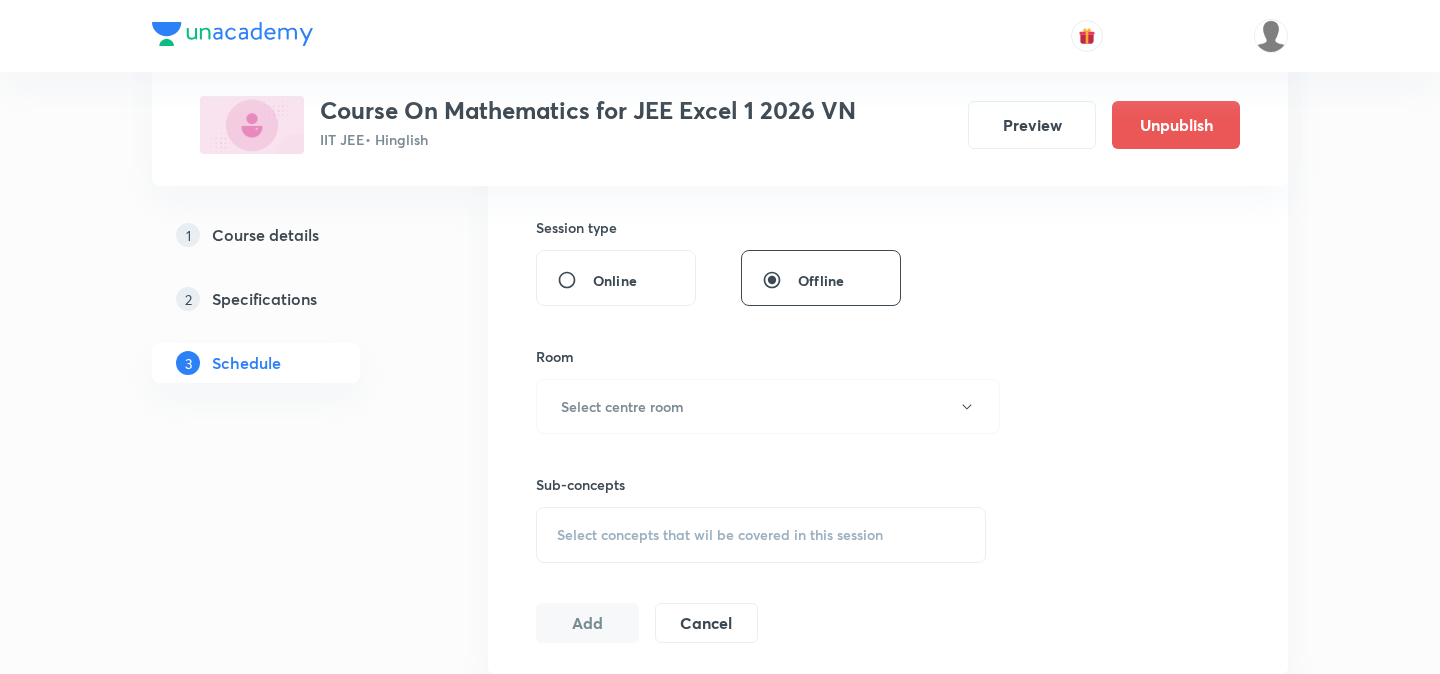 type on "75" 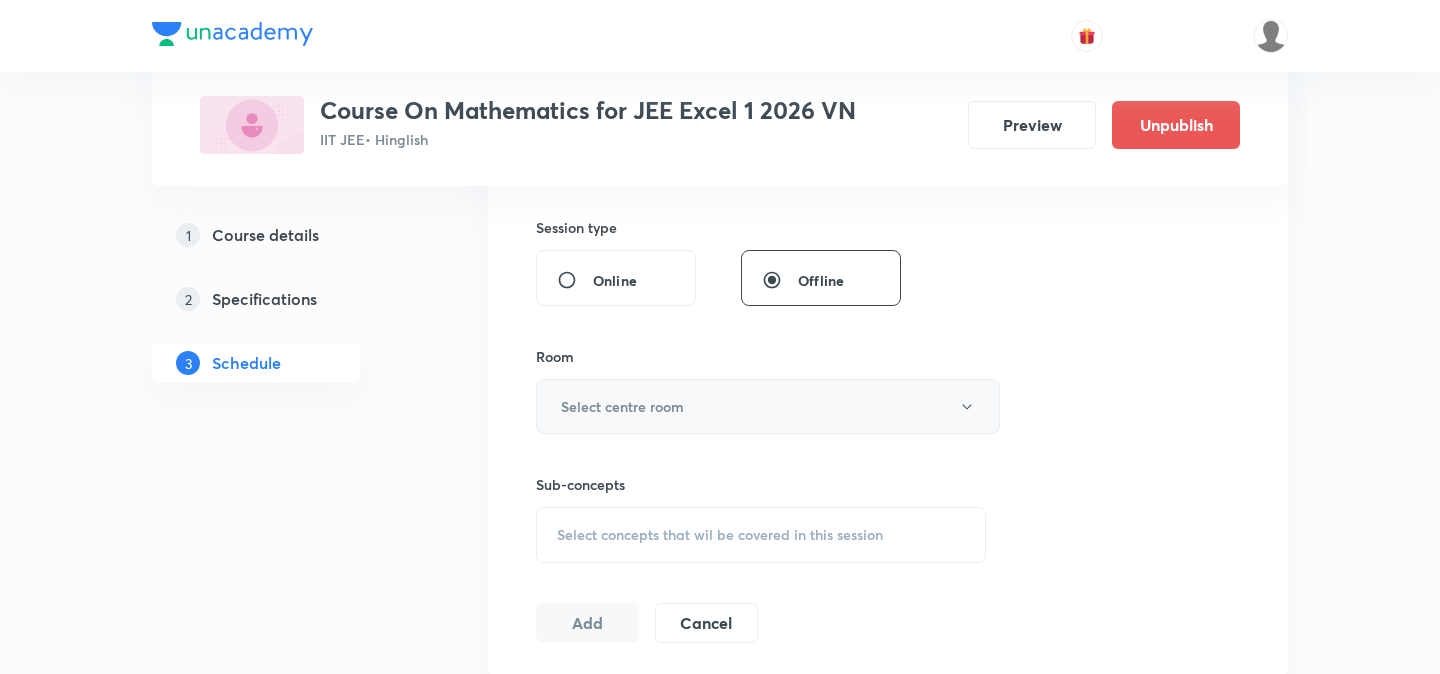 click on "Select centre room" at bounding box center (768, 406) 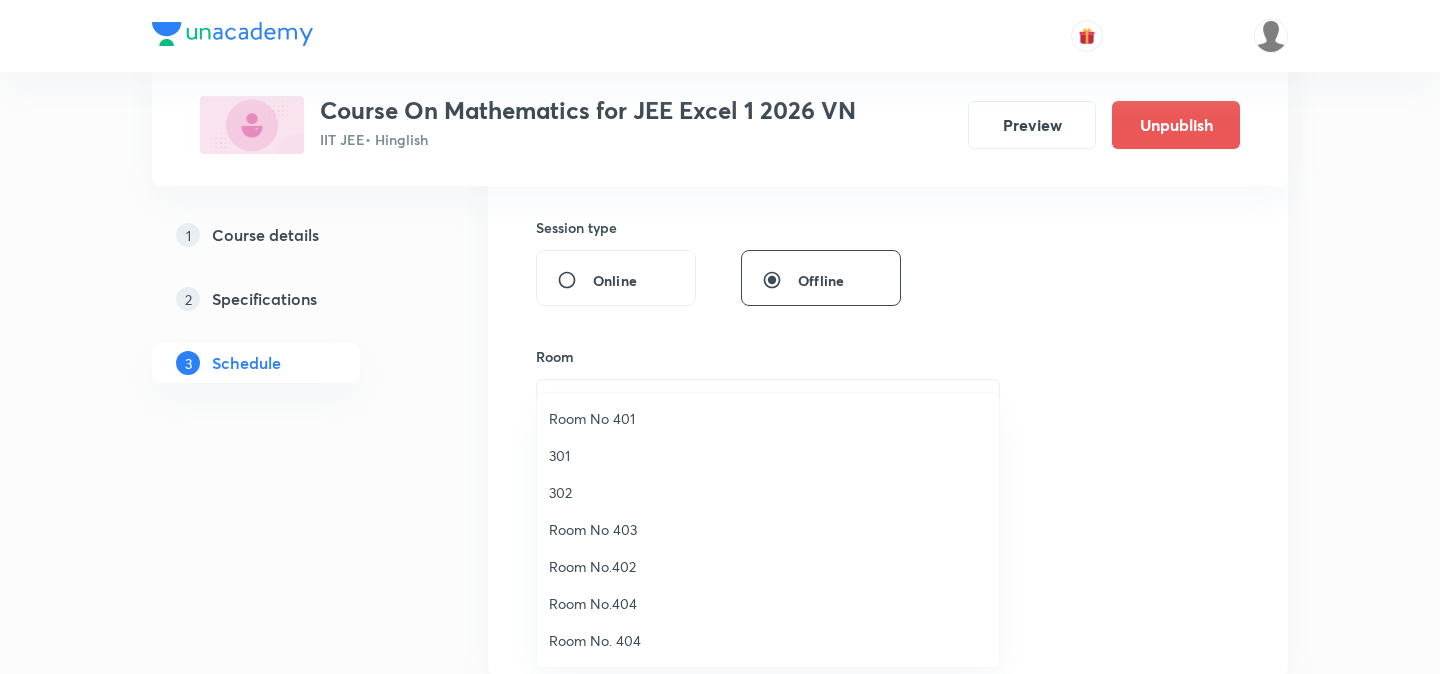scroll, scrollTop: 0, scrollLeft: 0, axis: both 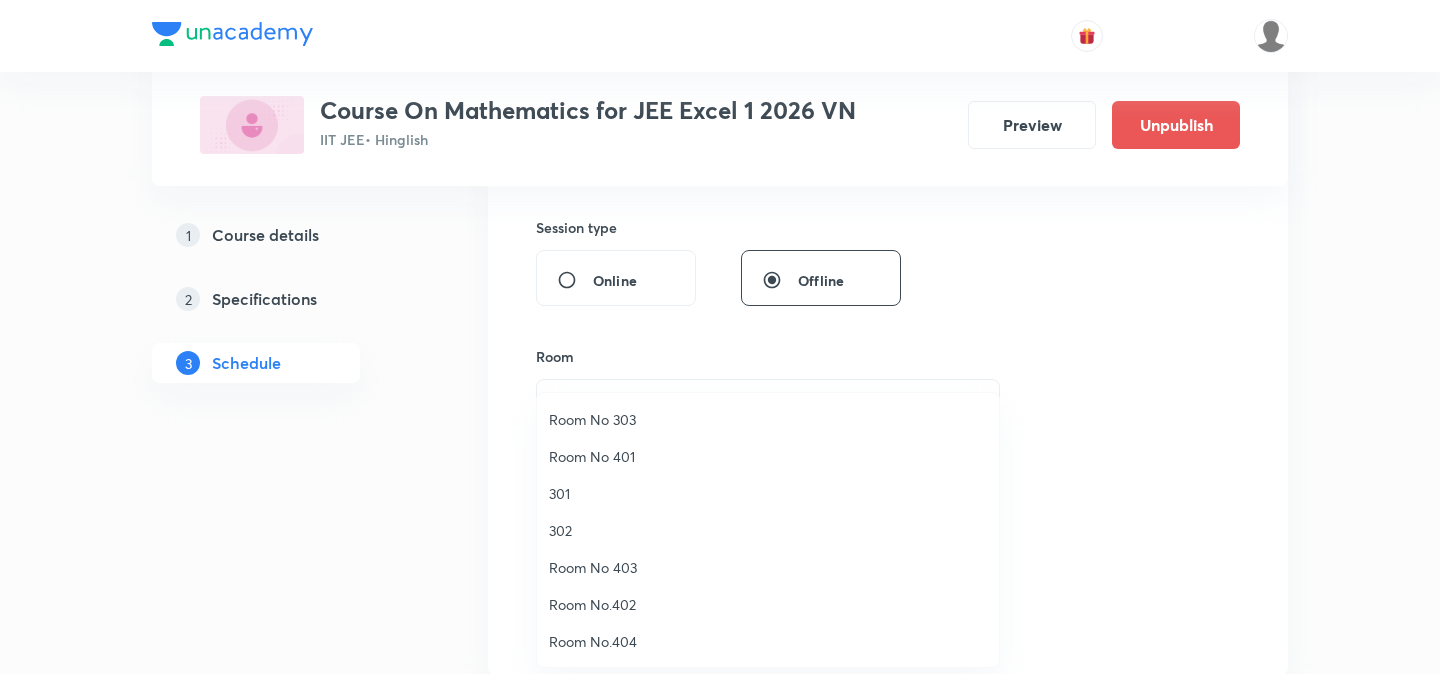 click on "Room No 303" at bounding box center [768, 419] 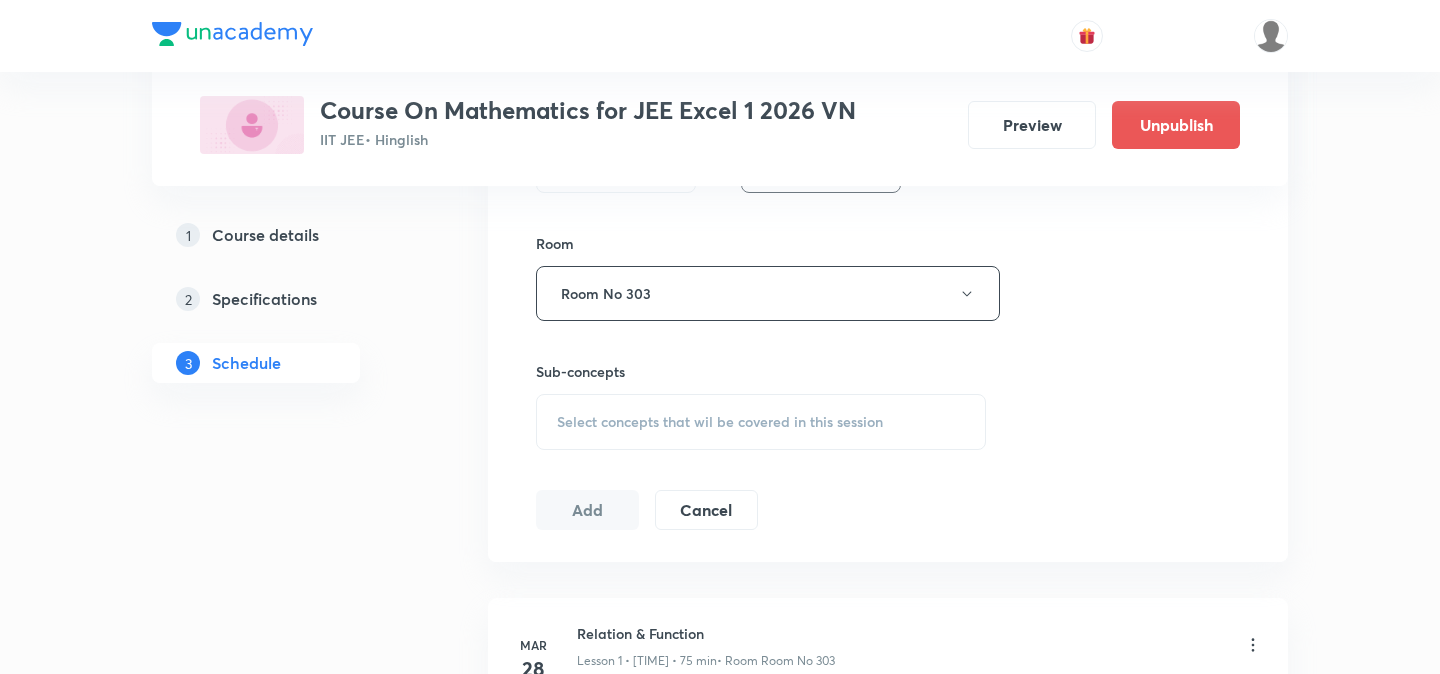 scroll, scrollTop: 844, scrollLeft: 0, axis: vertical 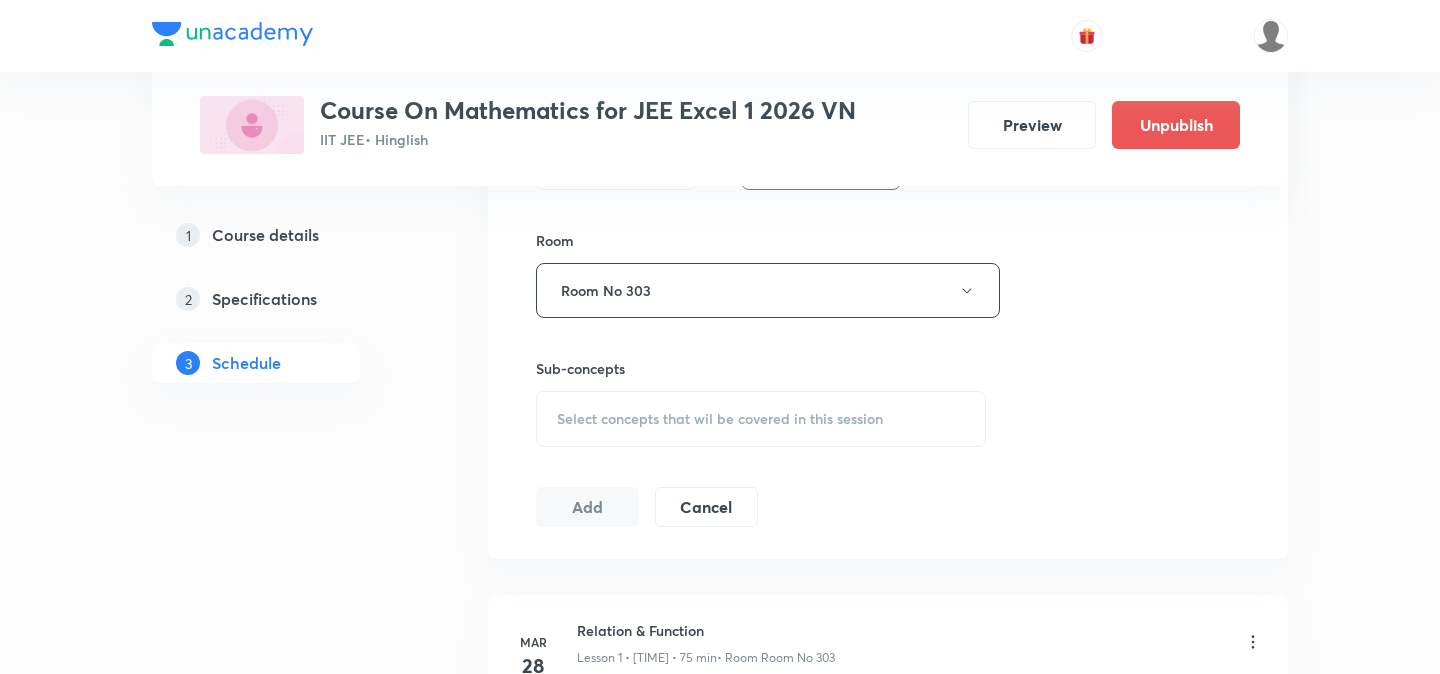click on "Select concepts that wil be covered in this session" at bounding box center [720, 419] 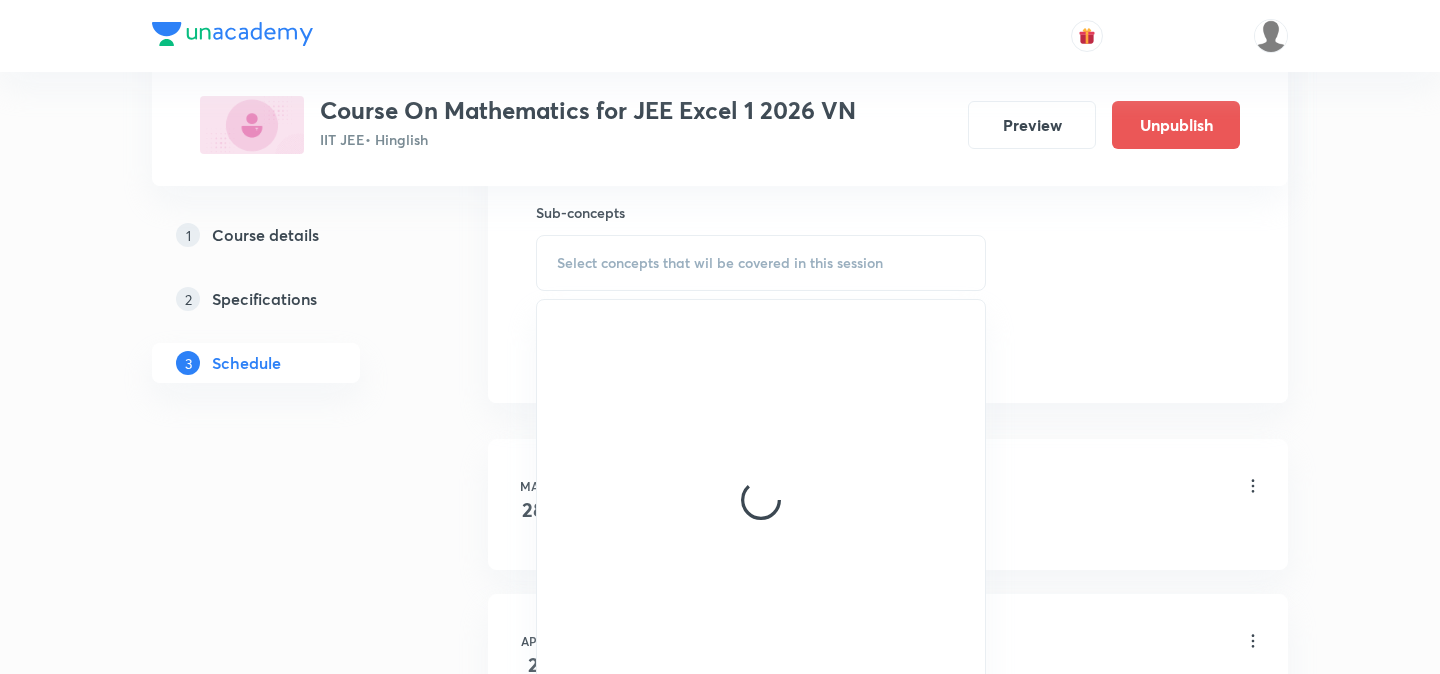 scroll, scrollTop: 1026, scrollLeft: 0, axis: vertical 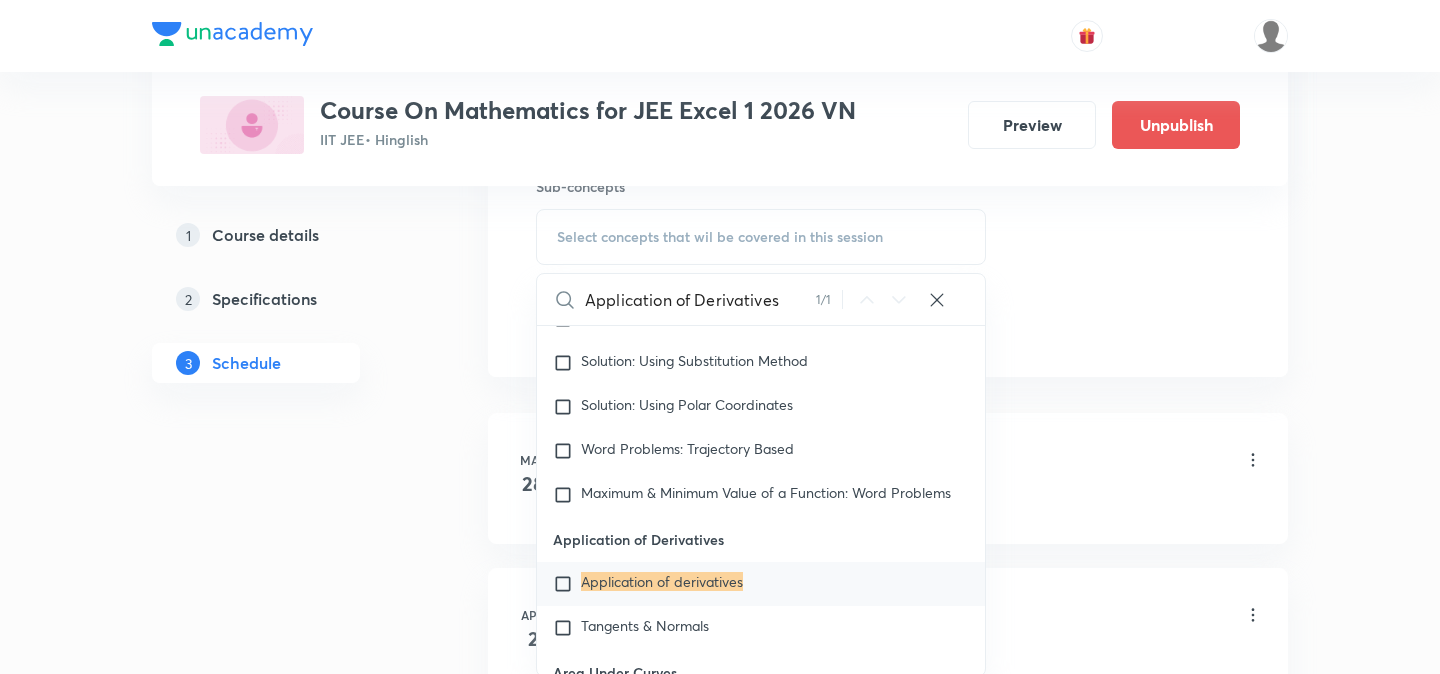 type on "Application of Derivatives" 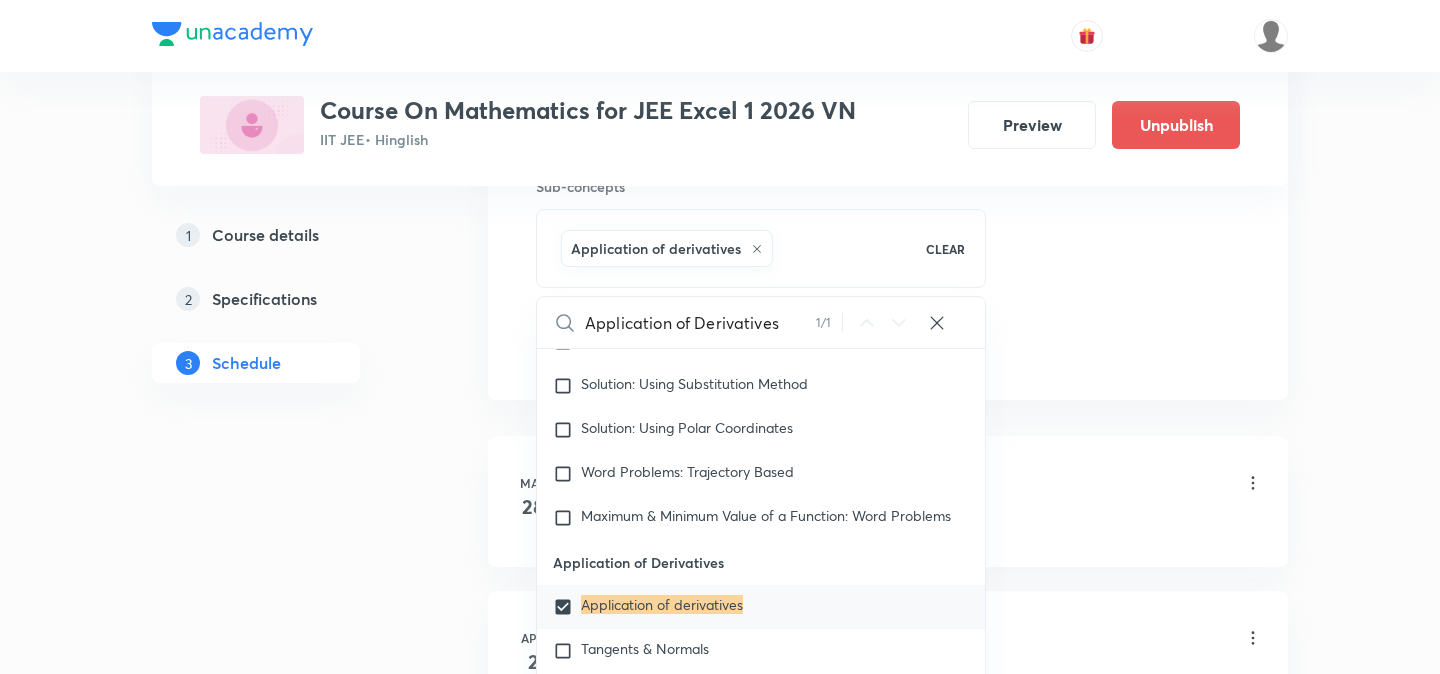 scroll, scrollTop: 18362, scrollLeft: 0, axis: vertical 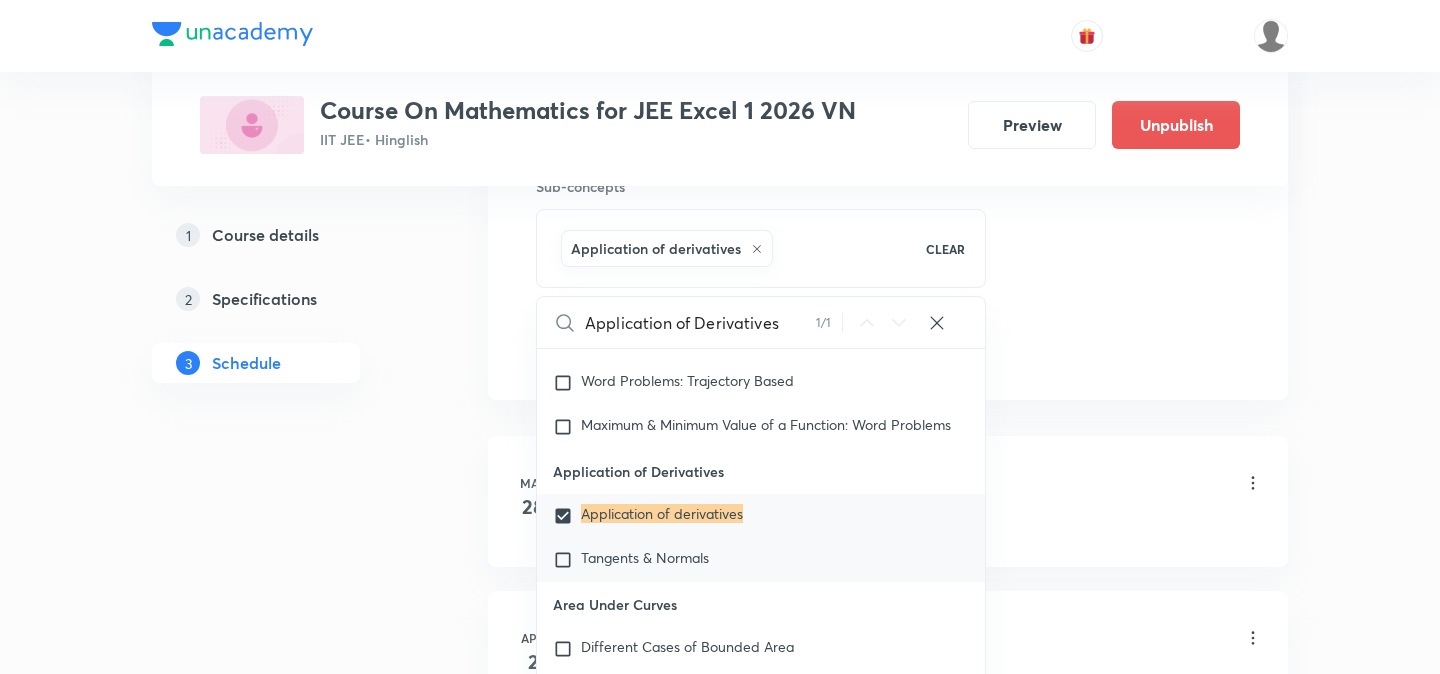 click on "Tangents & Normals" at bounding box center [645, 557] 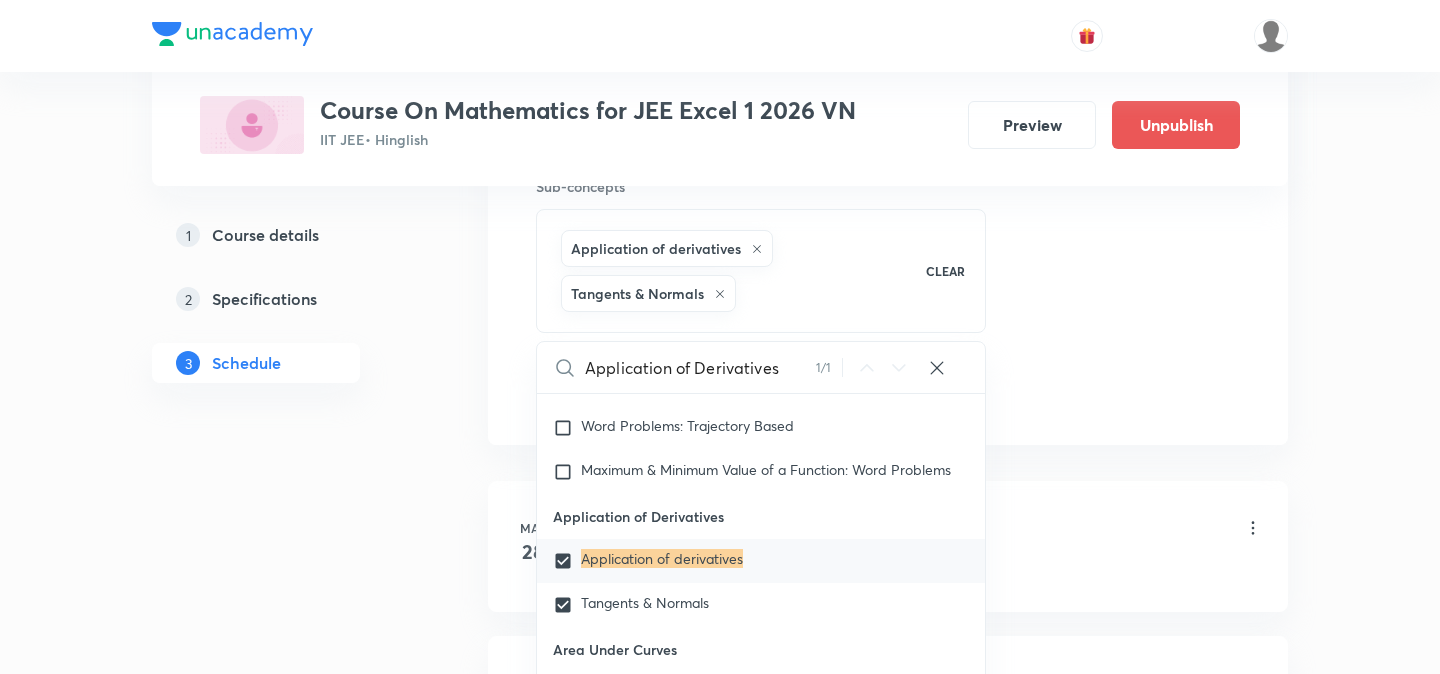 click on "Plus Courses Course On Mathematics for JEE Excel 1 2026 VN IIT JEE  • Hinglish Preview Unpublish 1 Course details 2 Specifications 3 Schedule Schedule 76  classes Session  77 Live class Session title 26/99 Application of Derivatives ​ Schedule for Aug 2, 2025, 5:15 PM ​ Duration (in minutes) 75 ​   Session type Online Offline Room Room No 303 Sub-concepts Application of derivatives Tangents & Normals CLEAR Application of Derivatives 1 / 1 ​ Theory of equations Degree, Value Based & Equation Geometrical Meaning of the Zeroes of a Polynomial Location of roots Geometrical meaning of Roots of an equation Points in solving an equation Graph of Quadratic Expression & its Analysis Range of Quadratic Equation Remainder and factor theorems Identity Quadratic equations Common Roots Location of Roots General Equation of Second Degree in Variable x and y Theory of Equations Relation Between Roots and Coefficients Nature of Roots: Real, Imaginary, and Integer Quadratic with Complex Co-efficient Complex Numbers 2" at bounding box center [720, 5738] 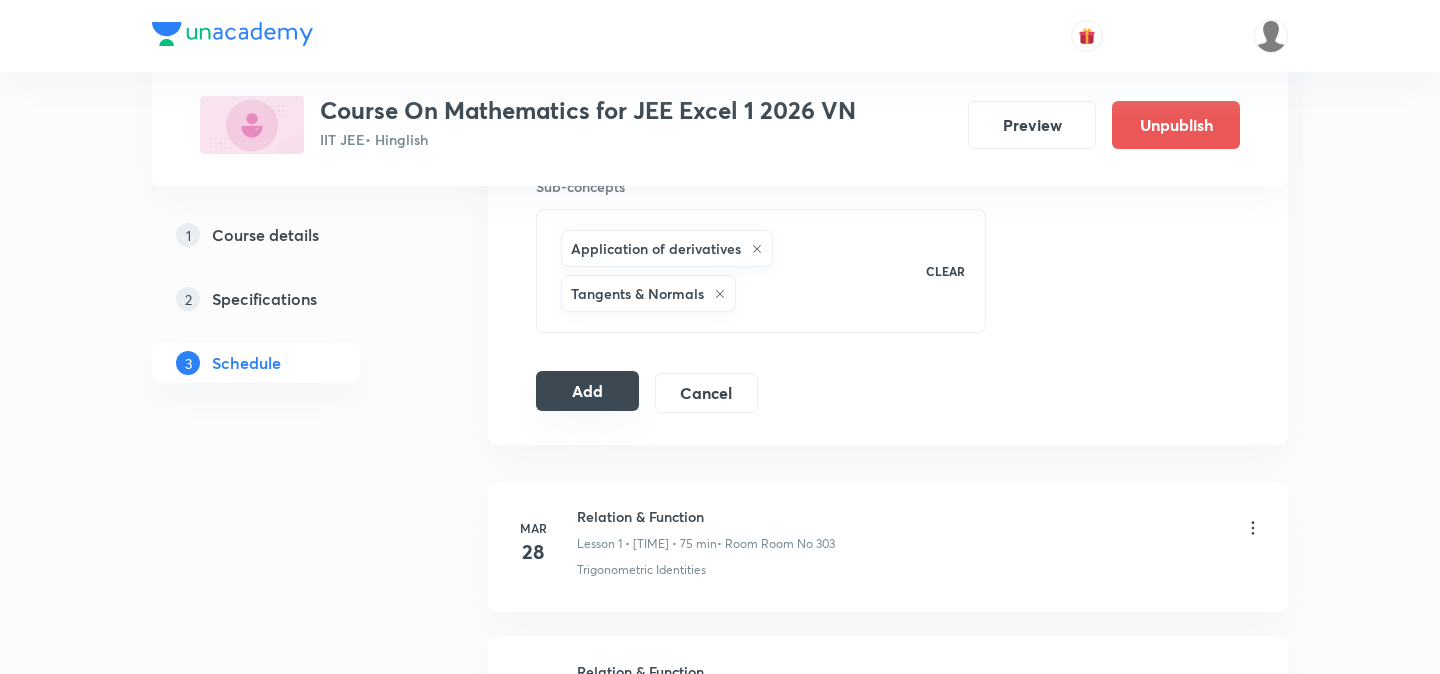 click on "Add" at bounding box center (587, 391) 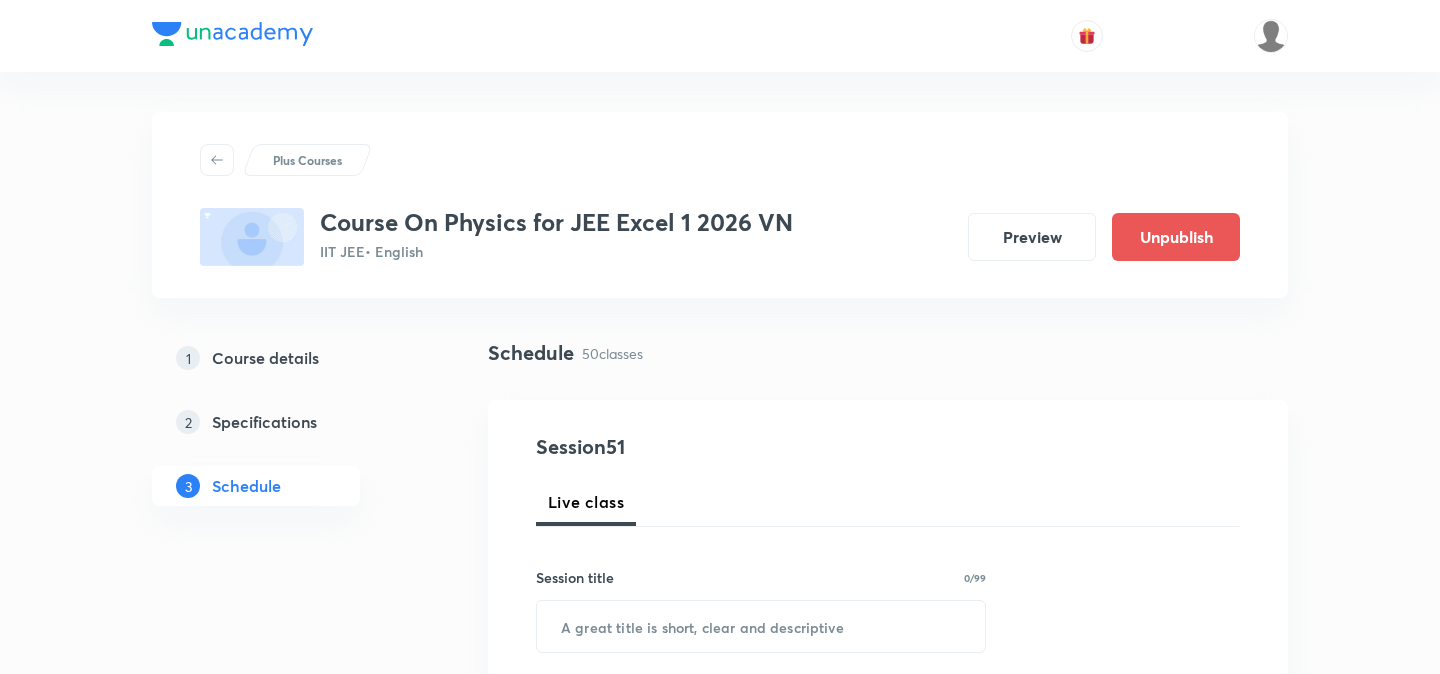scroll, scrollTop: 0, scrollLeft: 0, axis: both 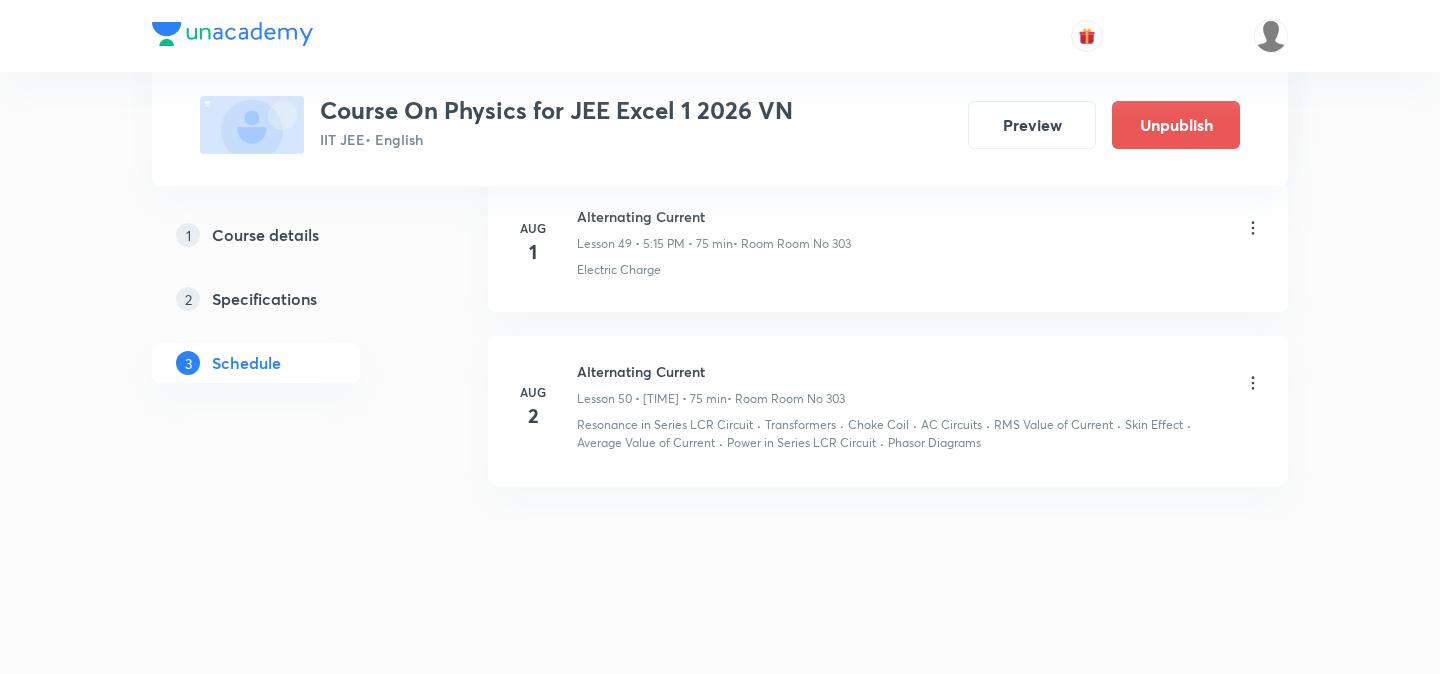 click 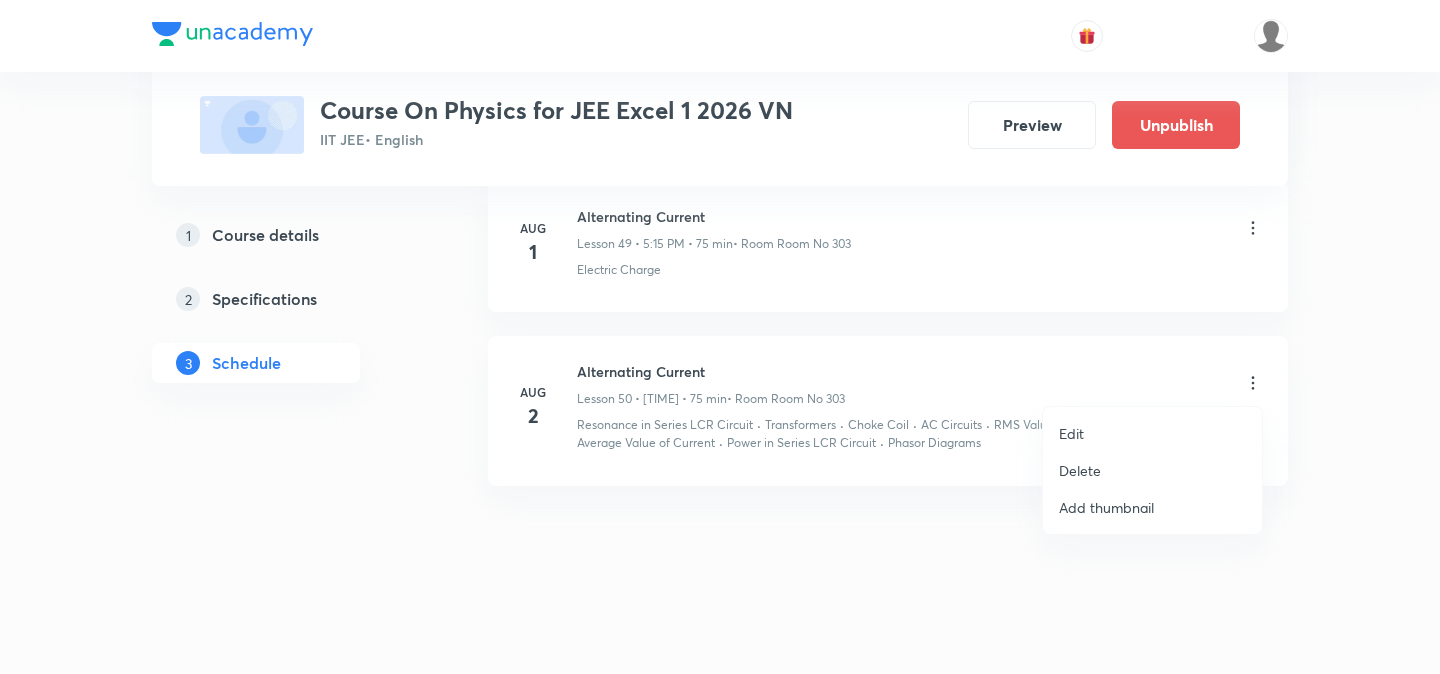 click on "Edit" at bounding box center (1152, 433) 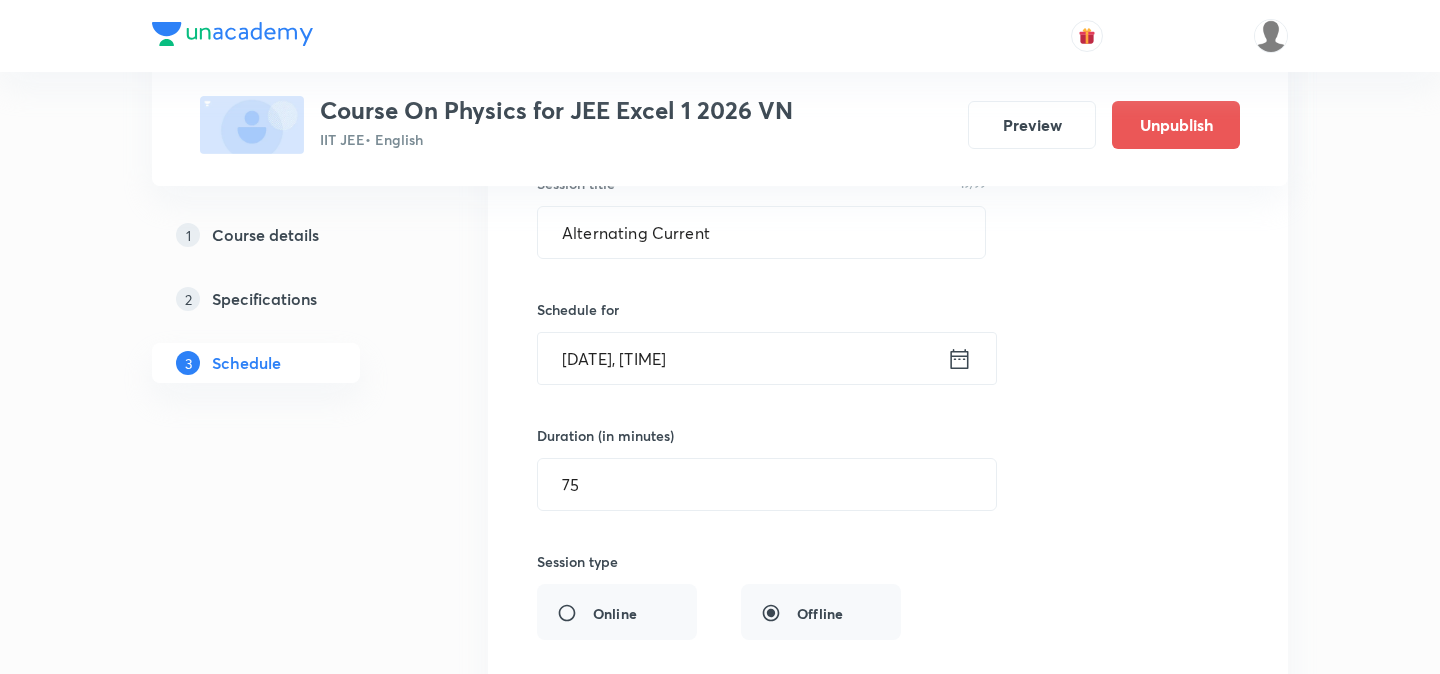 scroll, scrollTop: 7957, scrollLeft: 0, axis: vertical 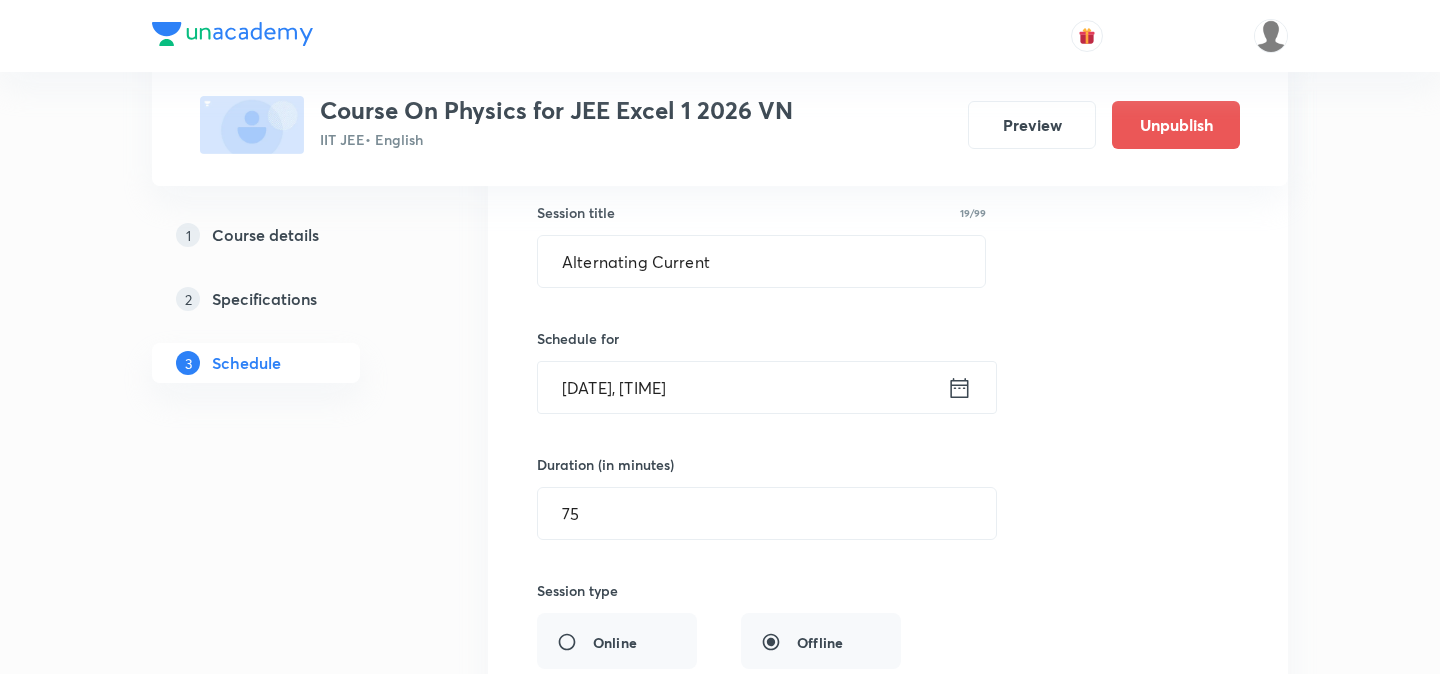 click 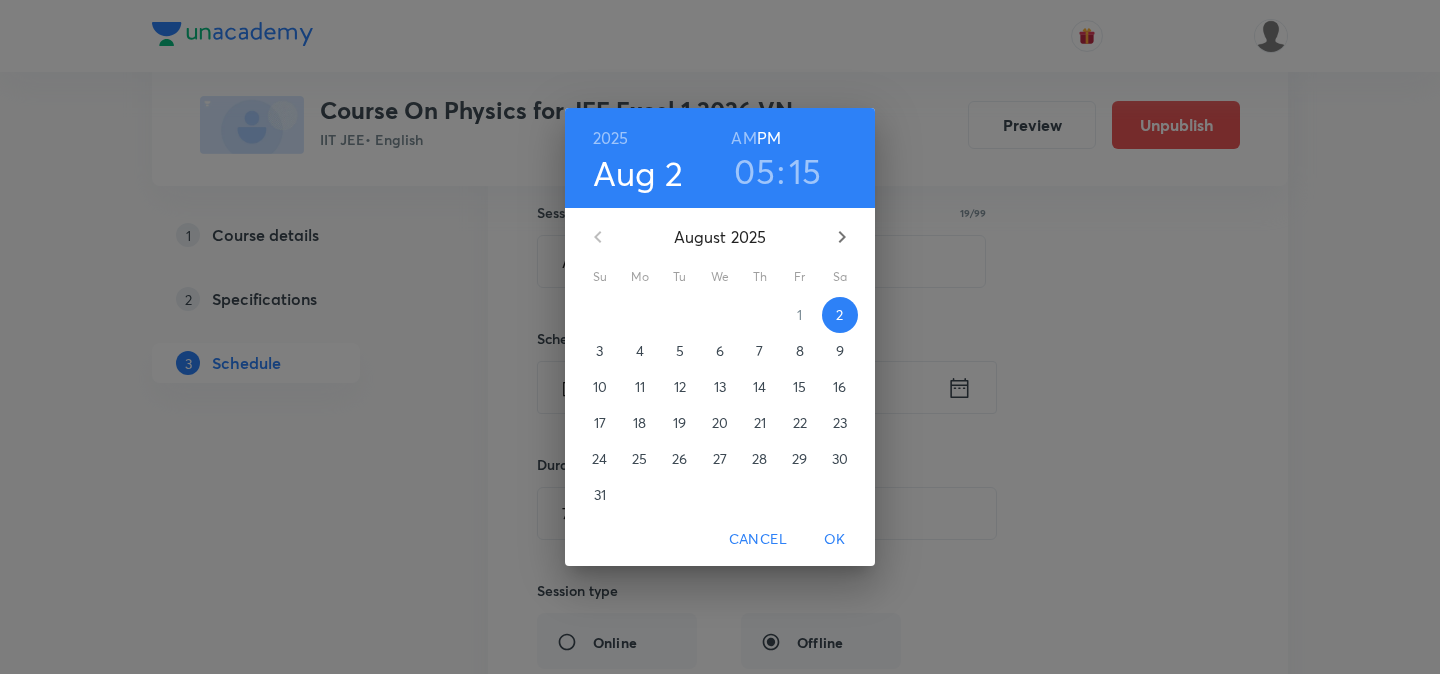 click on "05" at bounding box center [754, 171] 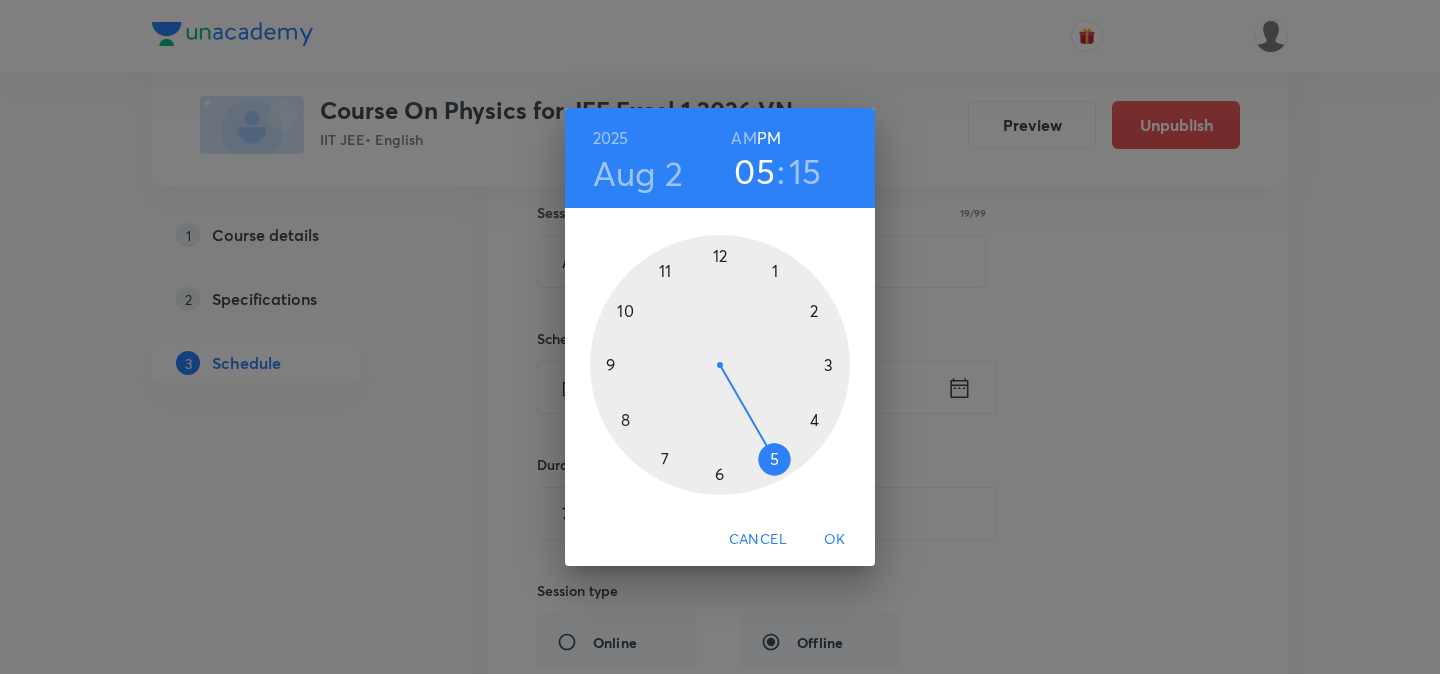 click at bounding box center [720, 365] 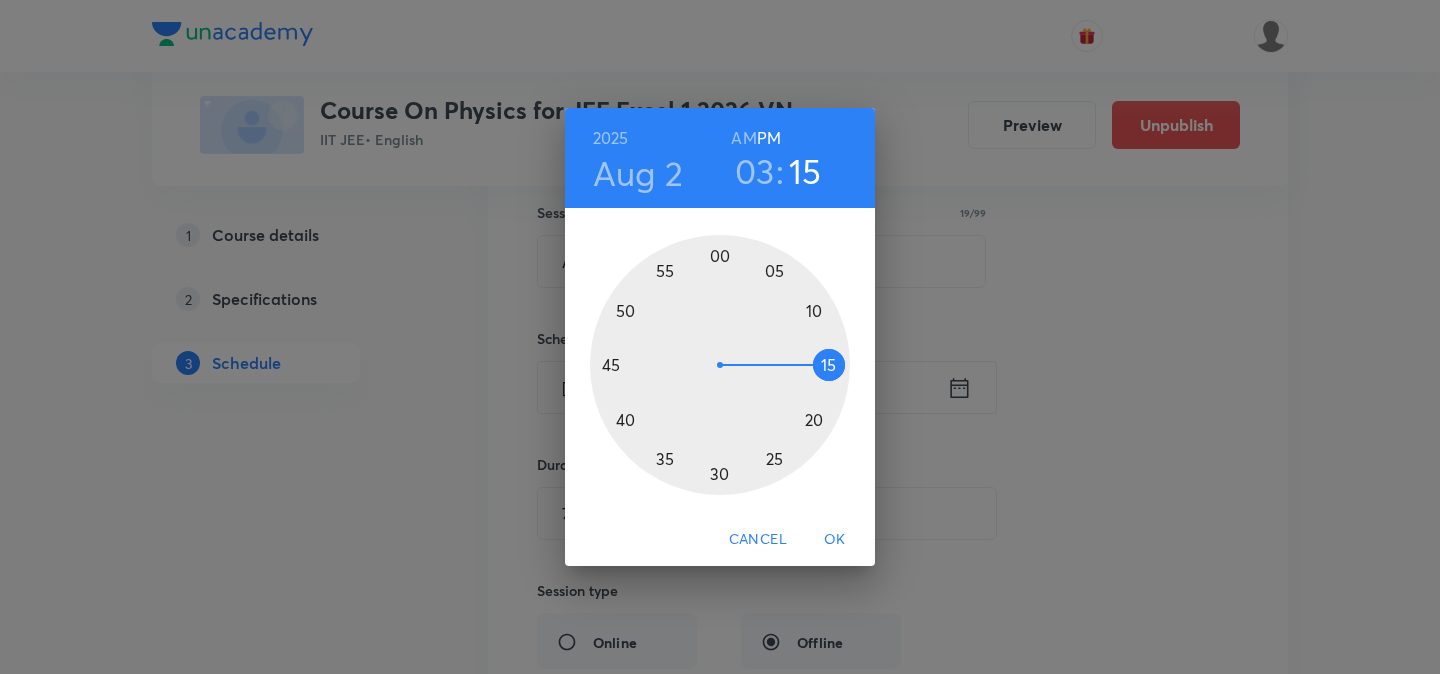 click at bounding box center (720, 365) 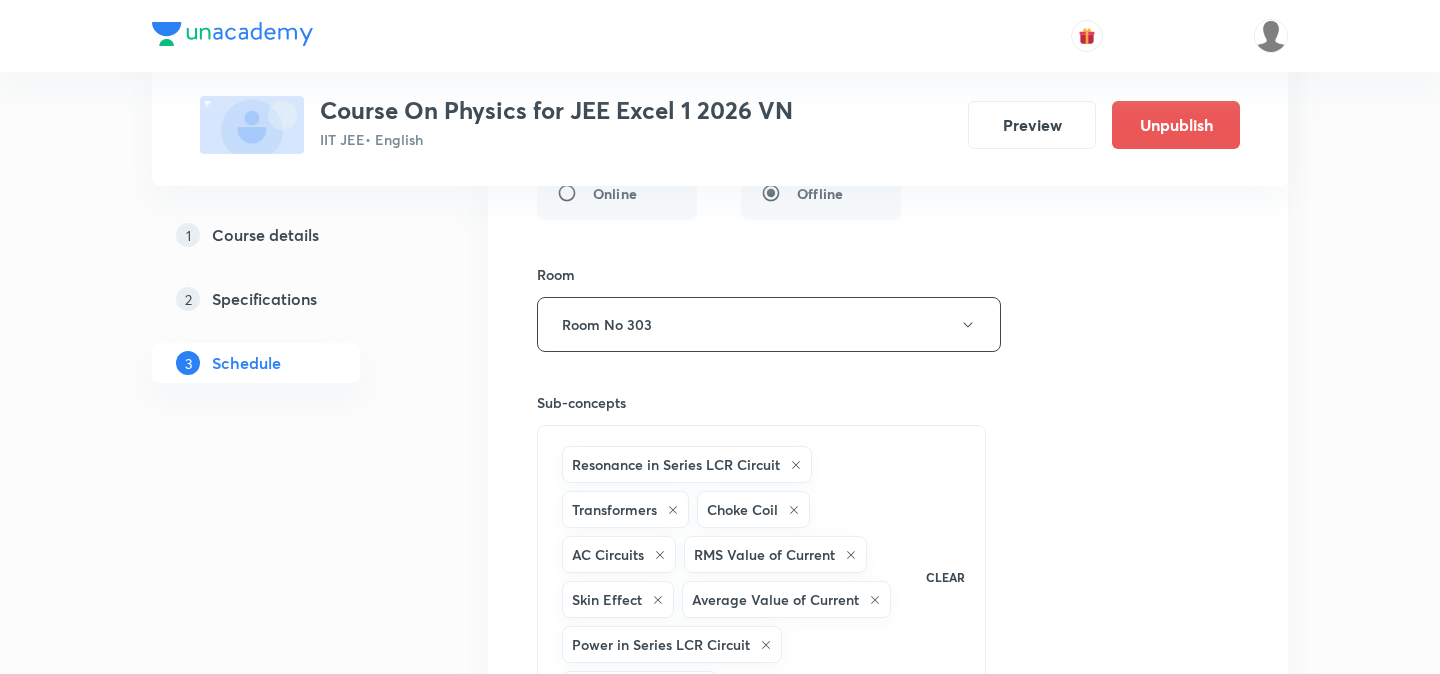 scroll, scrollTop: 8754, scrollLeft: 0, axis: vertical 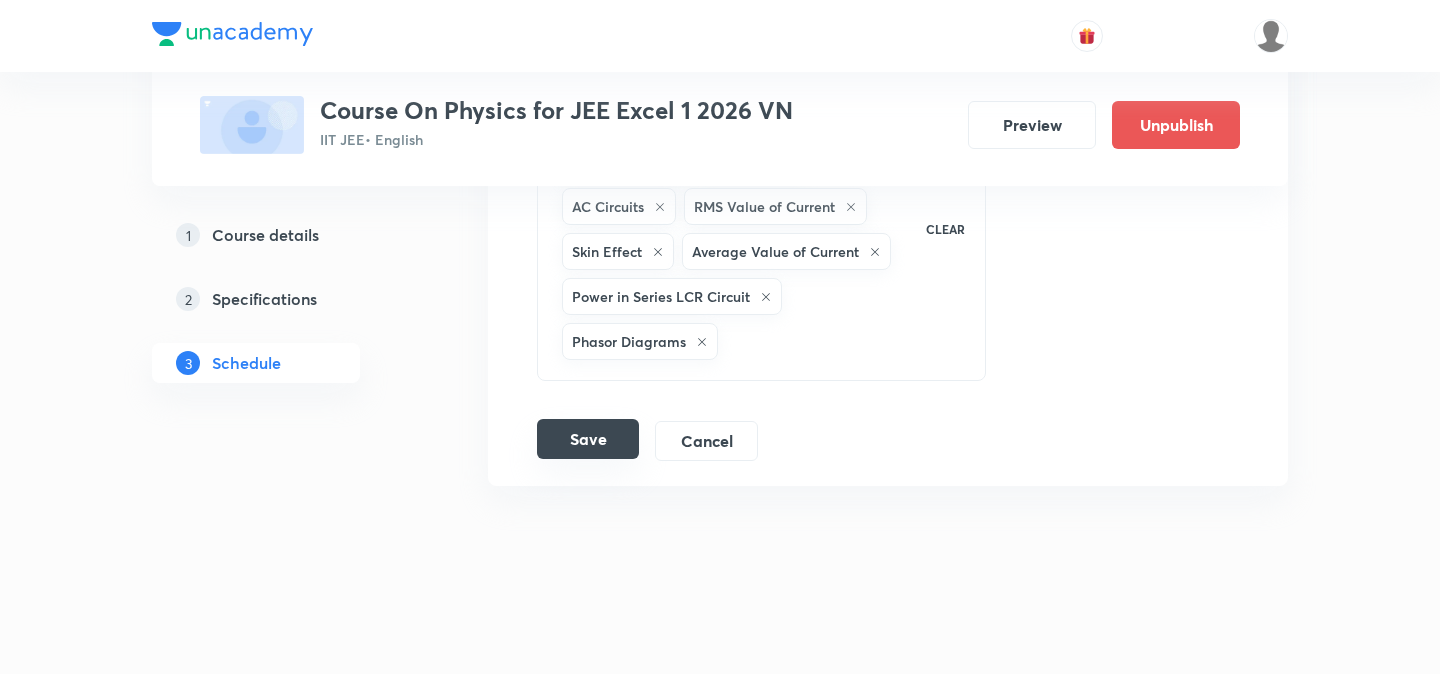 click on "Save" at bounding box center (588, 439) 